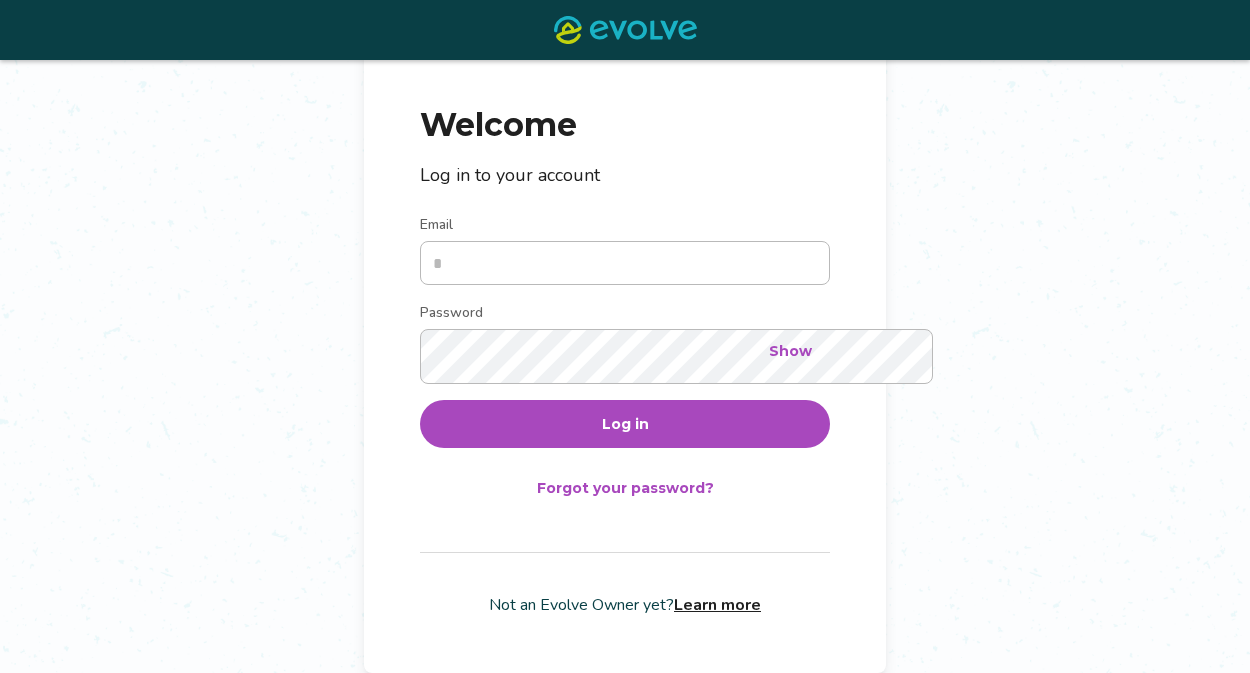scroll, scrollTop: 247, scrollLeft: 0, axis: vertical 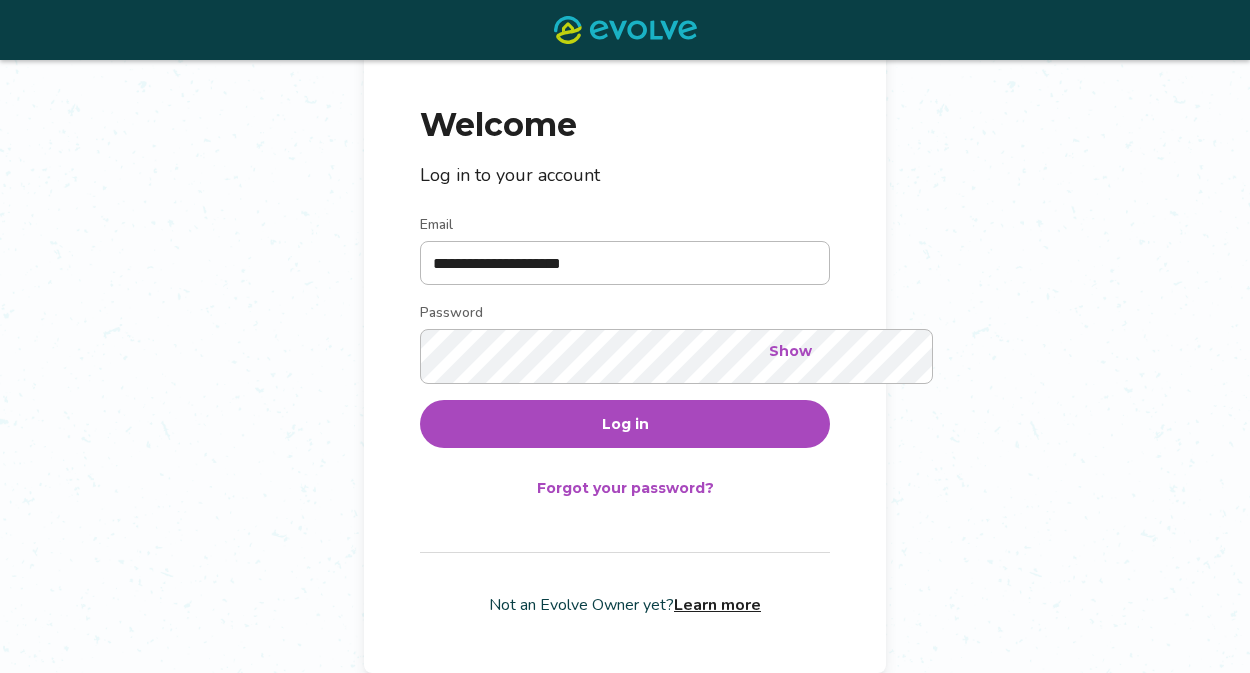 click on "Log in" at bounding box center (625, 424) 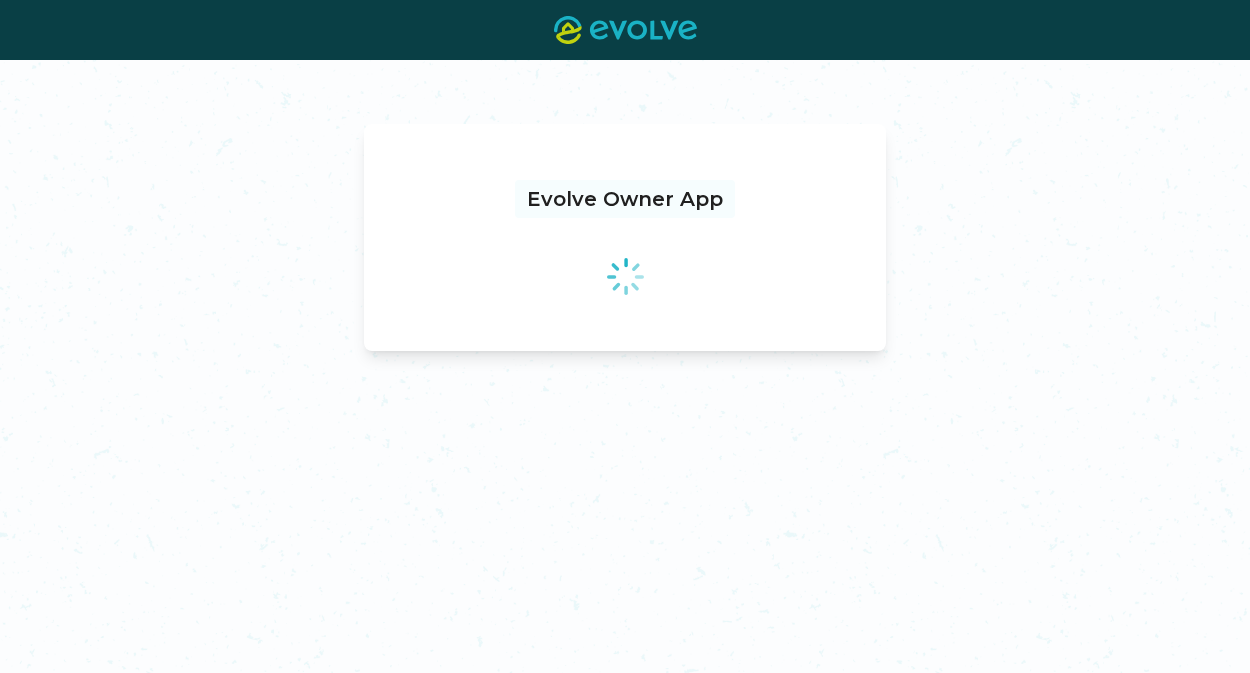 scroll, scrollTop: 0, scrollLeft: 0, axis: both 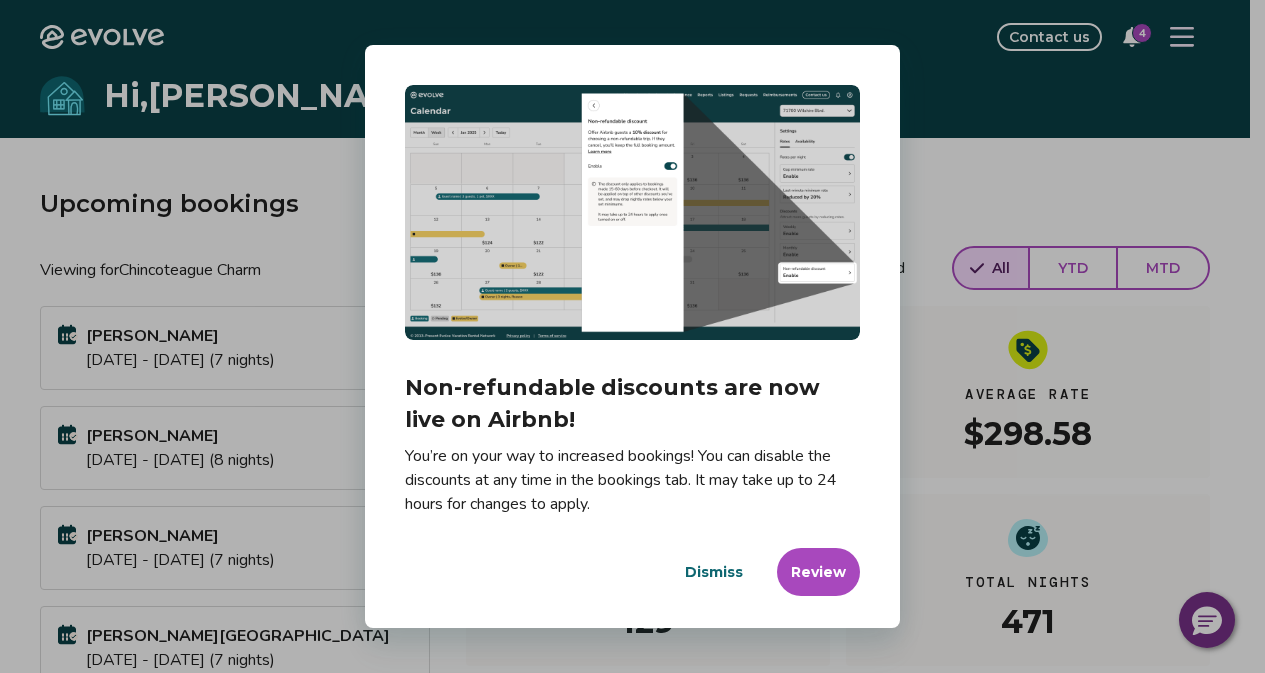 click on "Dismiss" at bounding box center (714, 572) 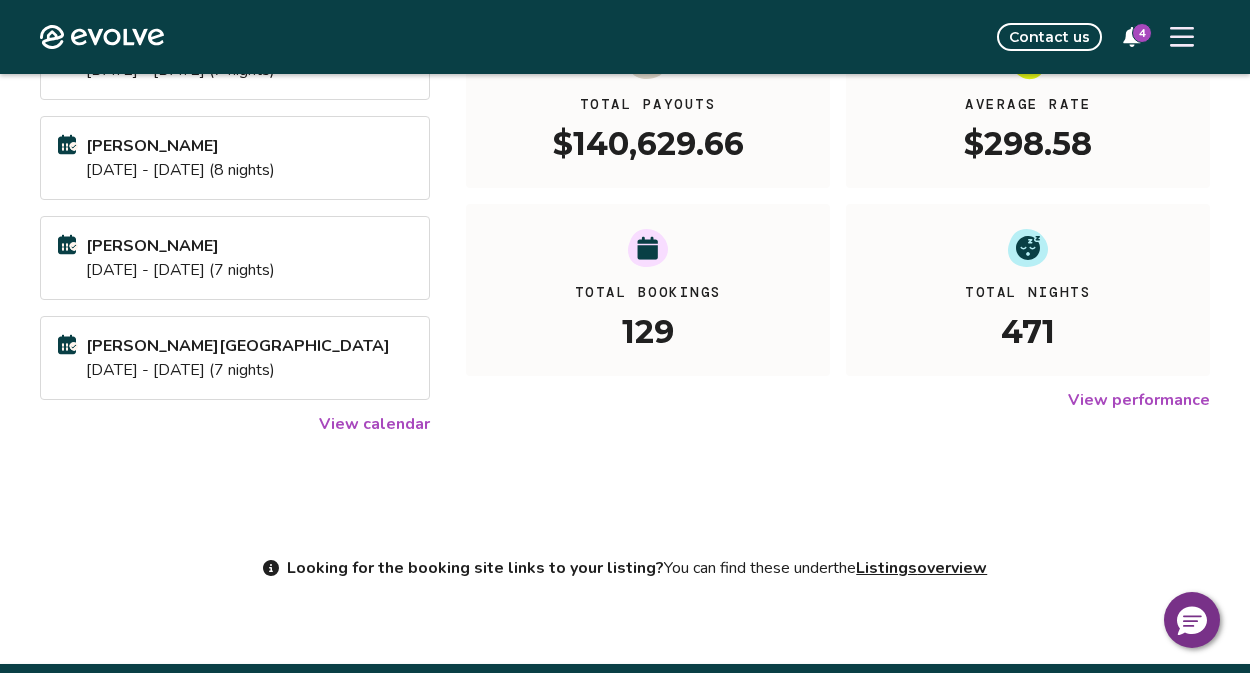 scroll, scrollTop: 298, scrollLeft: 0, axis: vertical 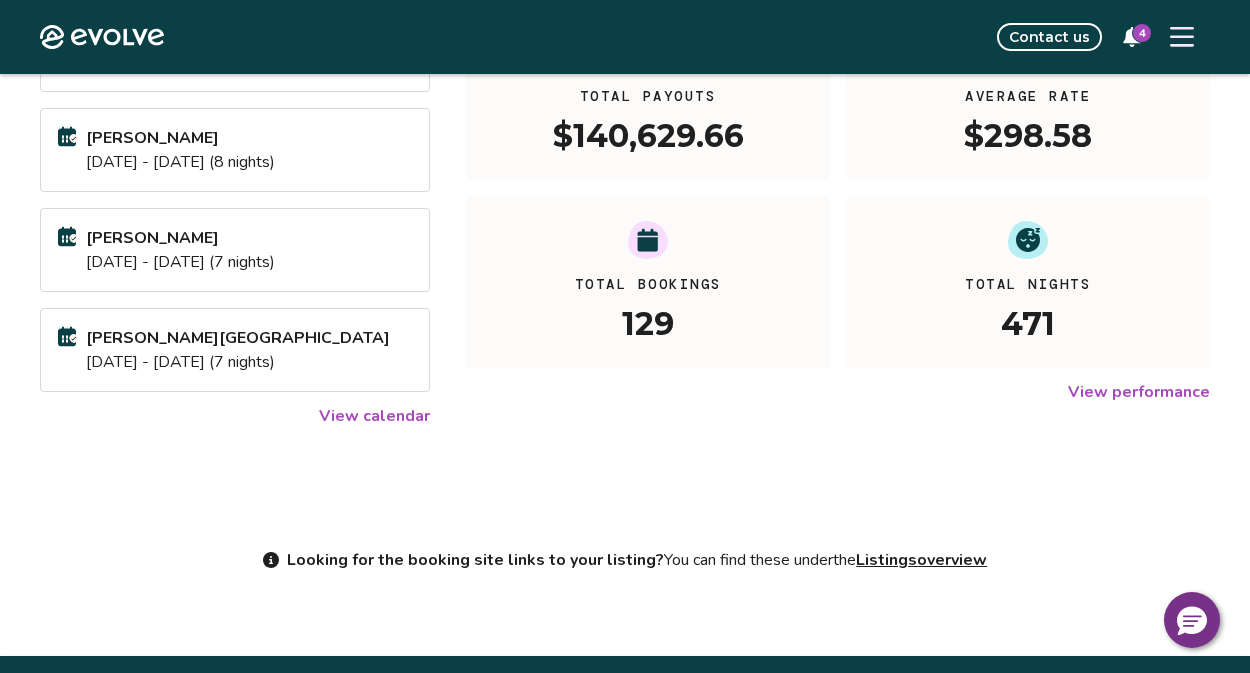 click on "View calendar" at bounding box center (374, 416) 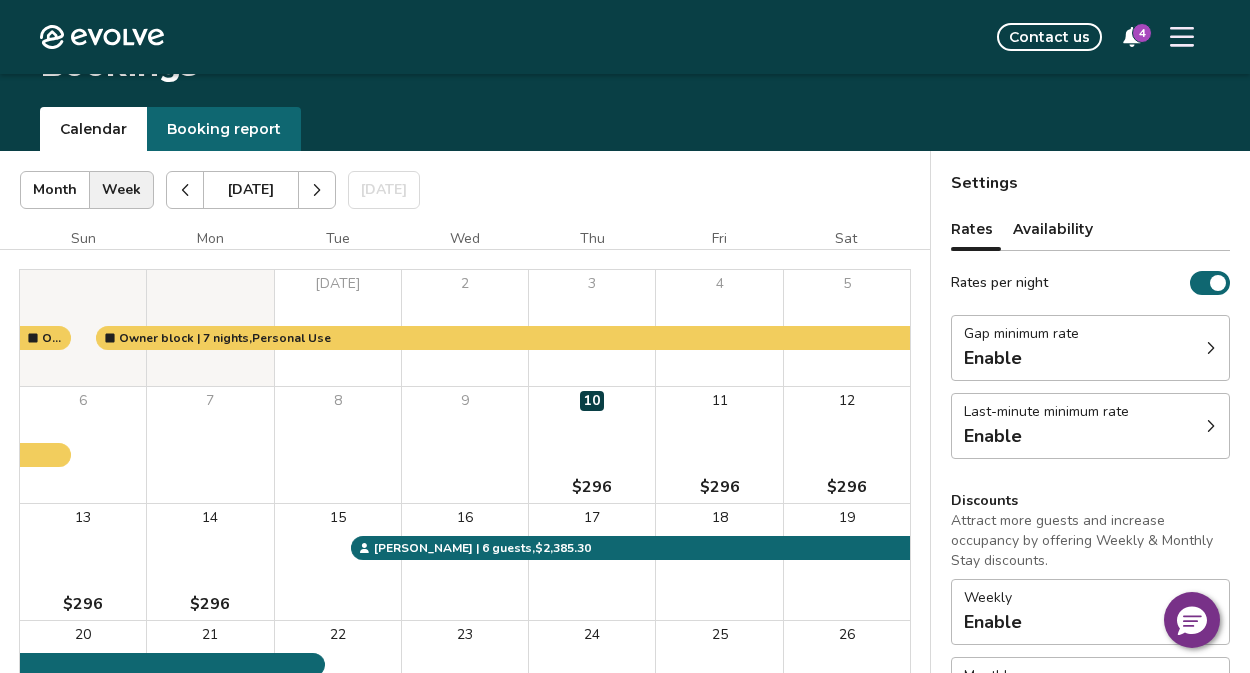 scroll, scrollTop: 0, scrollLeft: 0, axis: both 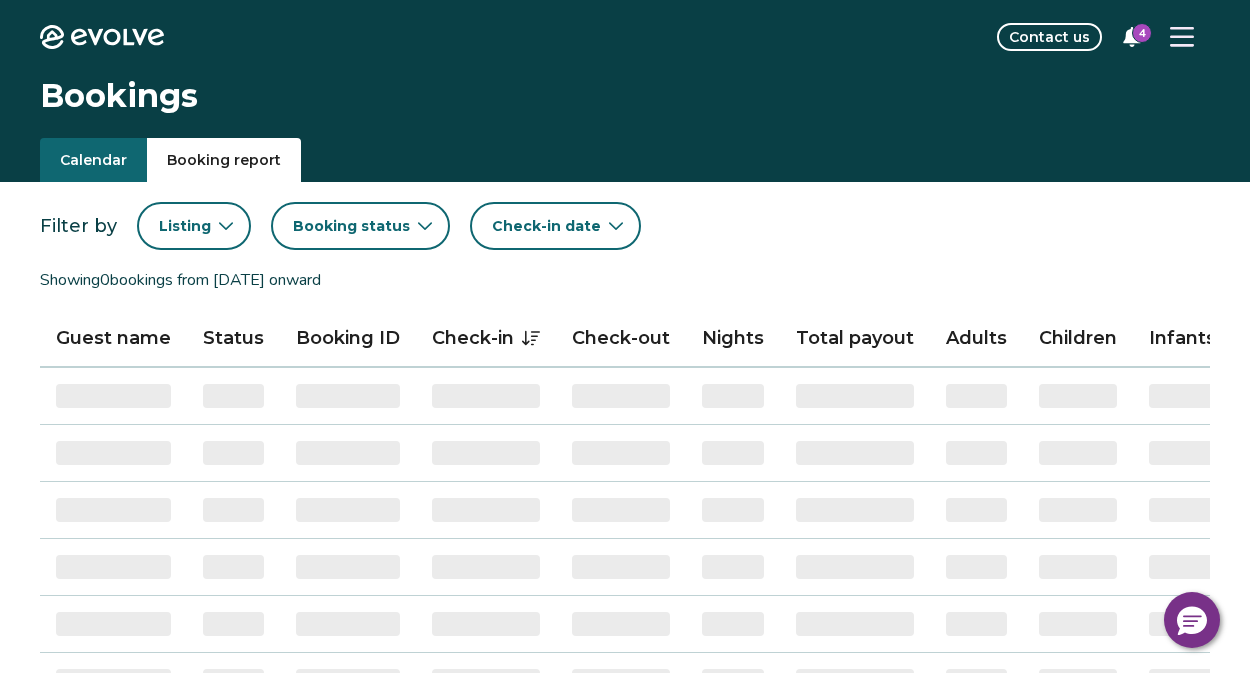 click on "Booking report" at bounding box center (224, 160) 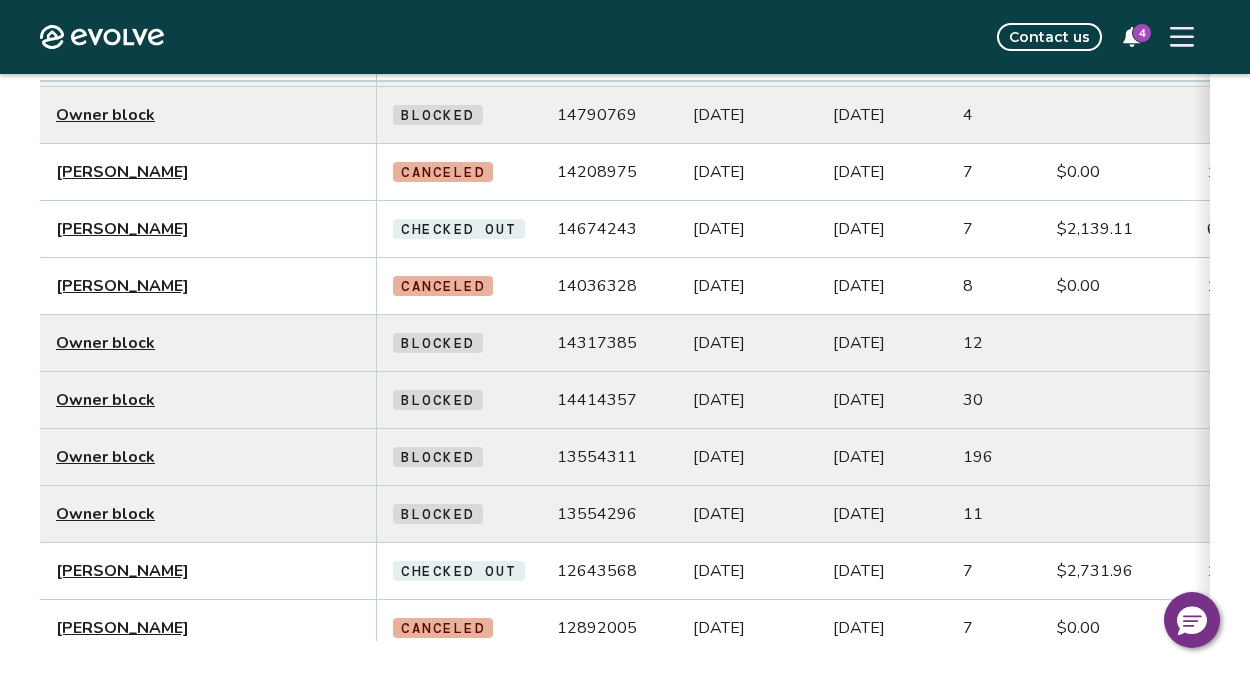 scroll, scrollTop: 795, scrollLeft: 0, axis: vertical 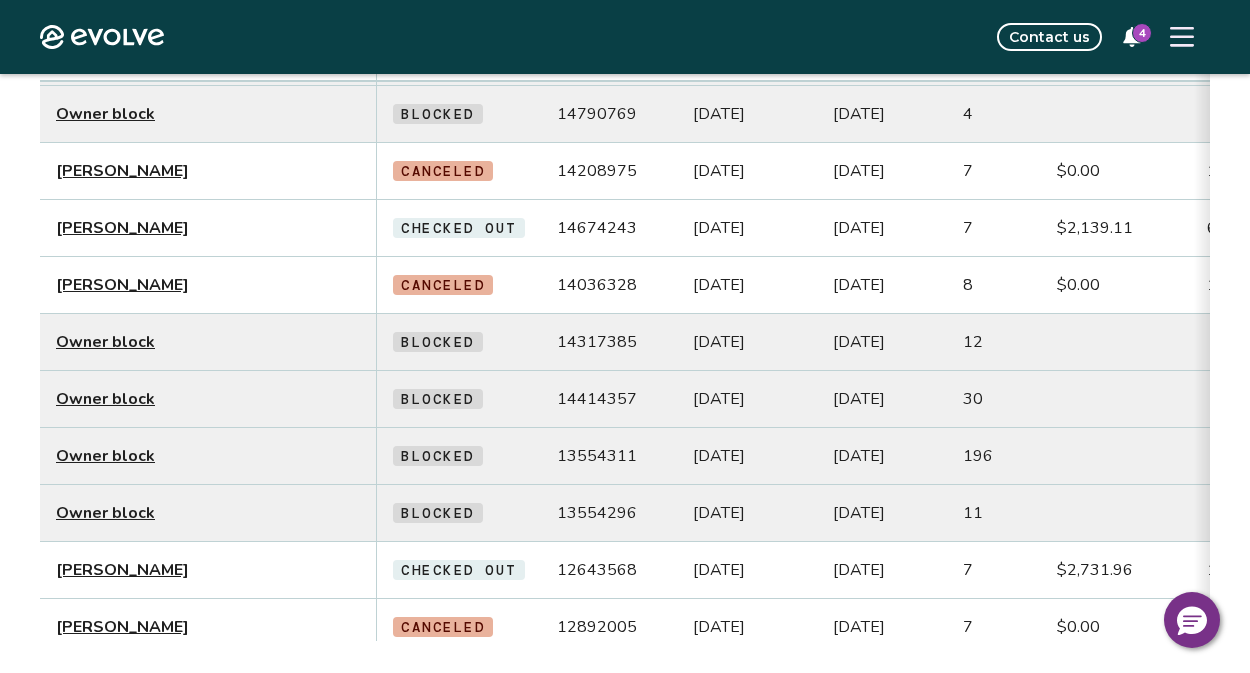 click on "[PERSON_NAME]" at bounding box center (122, 171) 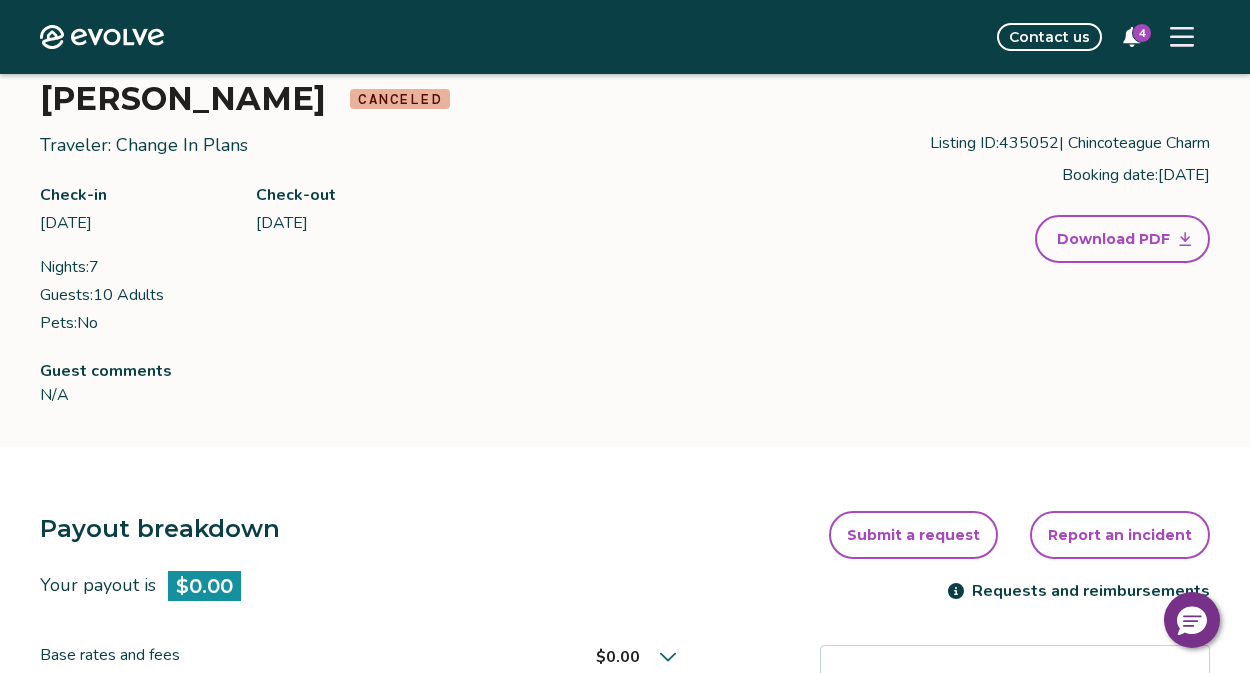 scroll, scrollTop: 103, scrollLeft: 0, axis: vertical 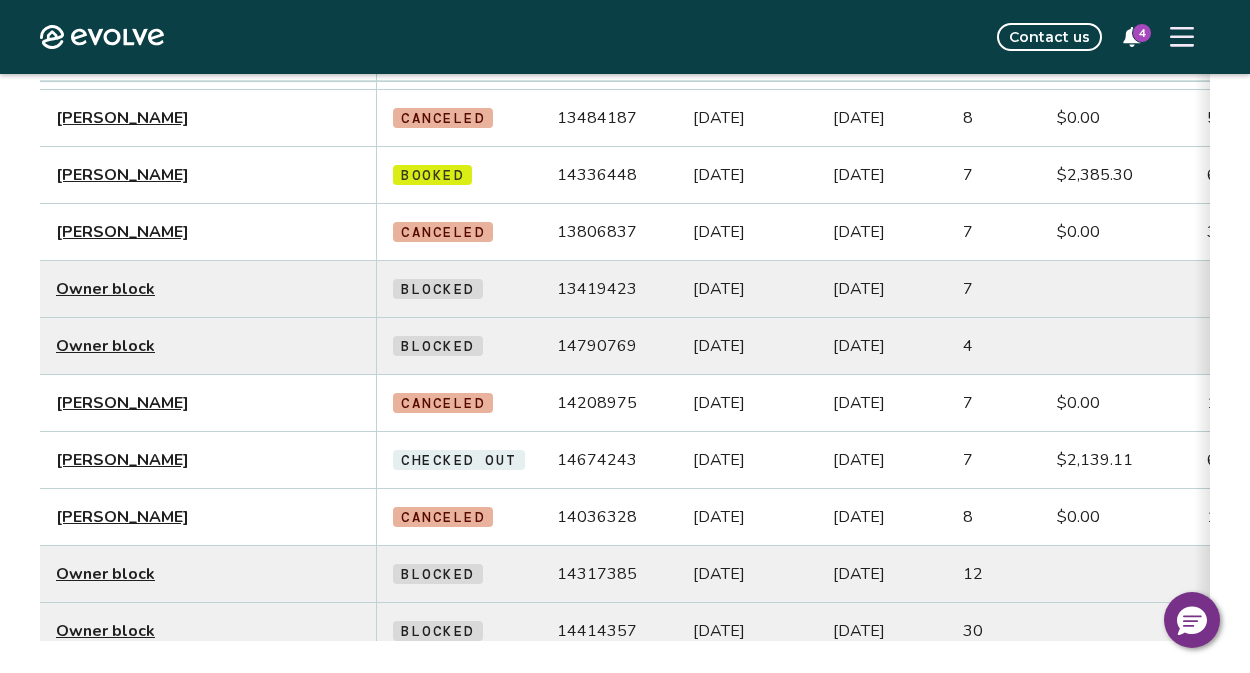click on "[PERSON_NAME]" at bounding box center (122, 232) 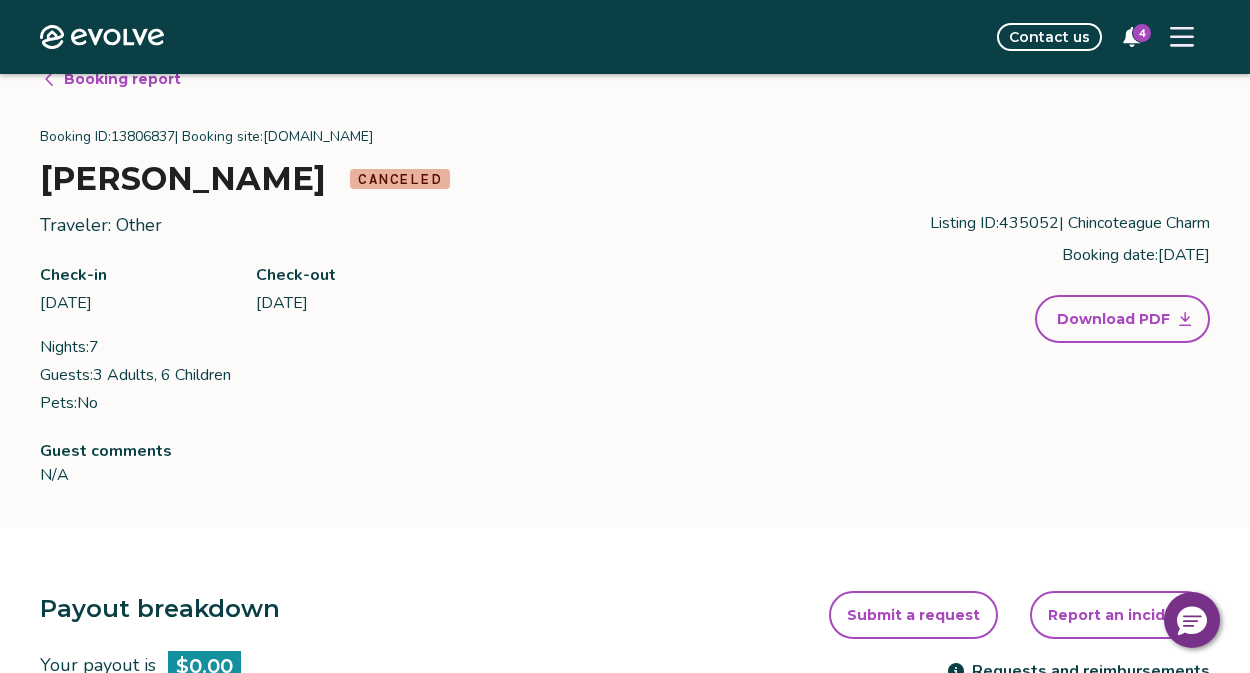 scroll, scrollTop: 23, scrollLeft: 0, axis: vertical 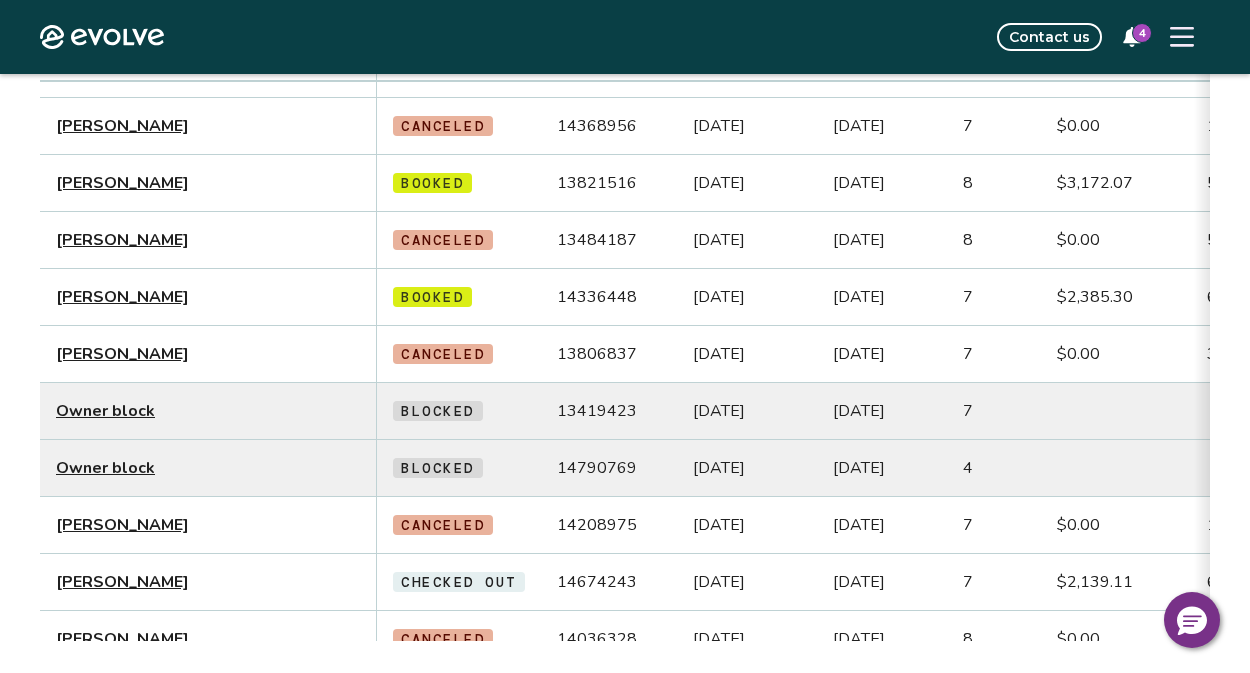 click on "[PERSON_NAME]" at bounding box center [122, 126] 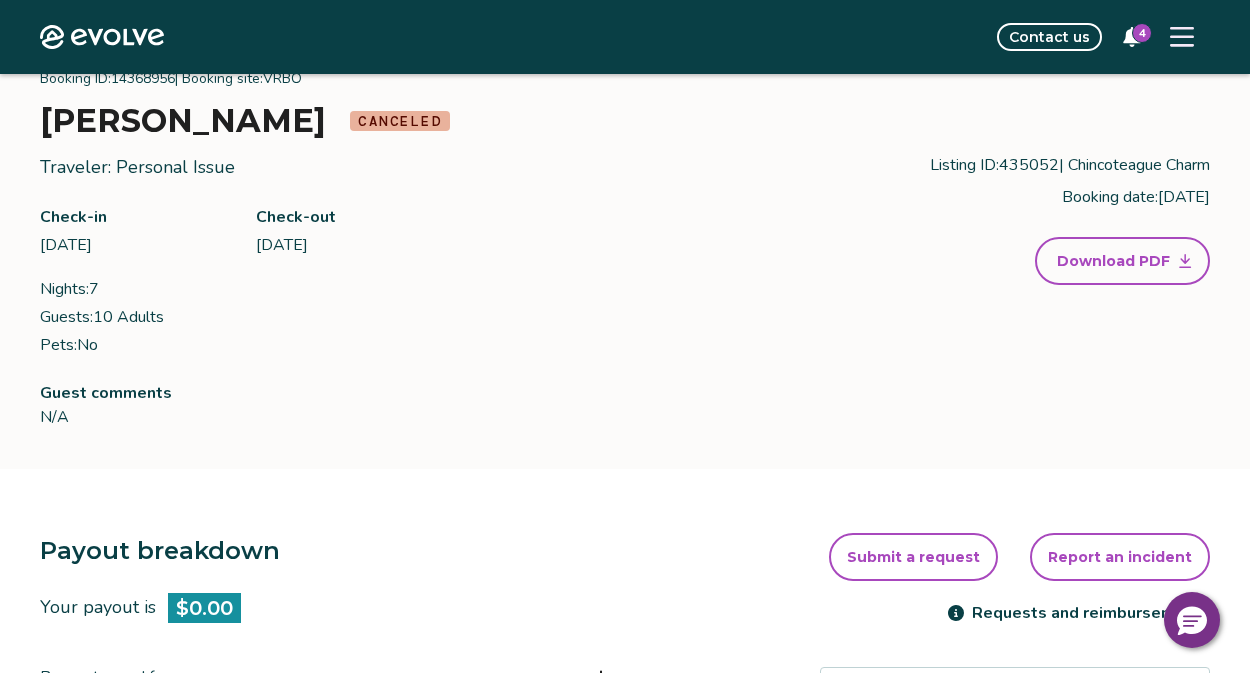 scroll, scrollTop: 0, scrollLeft: 0, axis: both 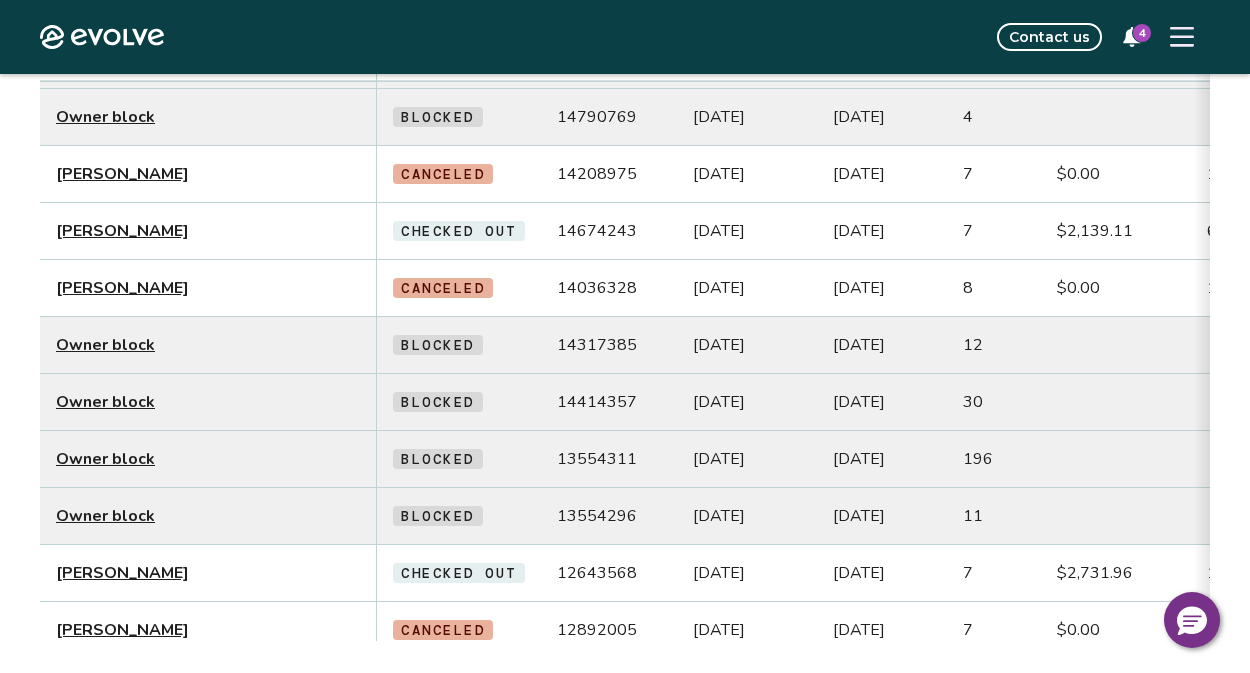 click on "[PERSON_NAME]" at bounding box center [122, 231] 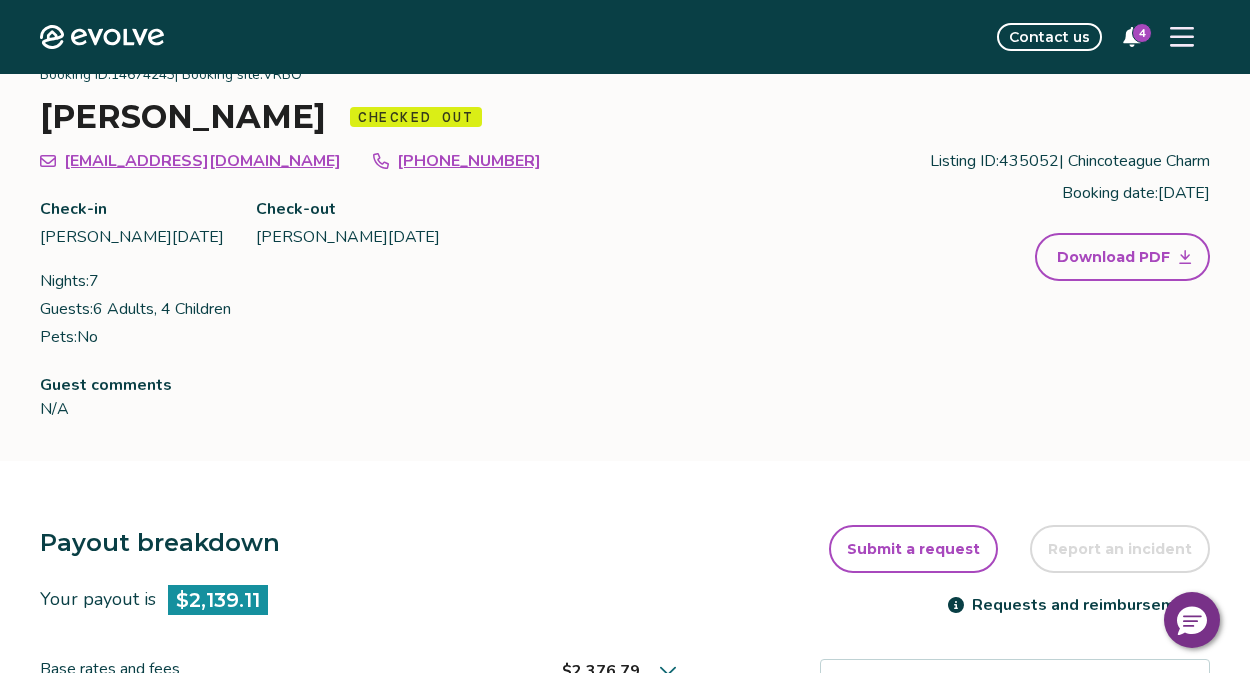 scroll, scrollTop: 0, scrollLeft: 0, axis: both 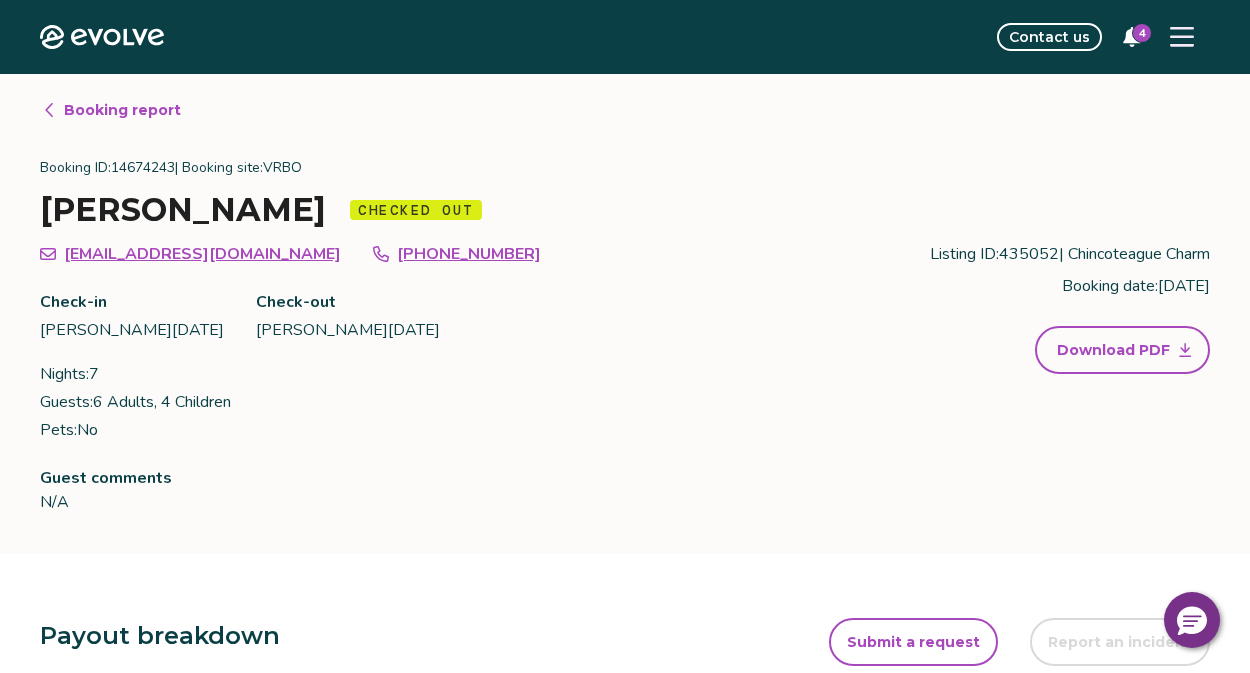 click on "Booking report" at bounding box center [122, 110] 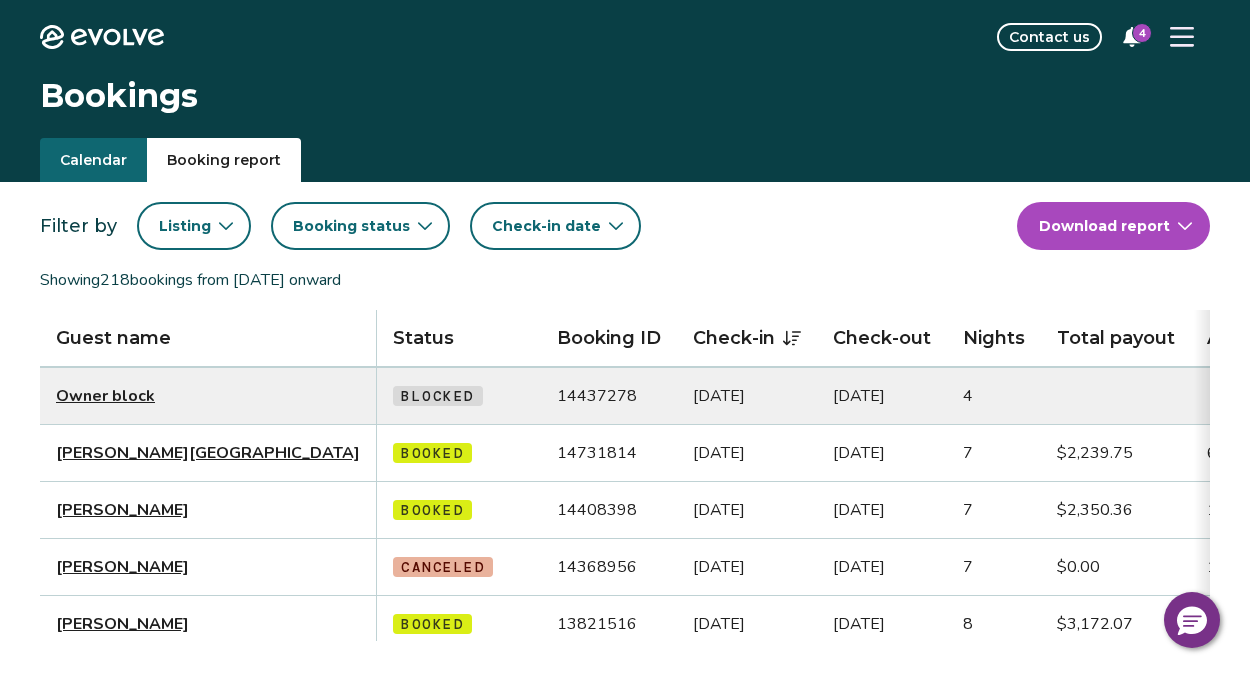 click 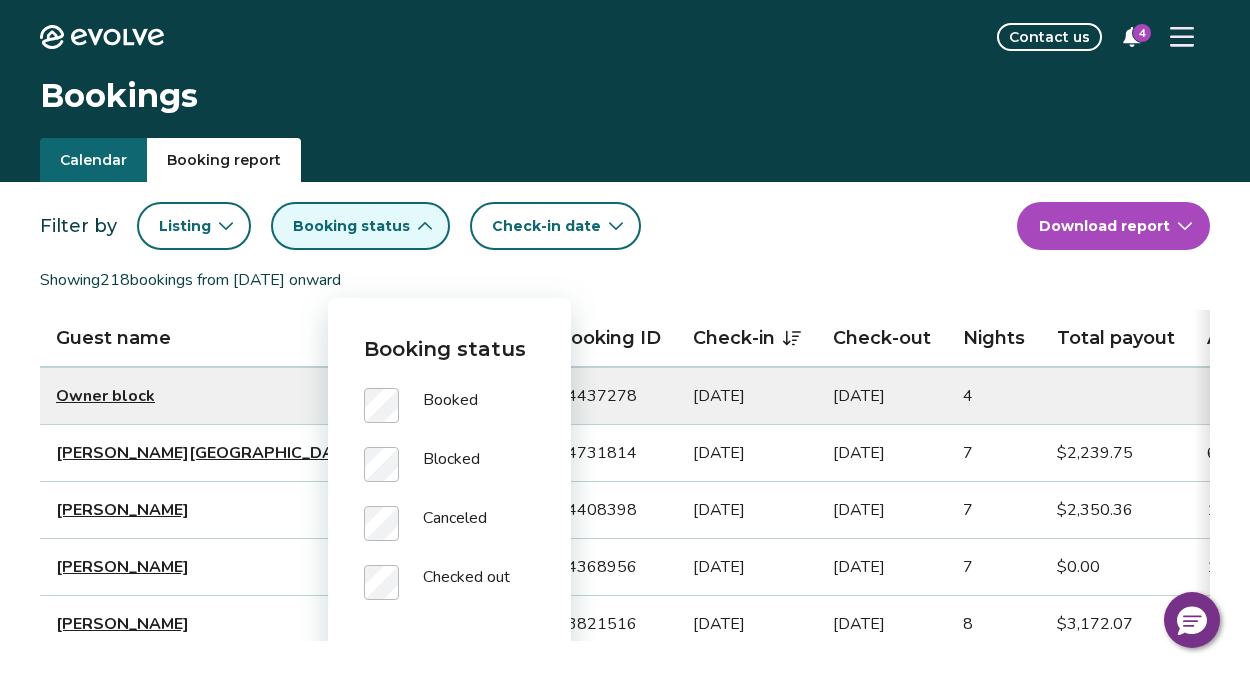 click on "Filter by Listing Booking status Check-in date" at bounding box center [528, 226] 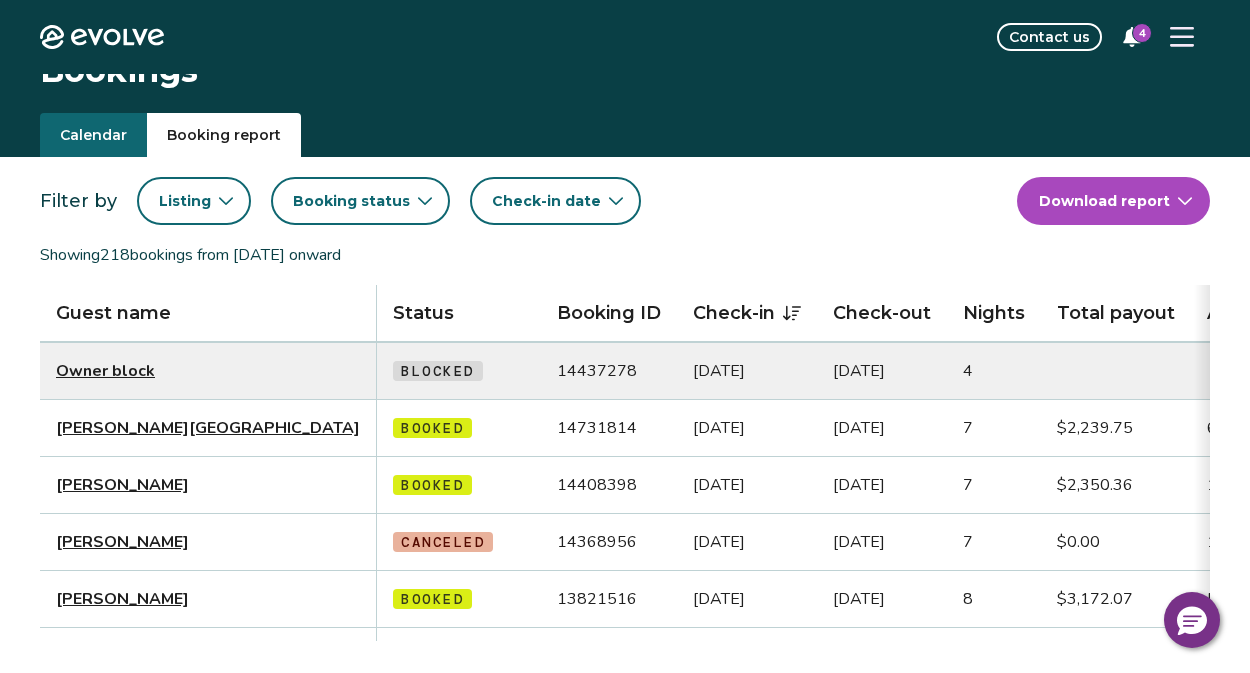 scroll, scrollTop: 0, scrollLeft: 0, axis: both 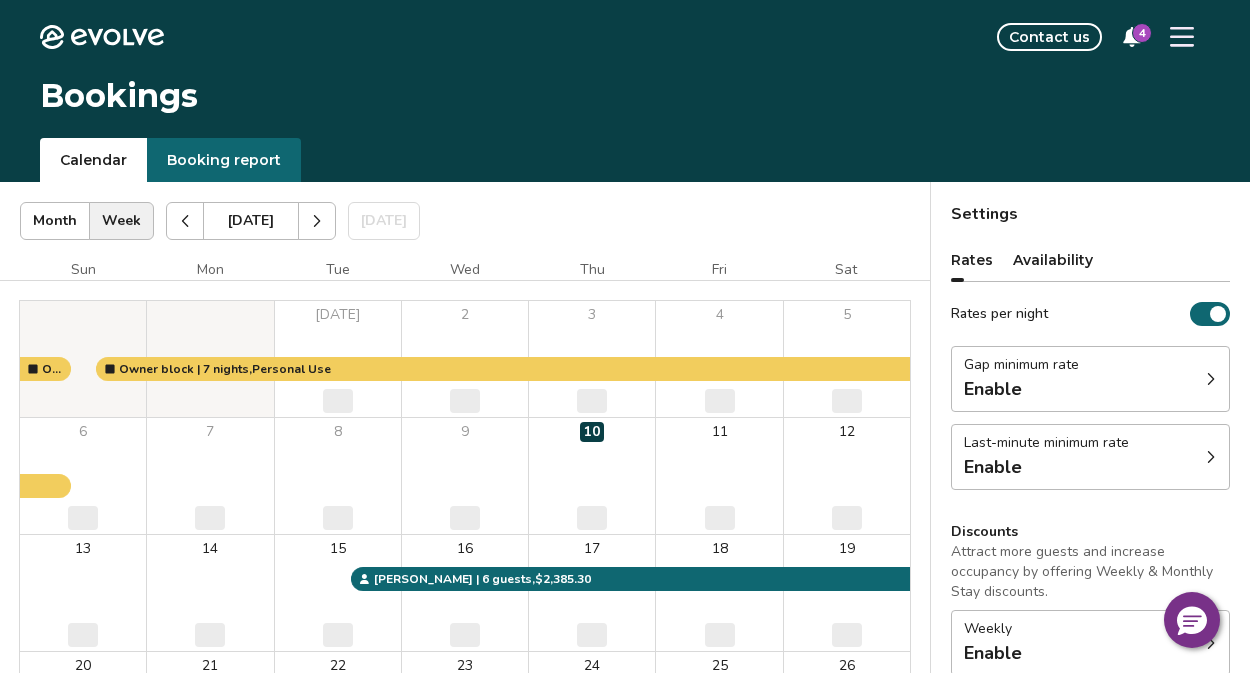 click on "Calendar" at bounding box center [93, 160] 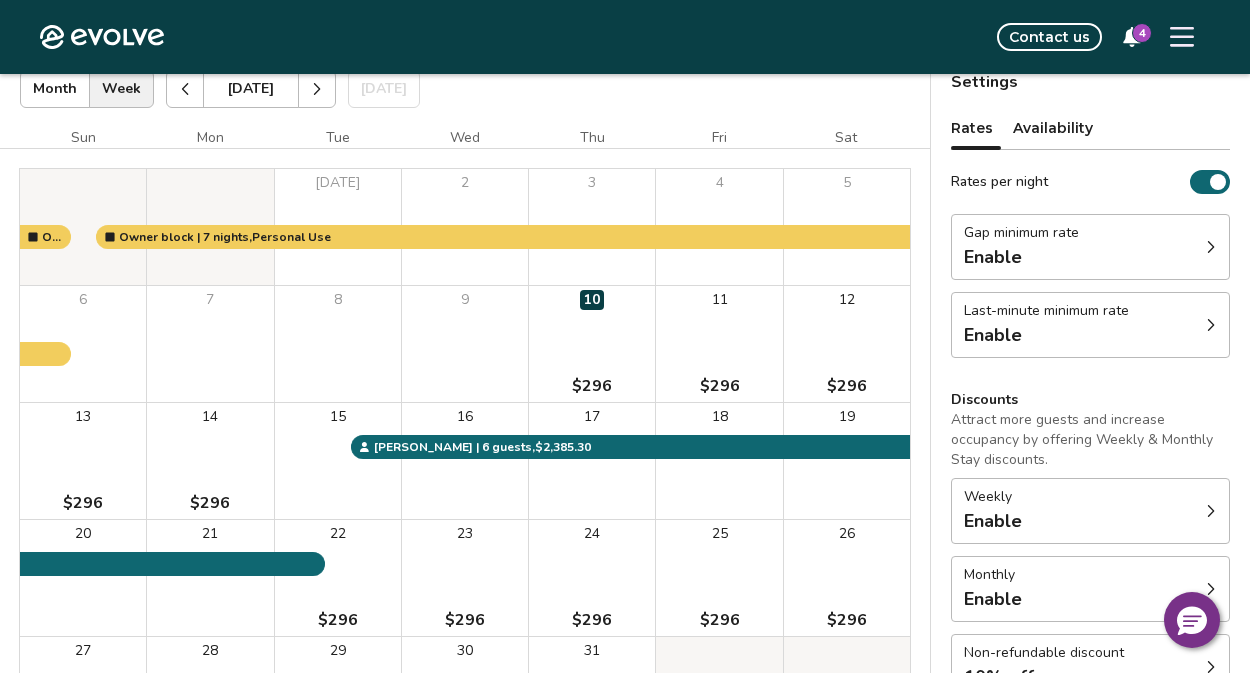 scroll, scrollTop: 132, scrollLeft: 0, axis: vertical 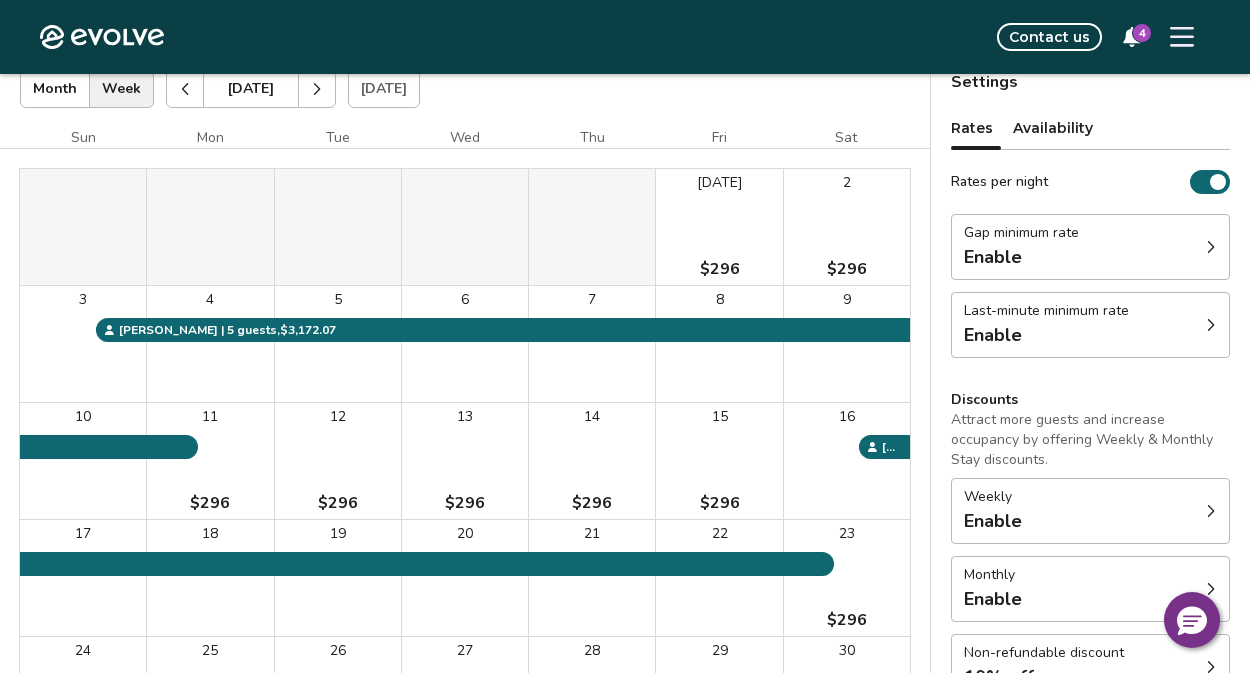 click 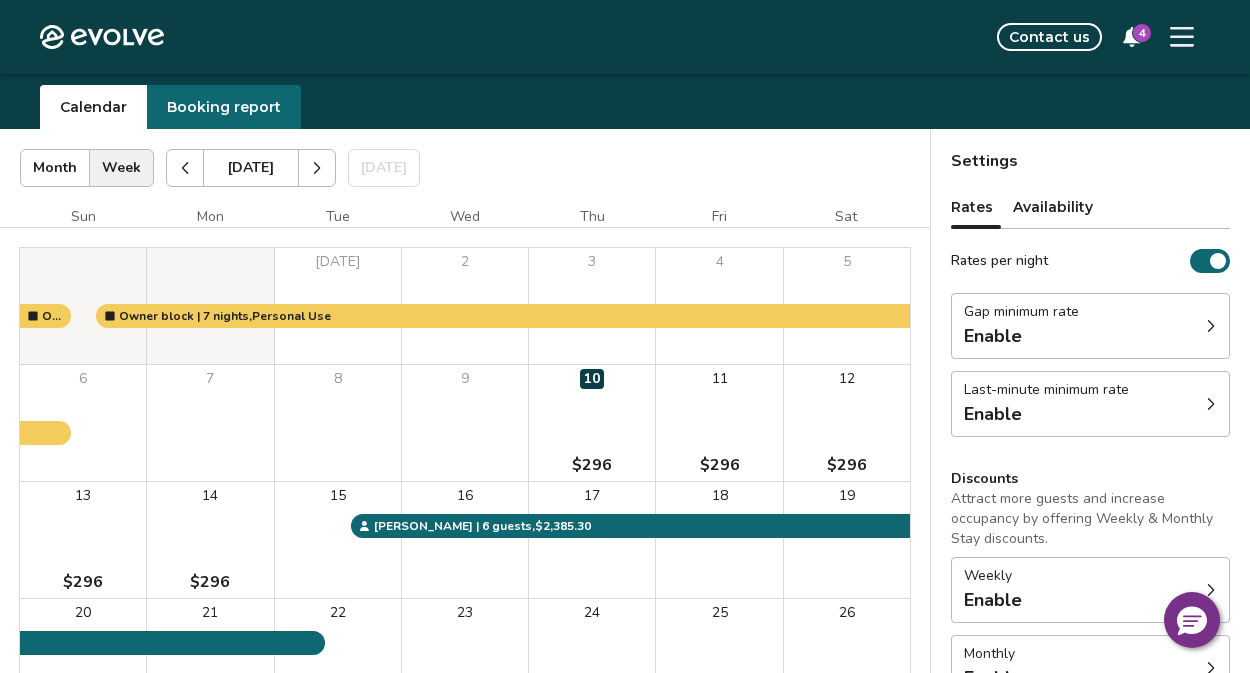 scroll, scrollTop: 52, scrollLeft: 0, axis: vertical 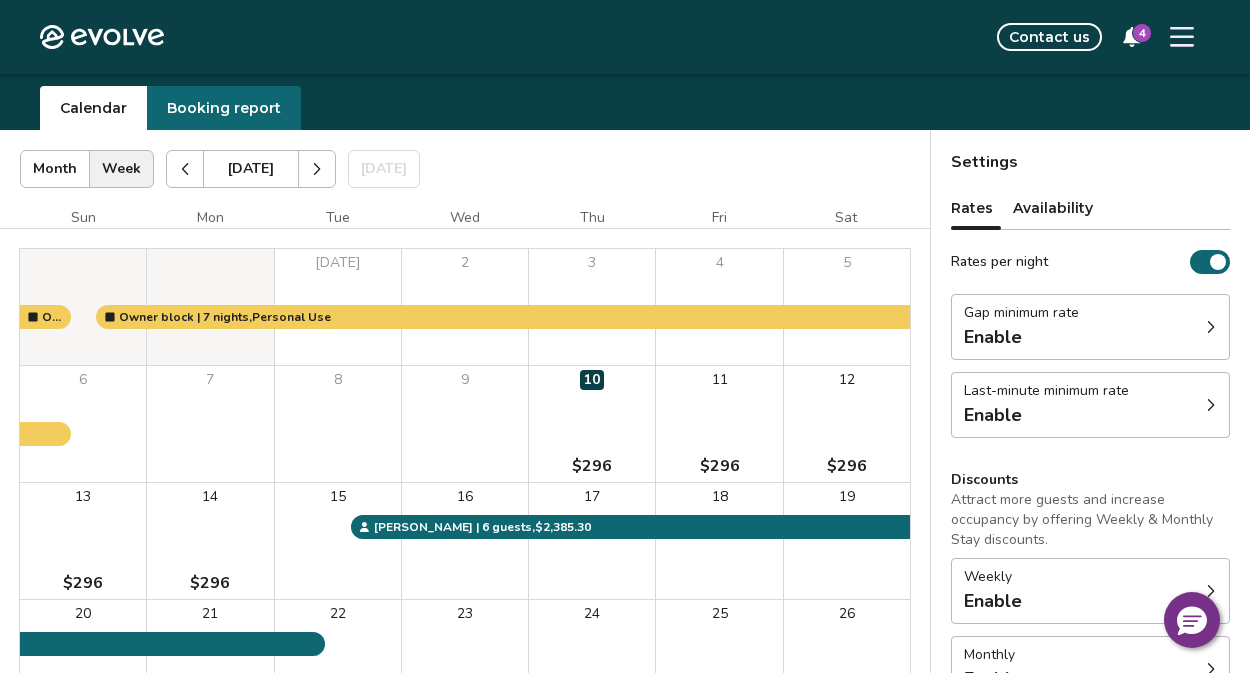click at bounding box center (317, 169) 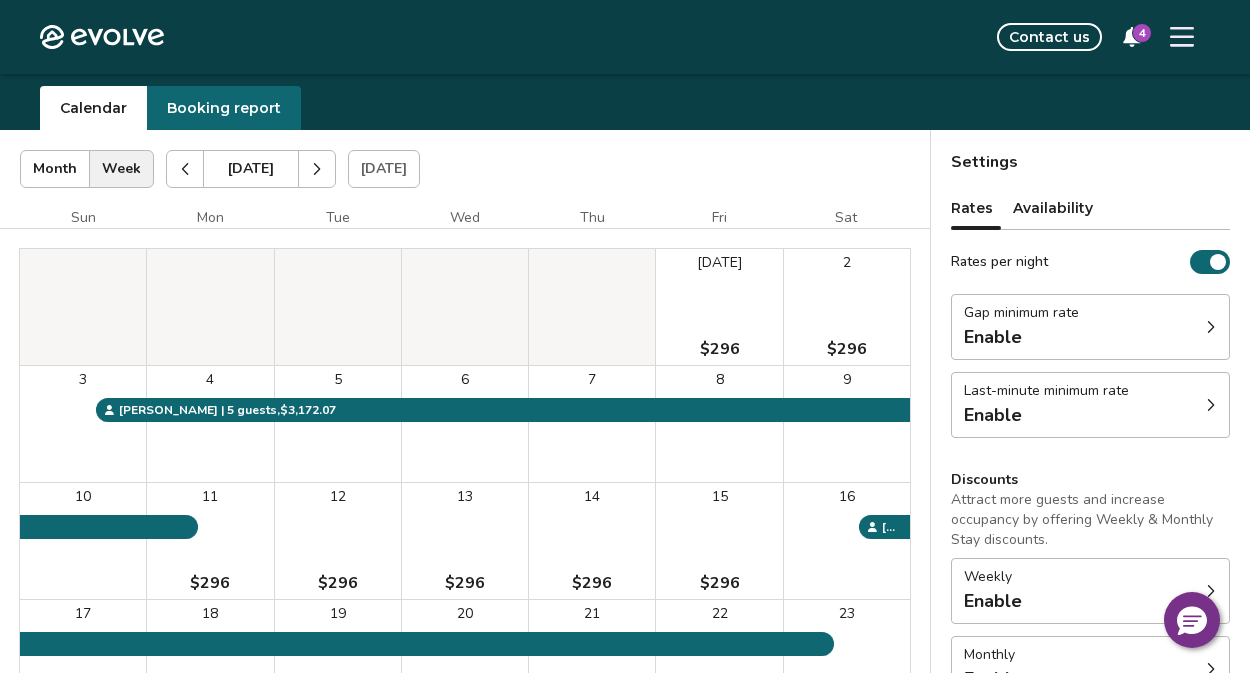 click 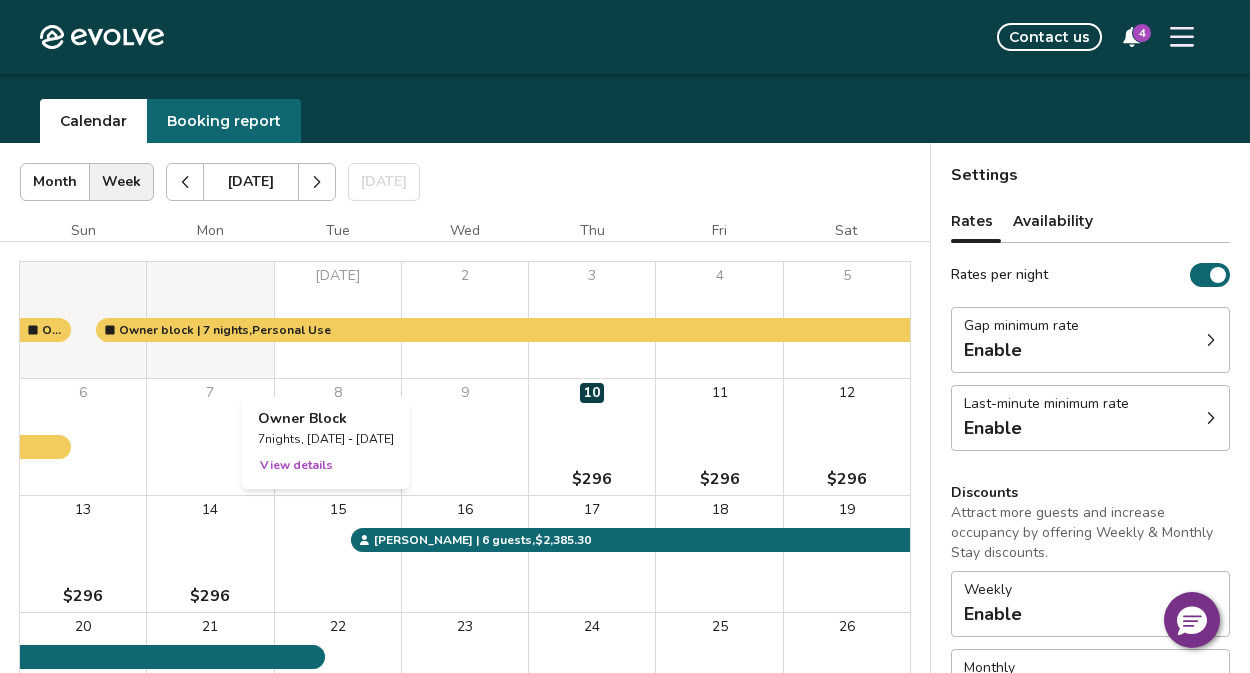 scroll, scrollTop: 38, scrollLeft: 0, axis: vertical 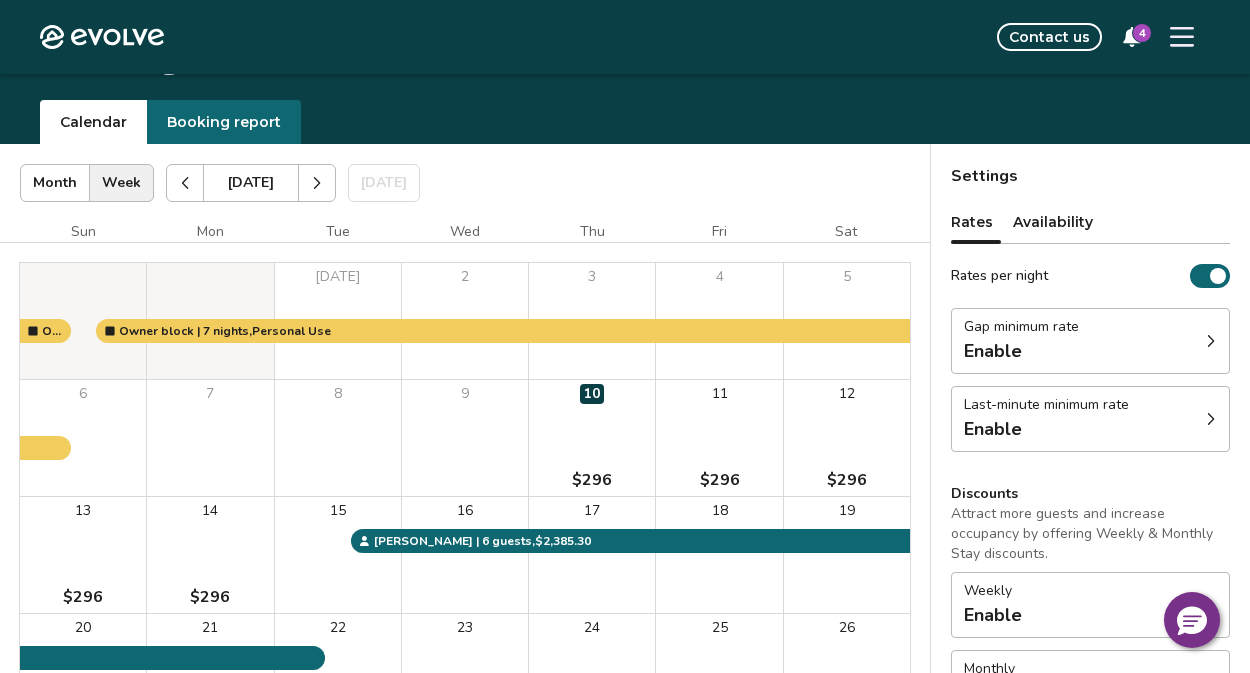 click 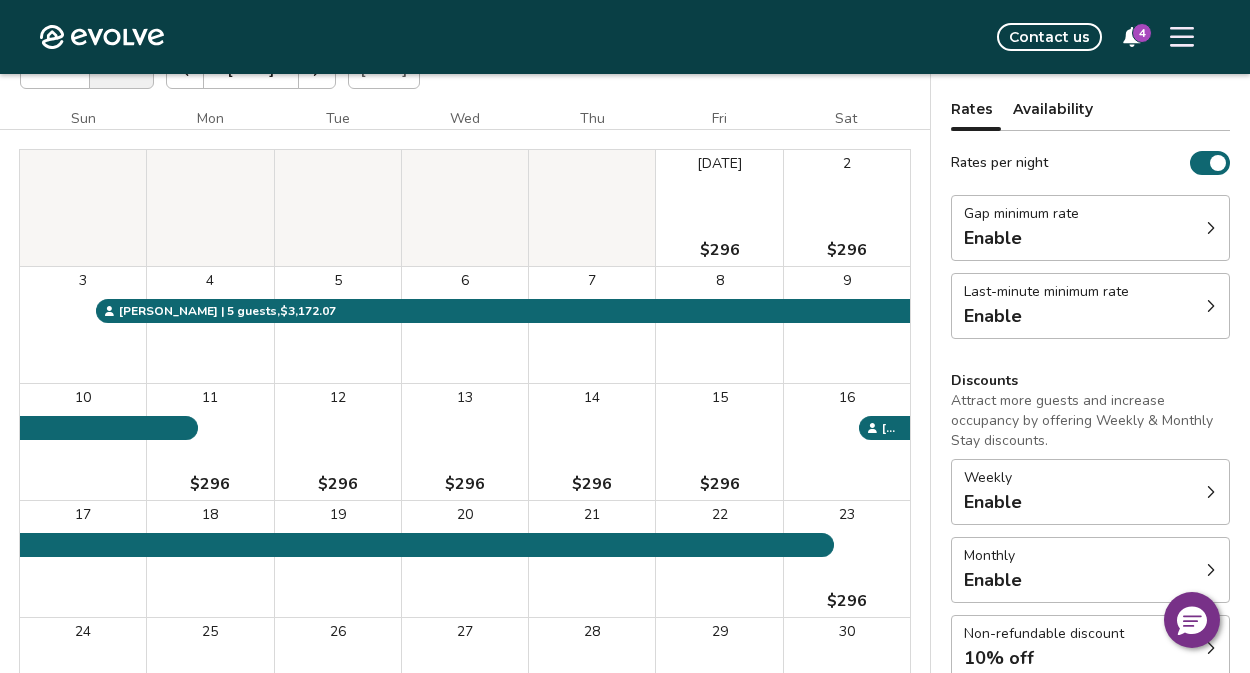 scroll, scrollTop: 0, scrollLeft: 0, axis: both 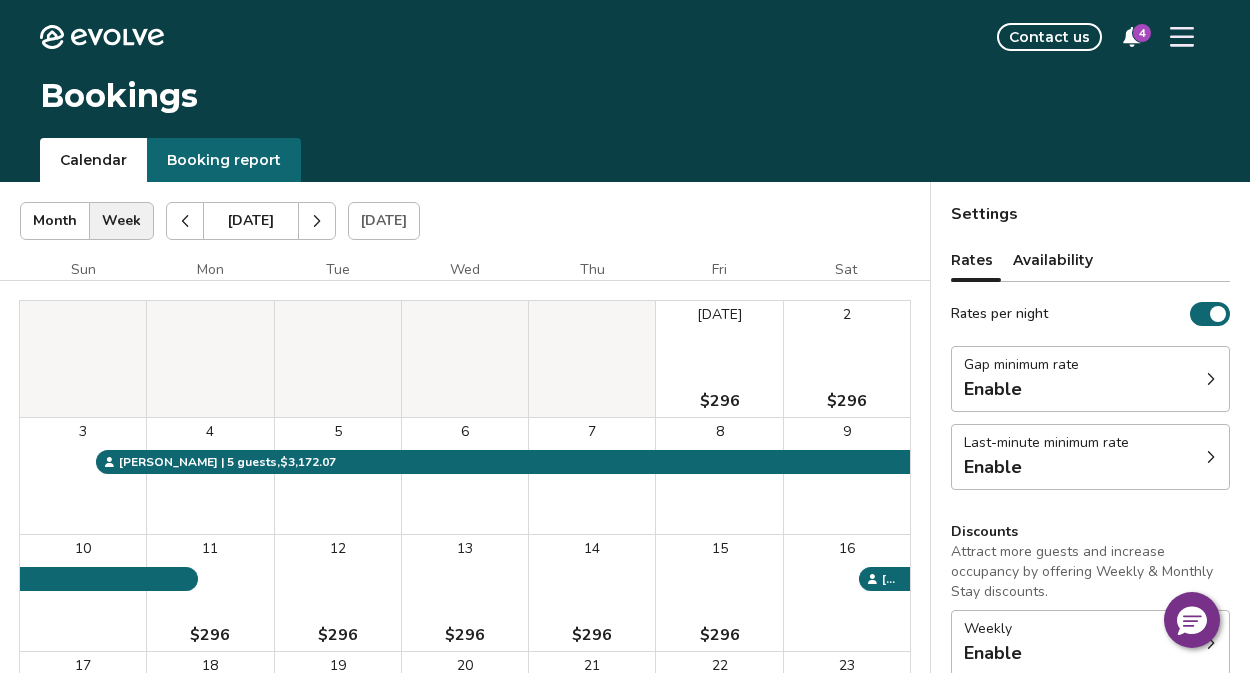 click at bounding box center (317, 221) 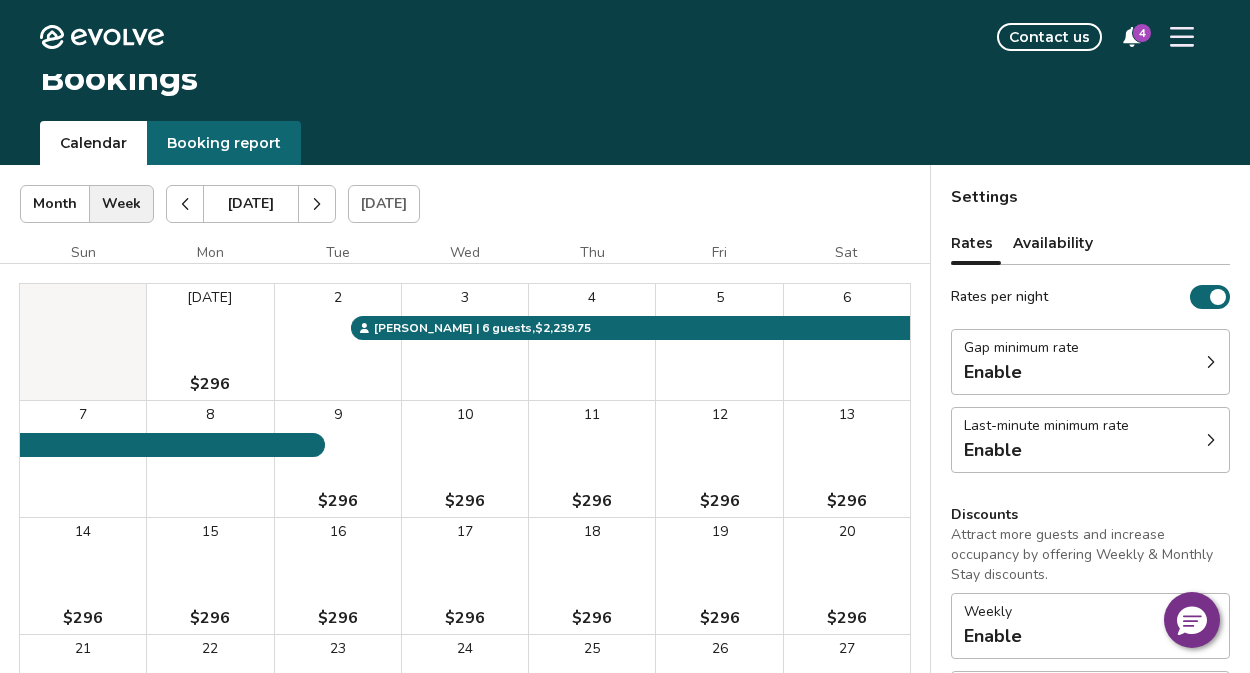 scroll, scrollTop: 0, scrollLeft: 0, axis: both 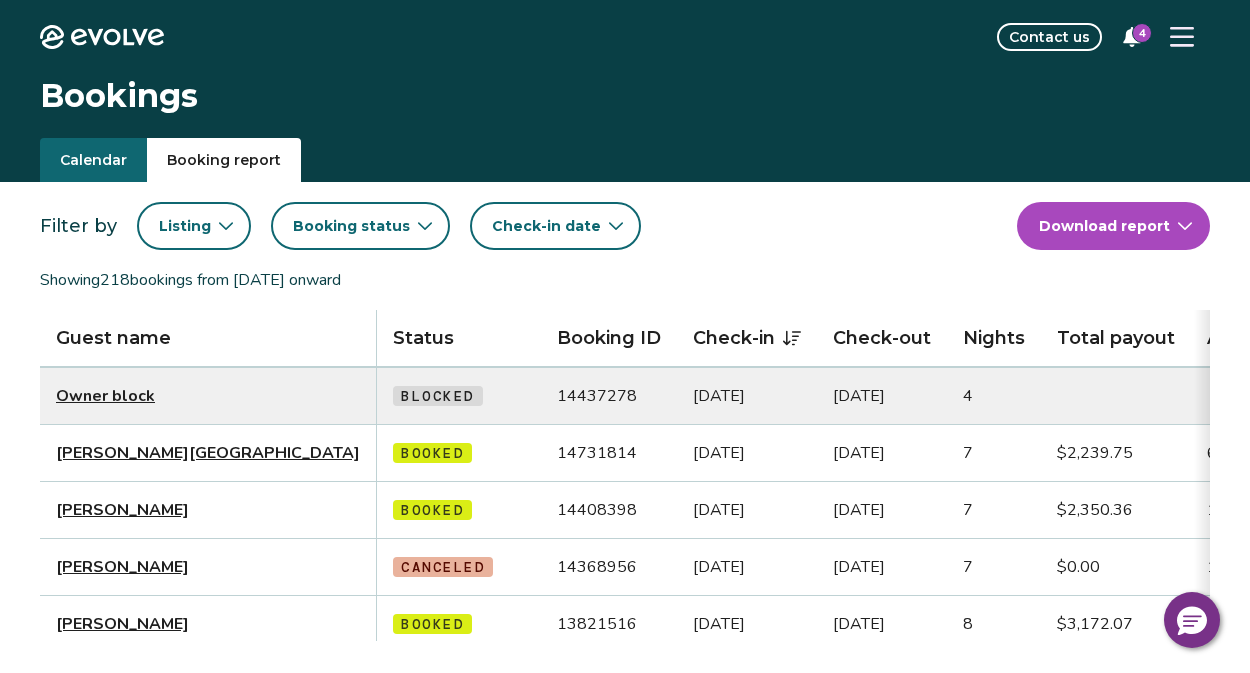 click on "Evolve" 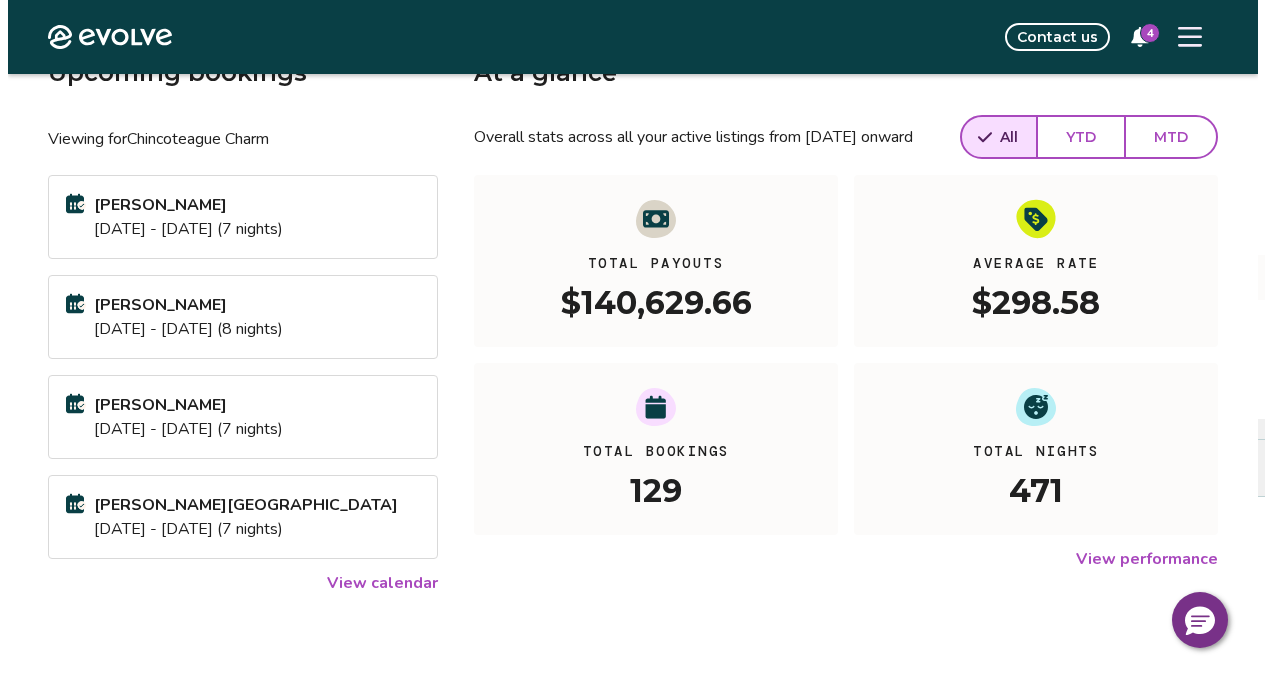 scroll, scrollTop: 0, scrollLeft: 0, axis: both 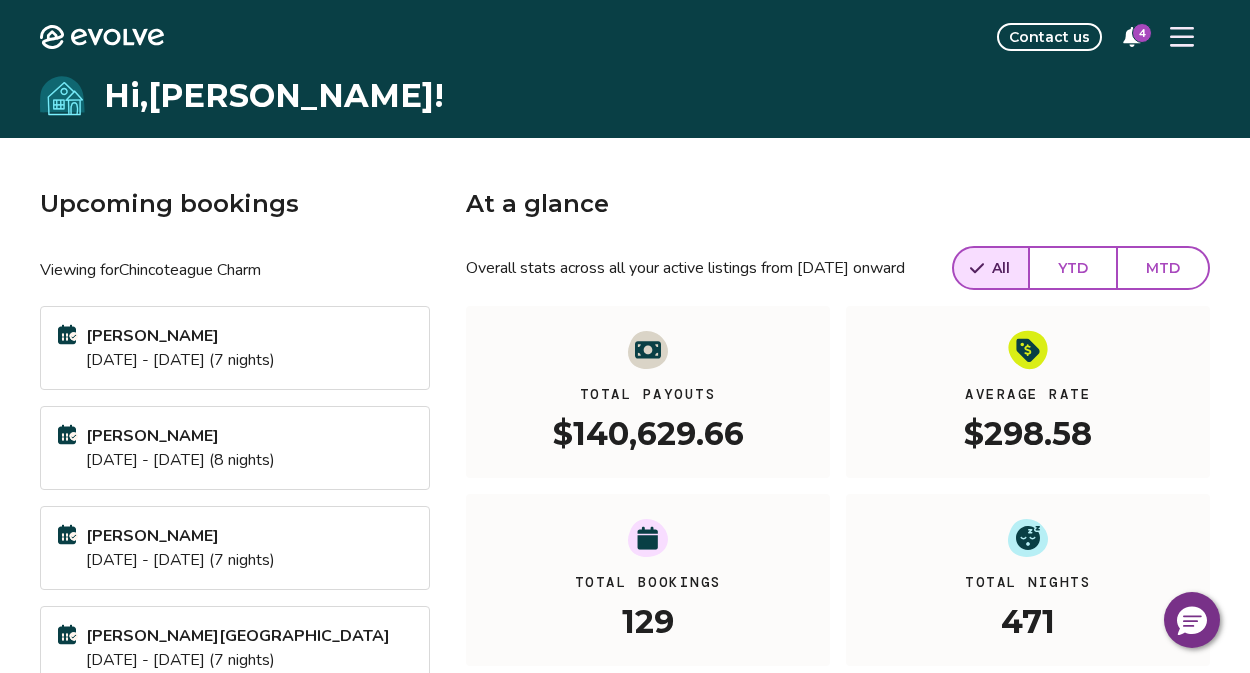 click 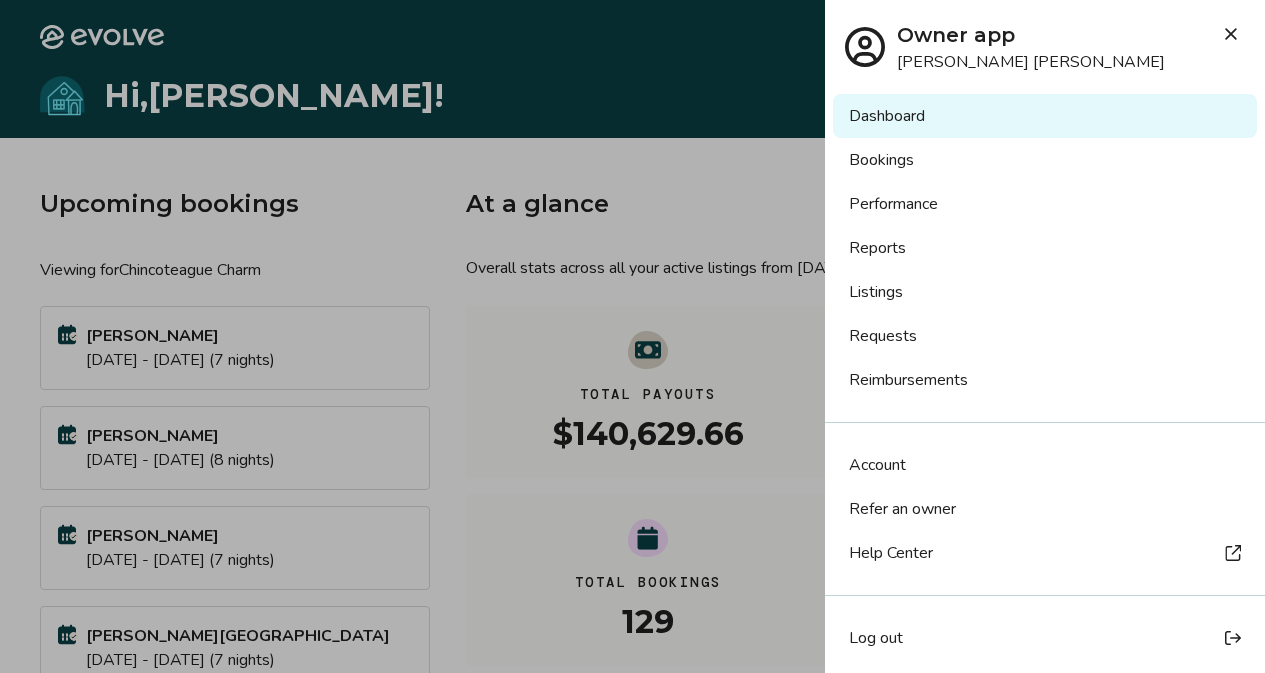 click on "Reimbursements" at bounding box center [1045, 380] 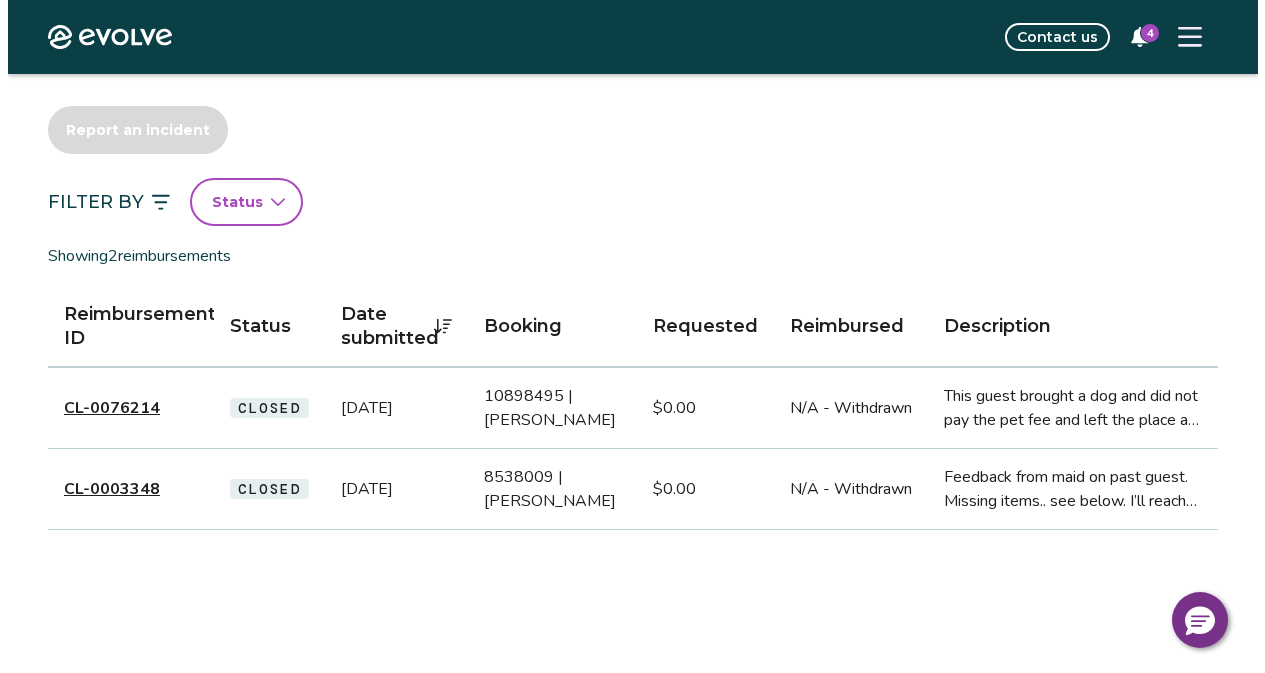 scroll, scrollTop: 79, scrollLeft: 0, axis: vertical 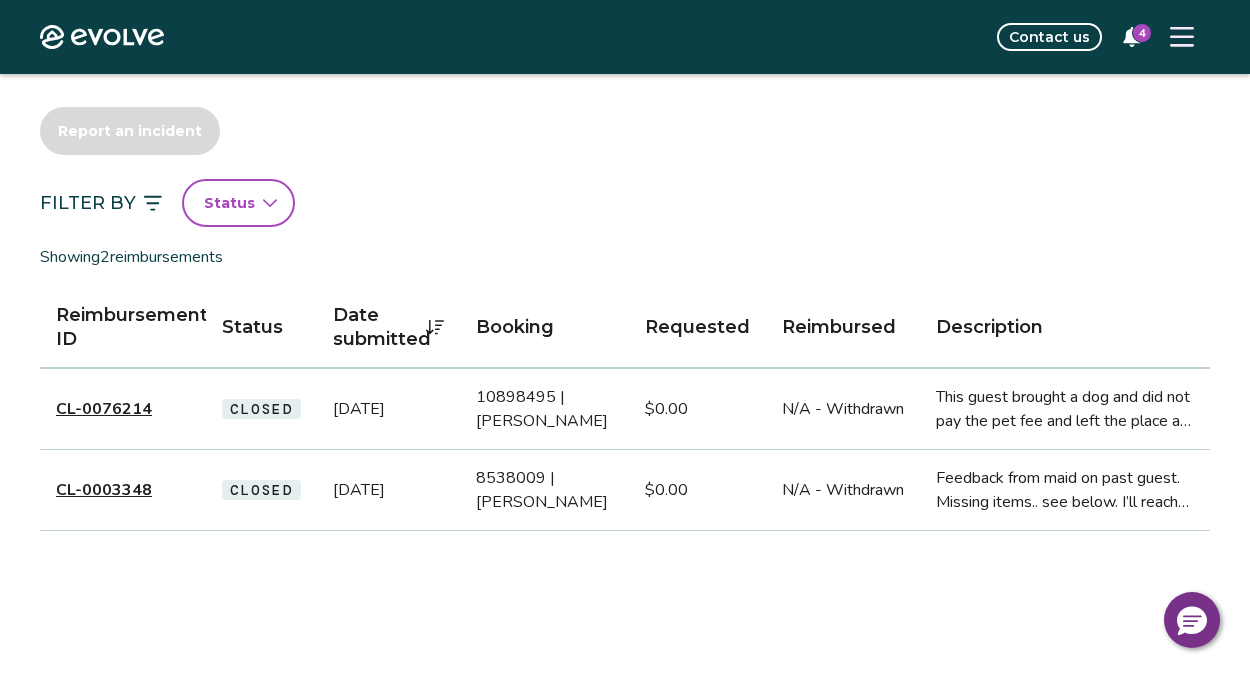 click 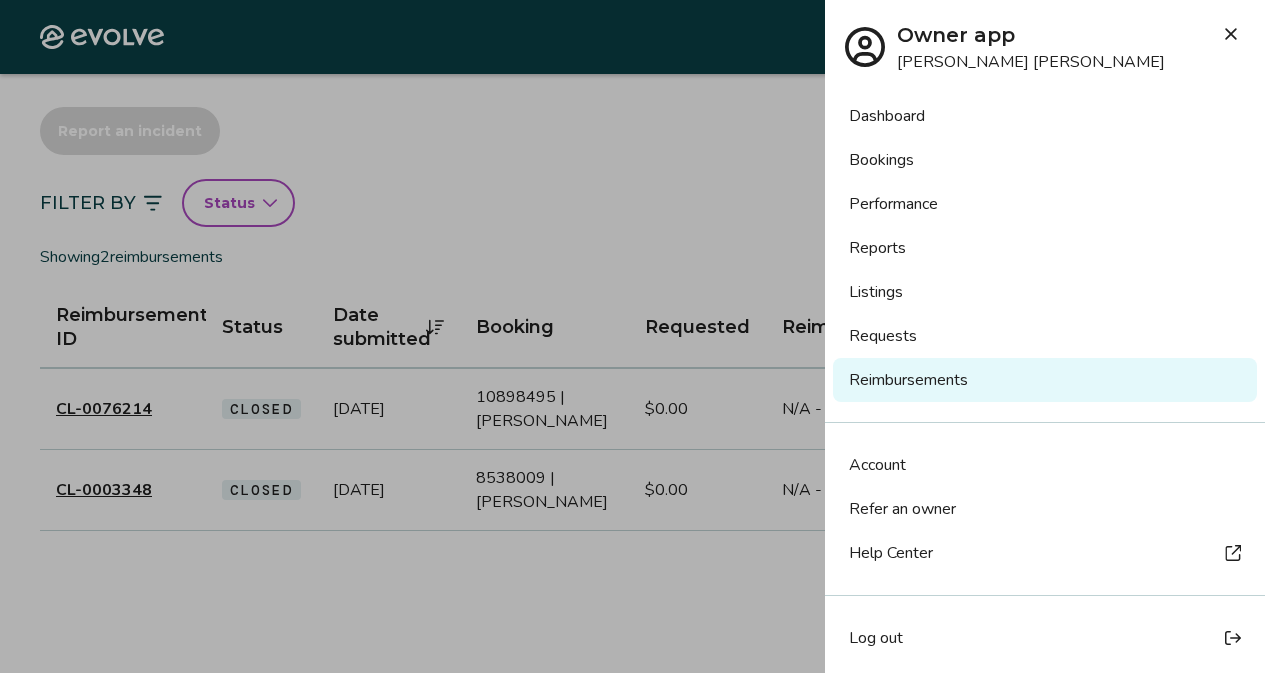 click on "Performance" at bounding box center [1045, 204] 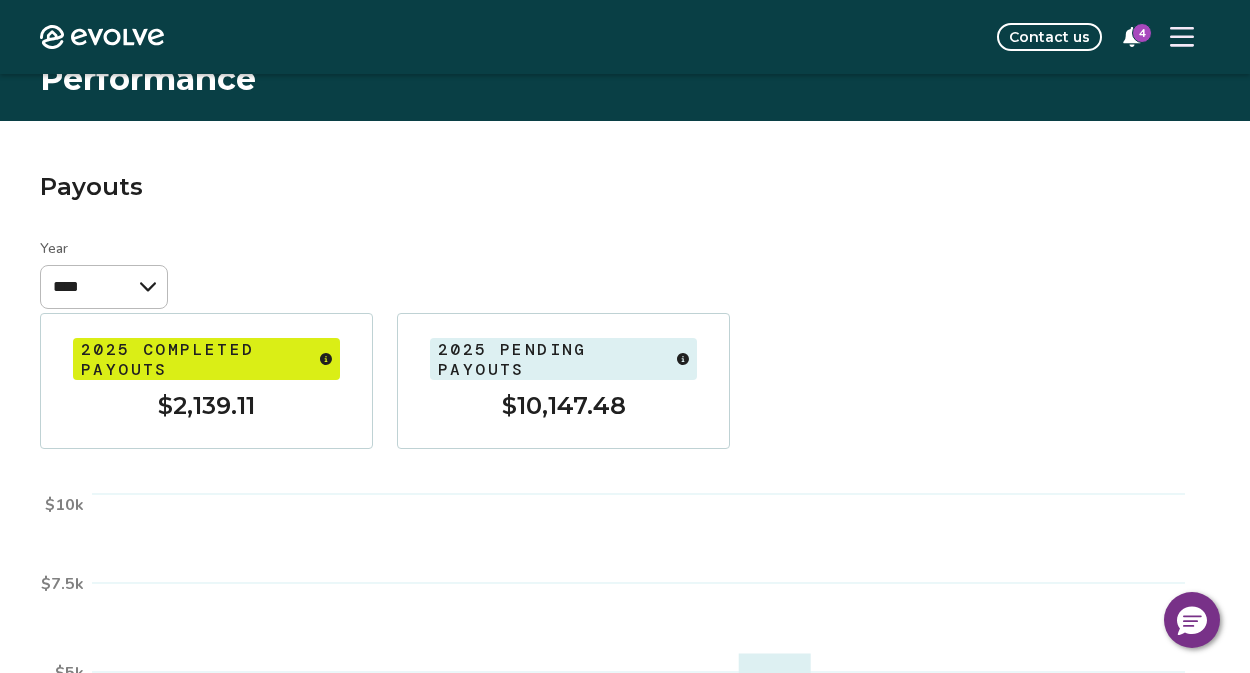 scroll, scrollTop: 7, scrollLeft: 0, axis: vertical 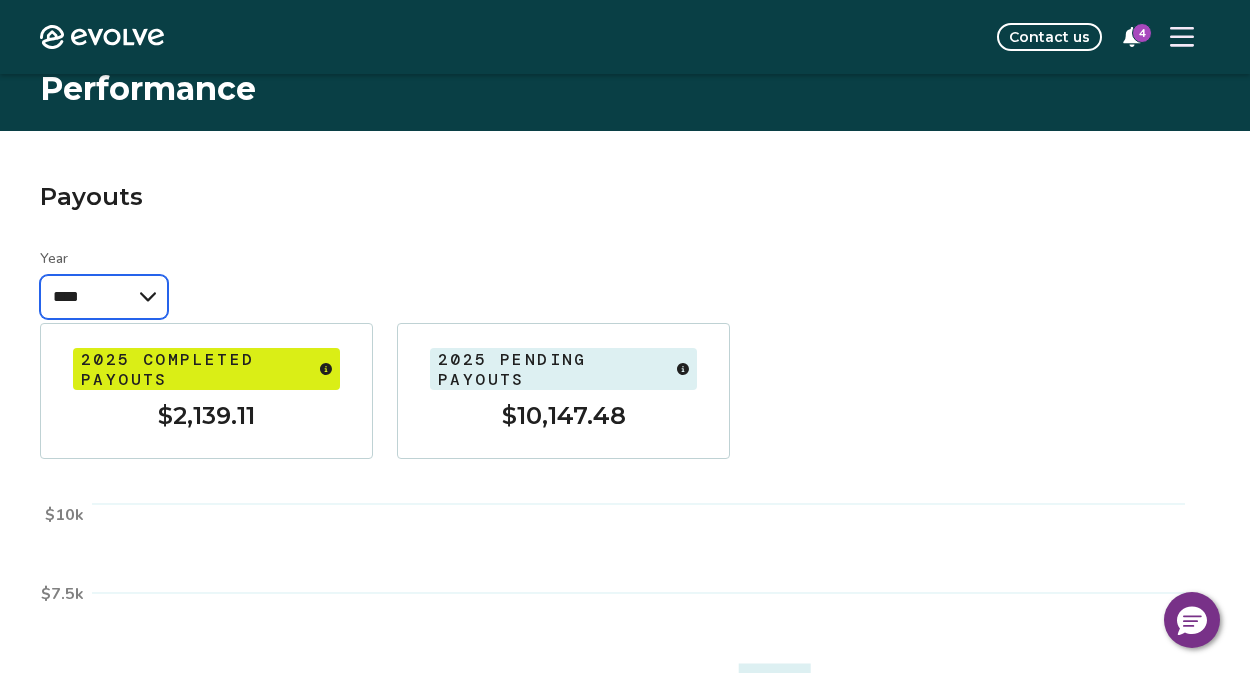 click on "**** **** **** **** **** ****" at bounding box center [104, 297] 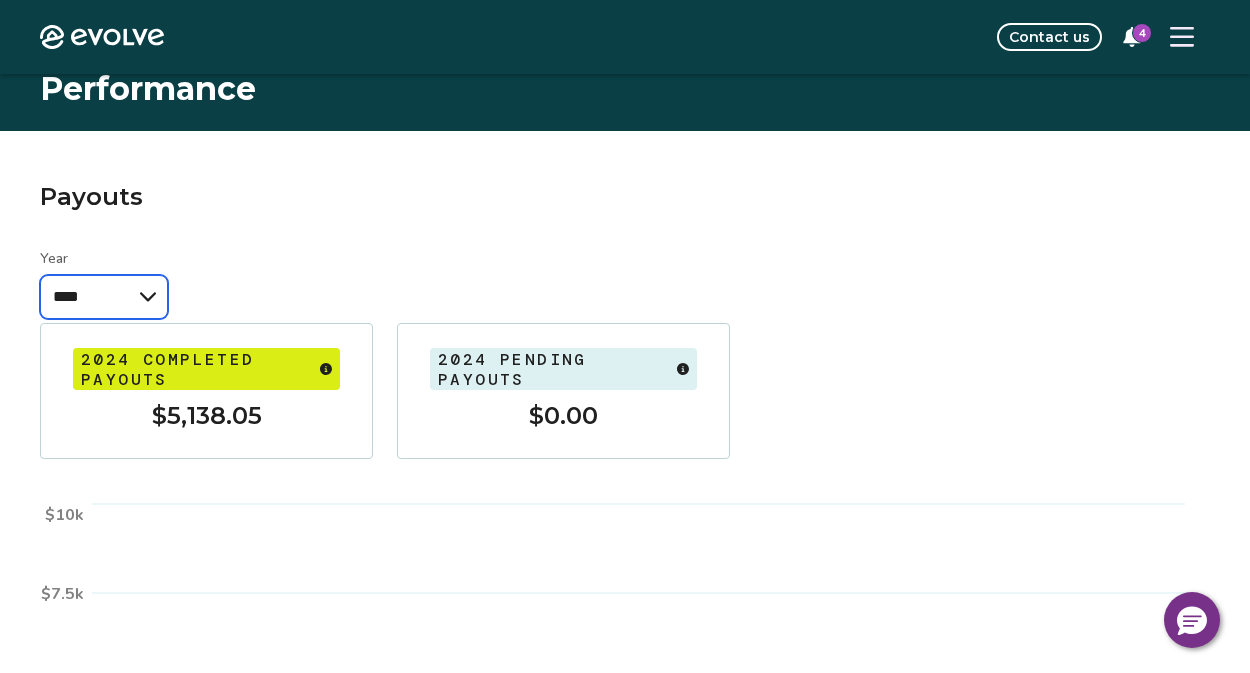 click on "**** **** **** **** **** ****" at bounding box center (104, 297) 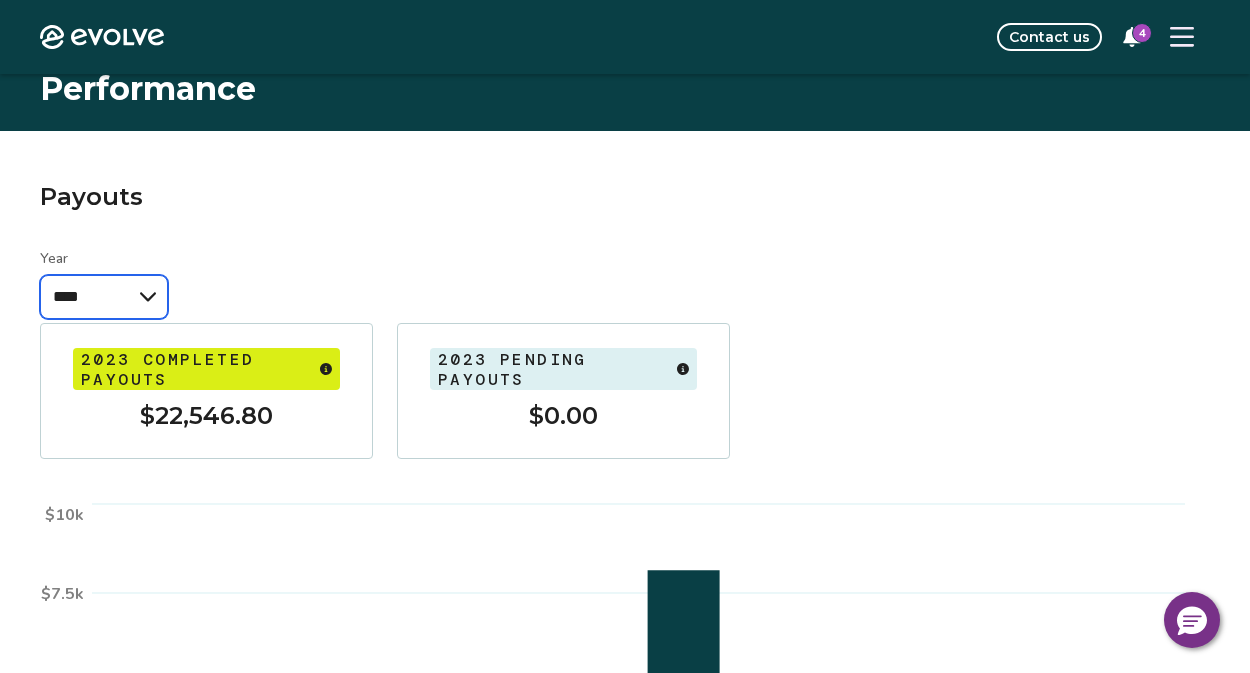 click on "**** **** **** **** **** ****" at bounding box center (104, 297) 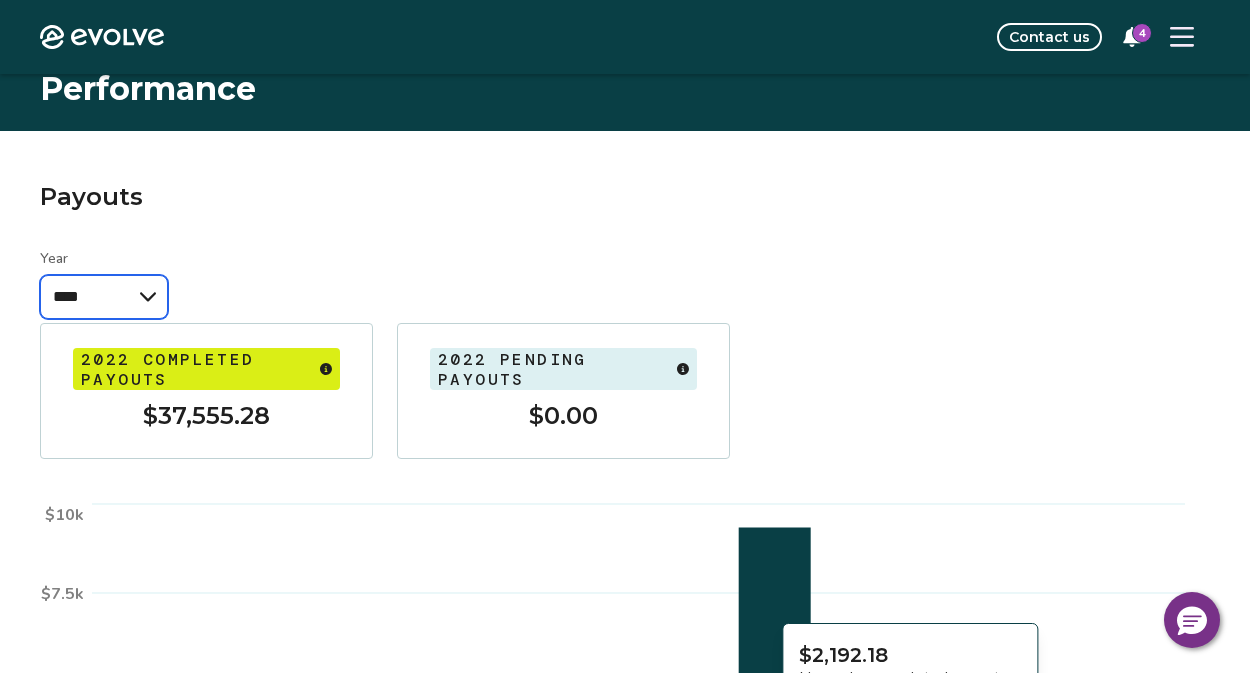 click on "**** **** **** **** **** ****" at bounding box center [104, 297] 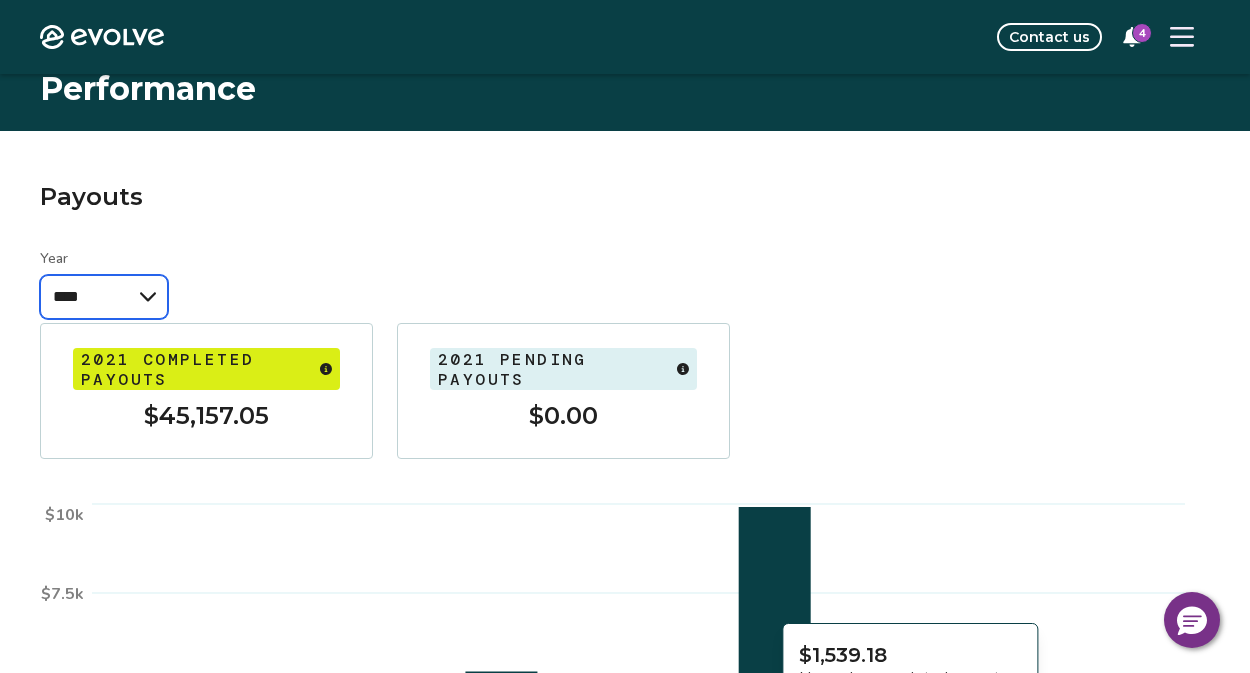 click on "**** **** **** **** **** ****" at bounding box center (104, 297) 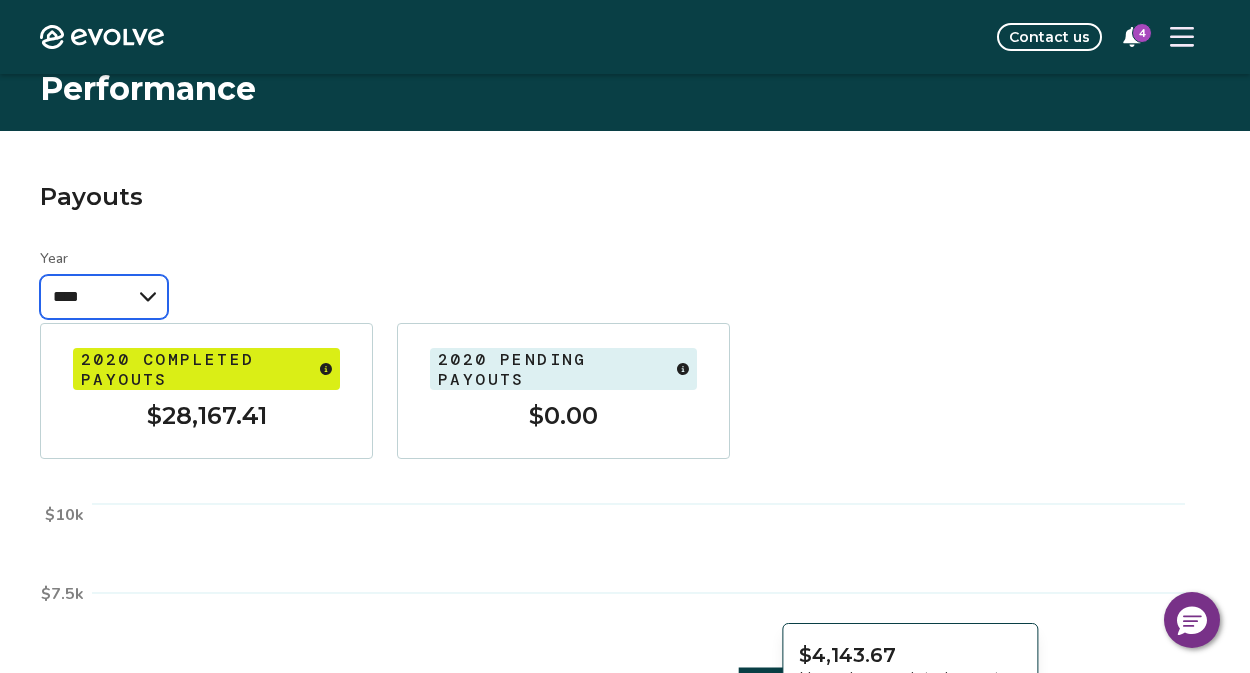 click on "**** **** **** **** **** ****" at bounding box center (104, 297) 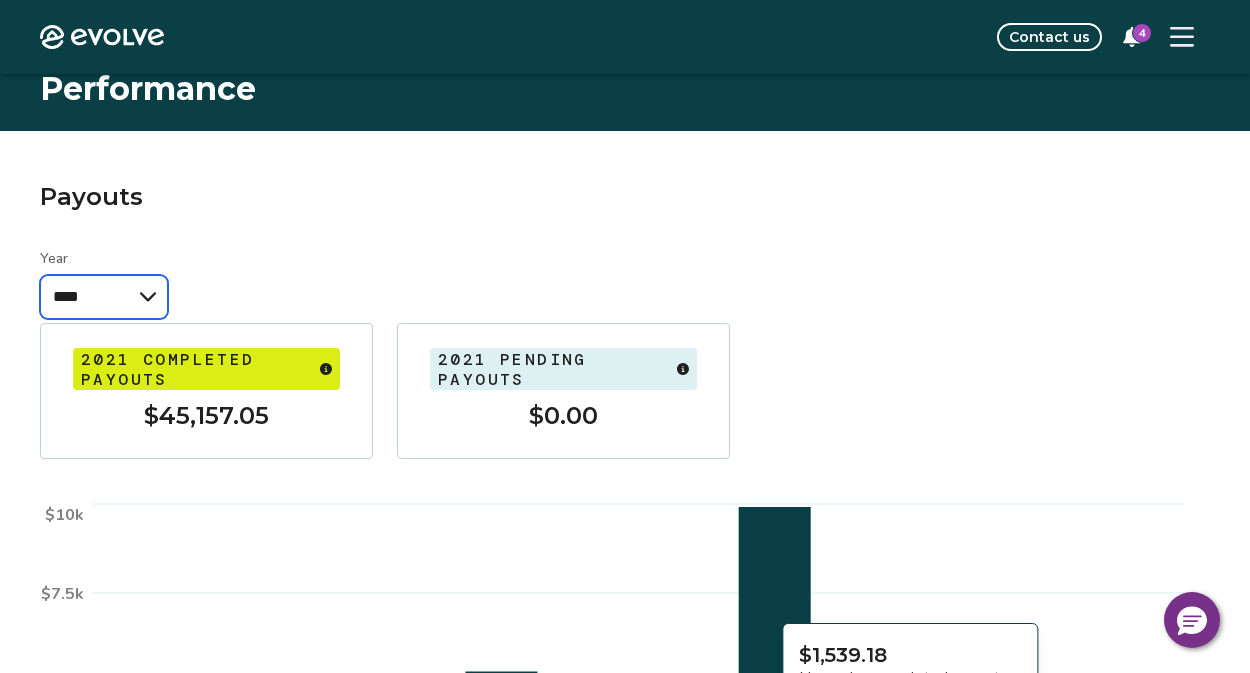 click on "**** **** **** **** **** ****" at bounding box center (104, 297) 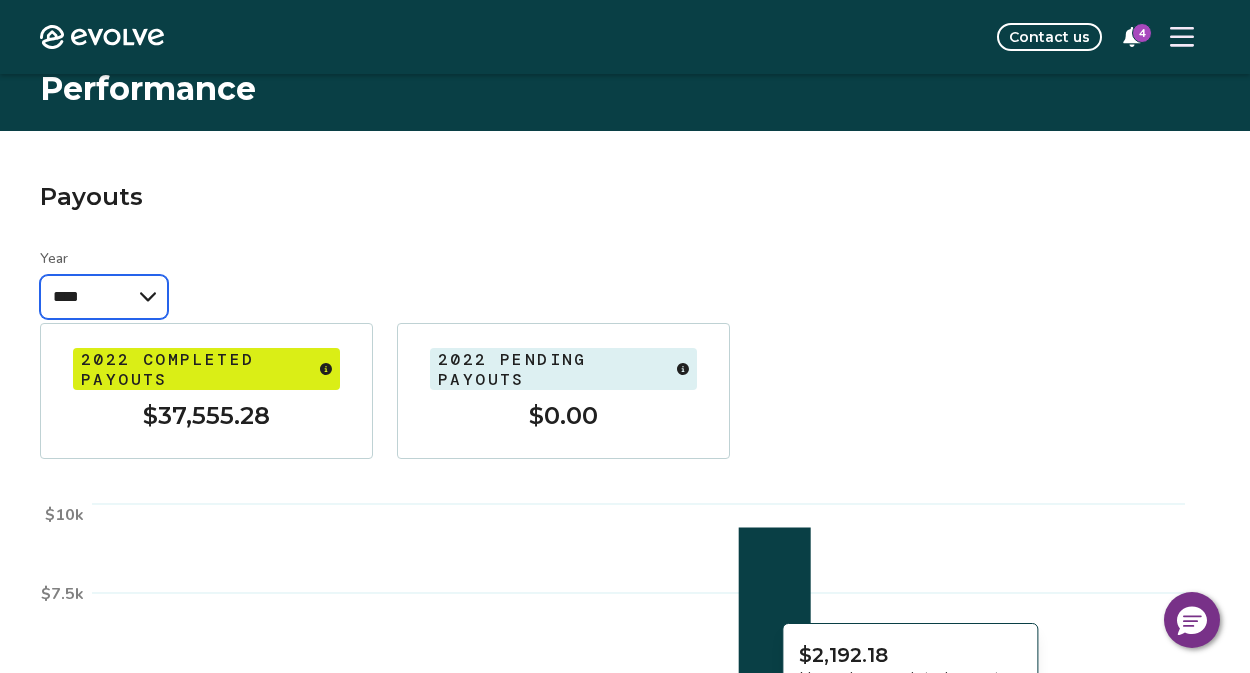 click on "**** **** **** **** **** ****" at bounding box center [104, 297] 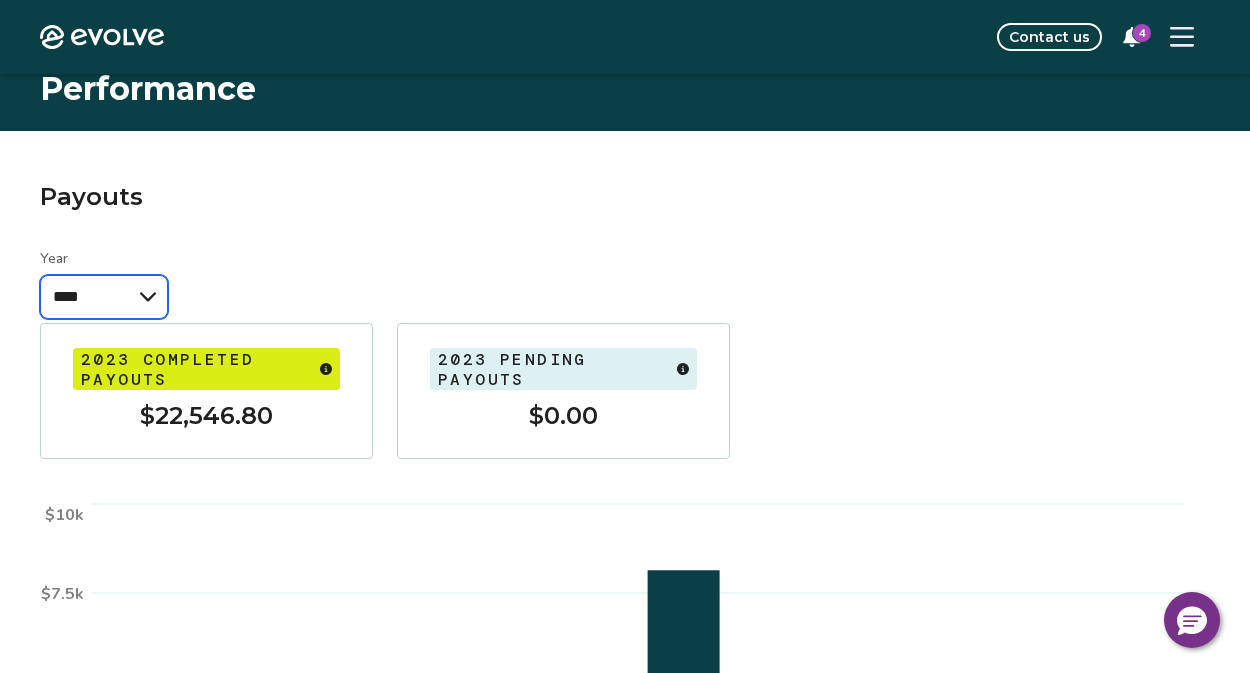 click on "**** **** **** **** **** ****" at bounding box center (104, 297) 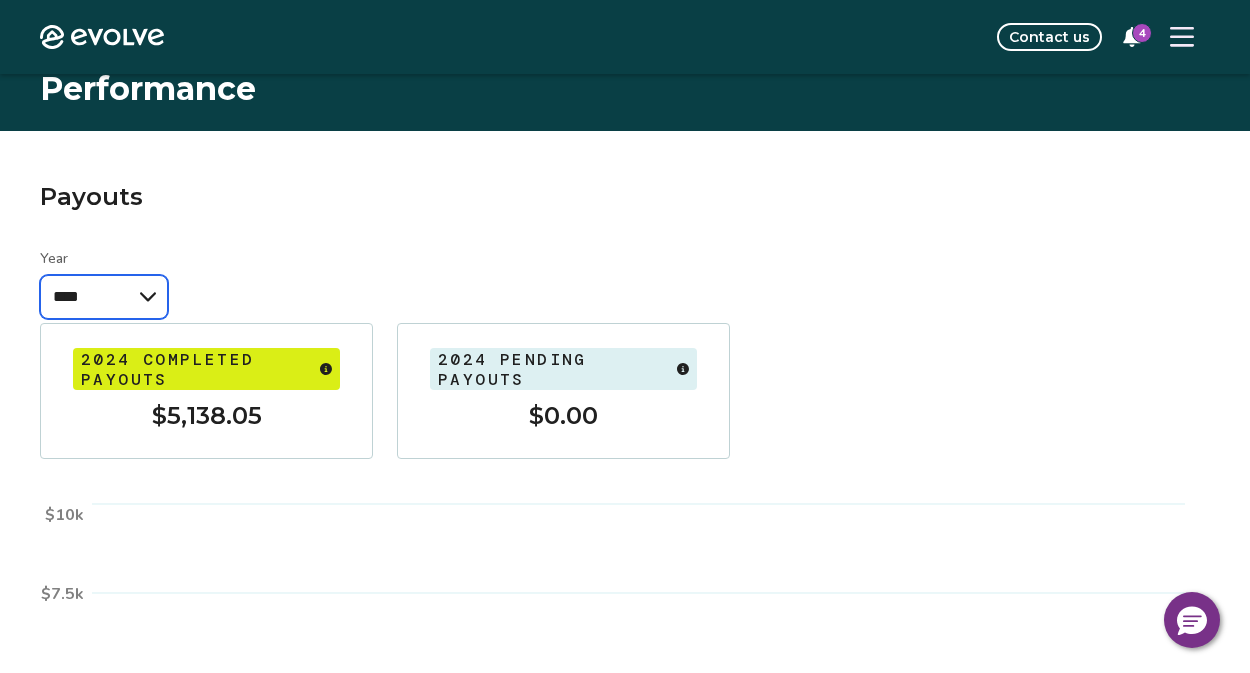 click on "**** **** **** **** **** ****" at bounding box center (104, 297) 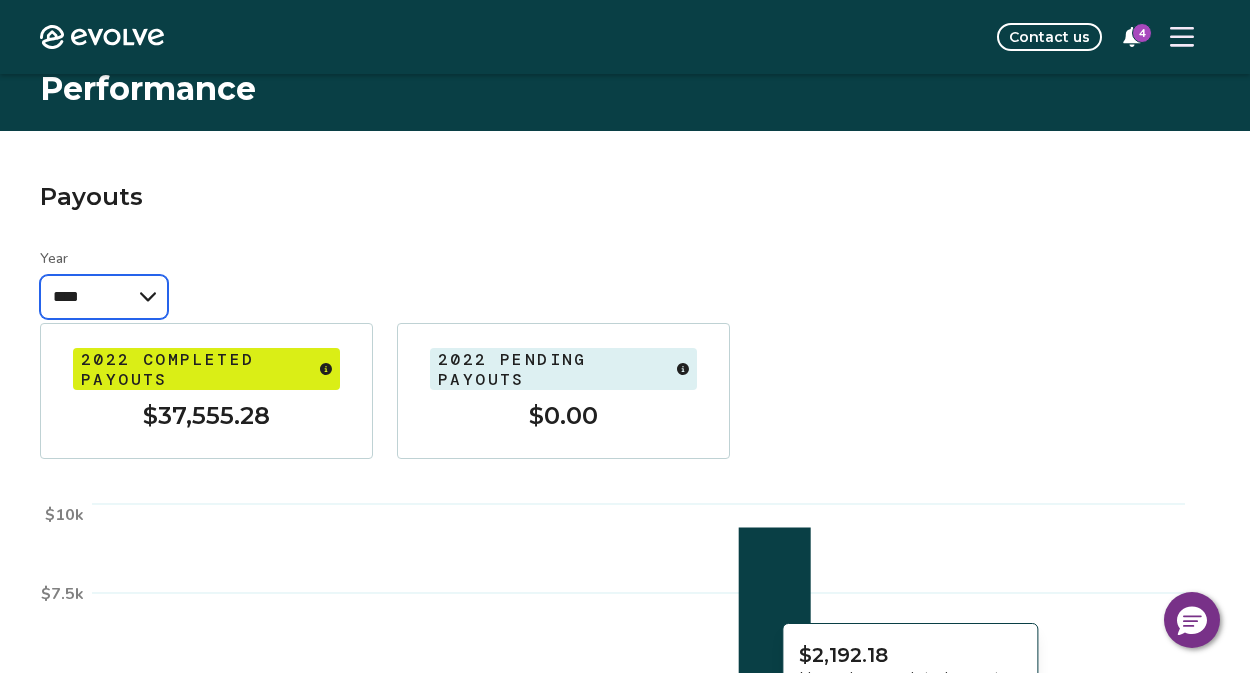 click on "**** **** **** **** **** ****" at bounding box center [104, 297] 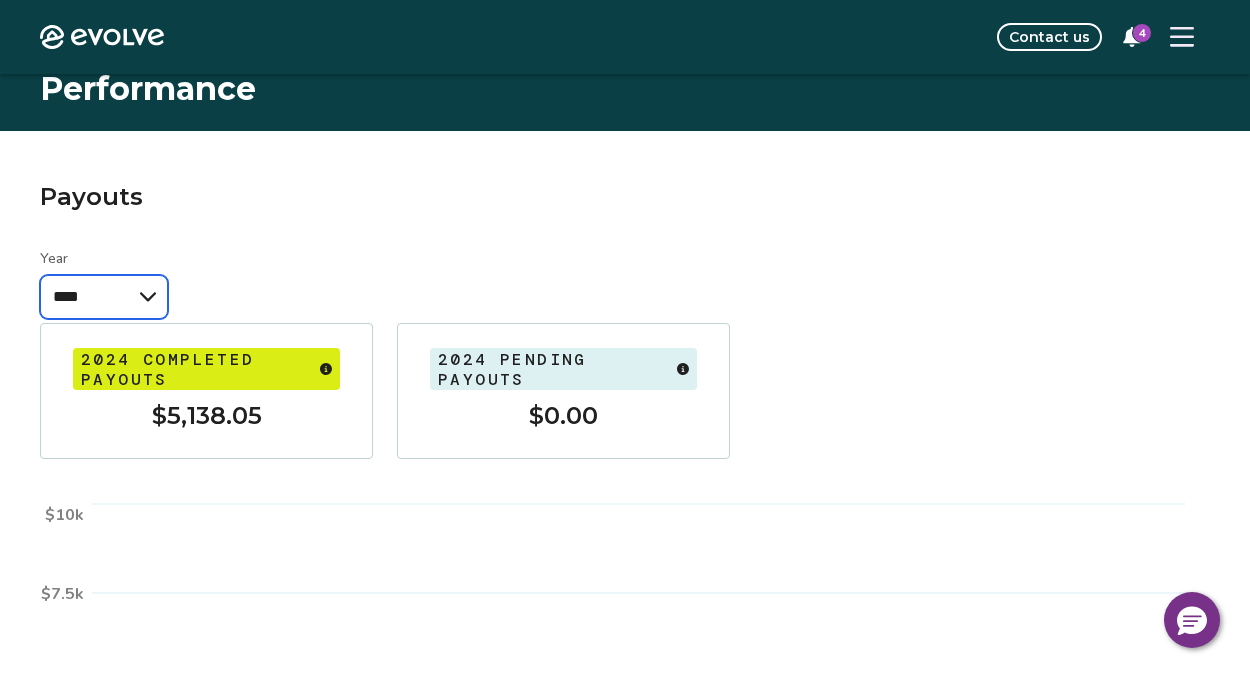 click on "**** **** **** **** **** ****" at bounding box center (104, 297) 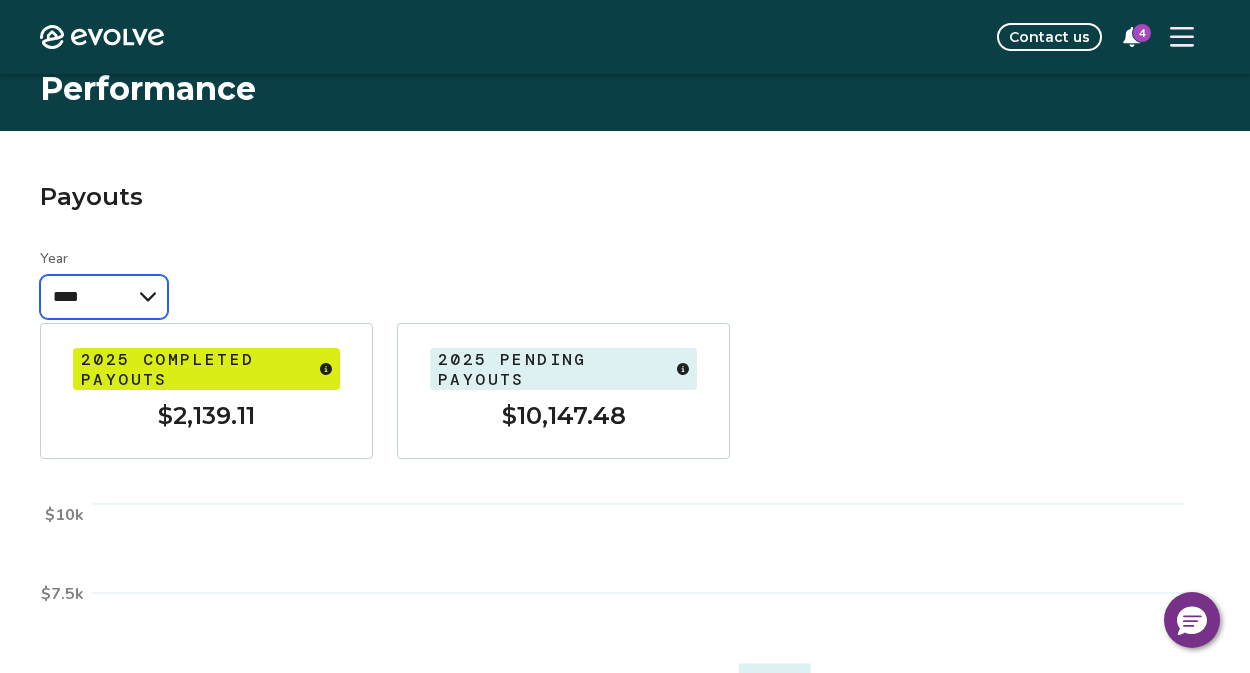 click on "**** **** **** **** **** ****" at bounding box center [104, 297] 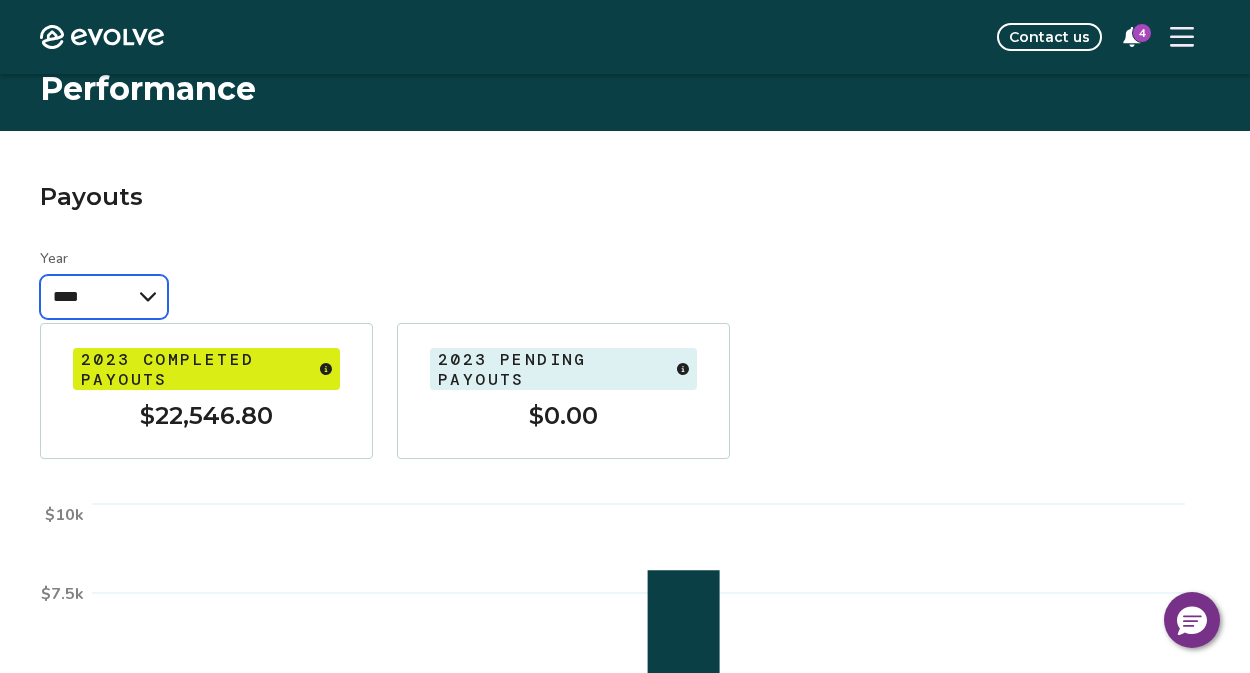 click on "**** **** **** **** **** ****" at bounding box center [104, 297] 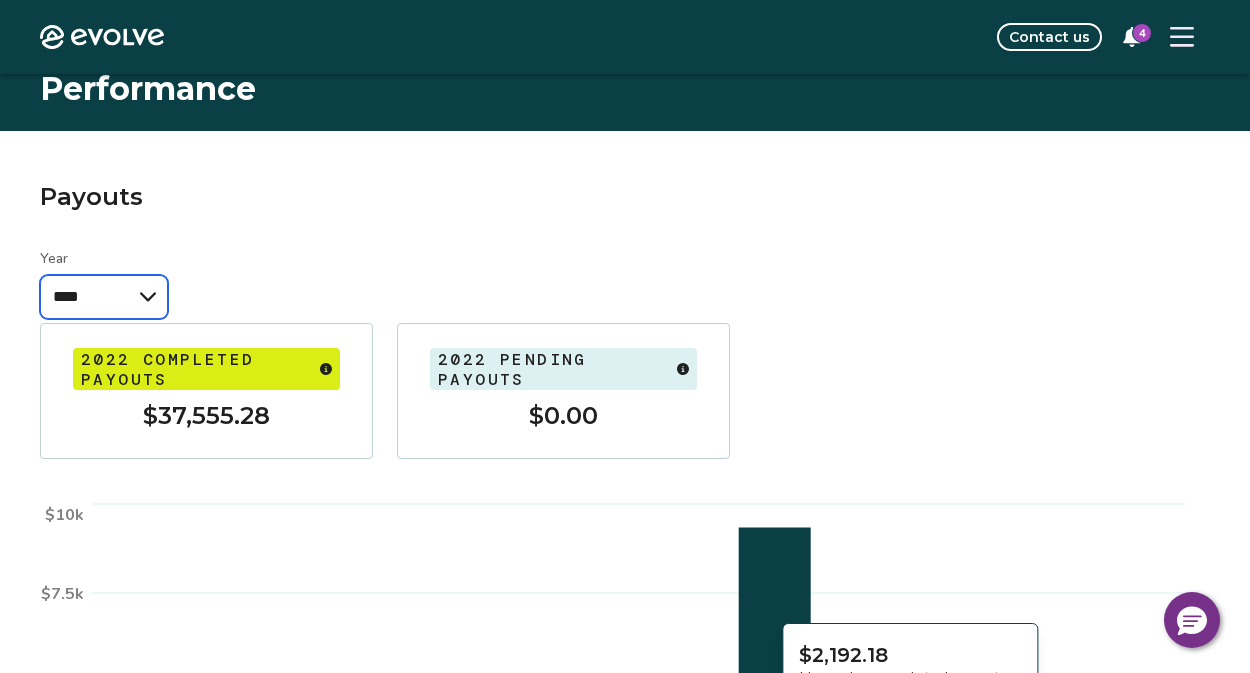 click on "**** **** **** **** **** ****" at bounding box center (104, 297) 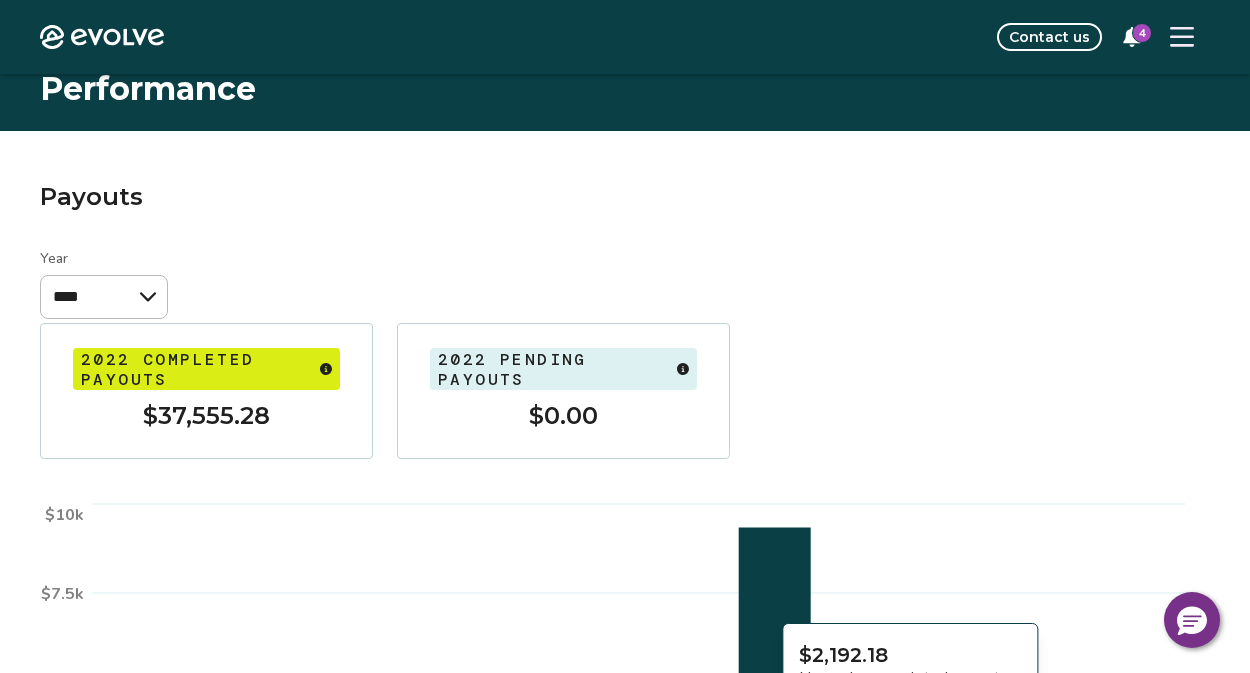 click on "Year   **** **** **** **** **** ****" at bounding box center (625, 283) 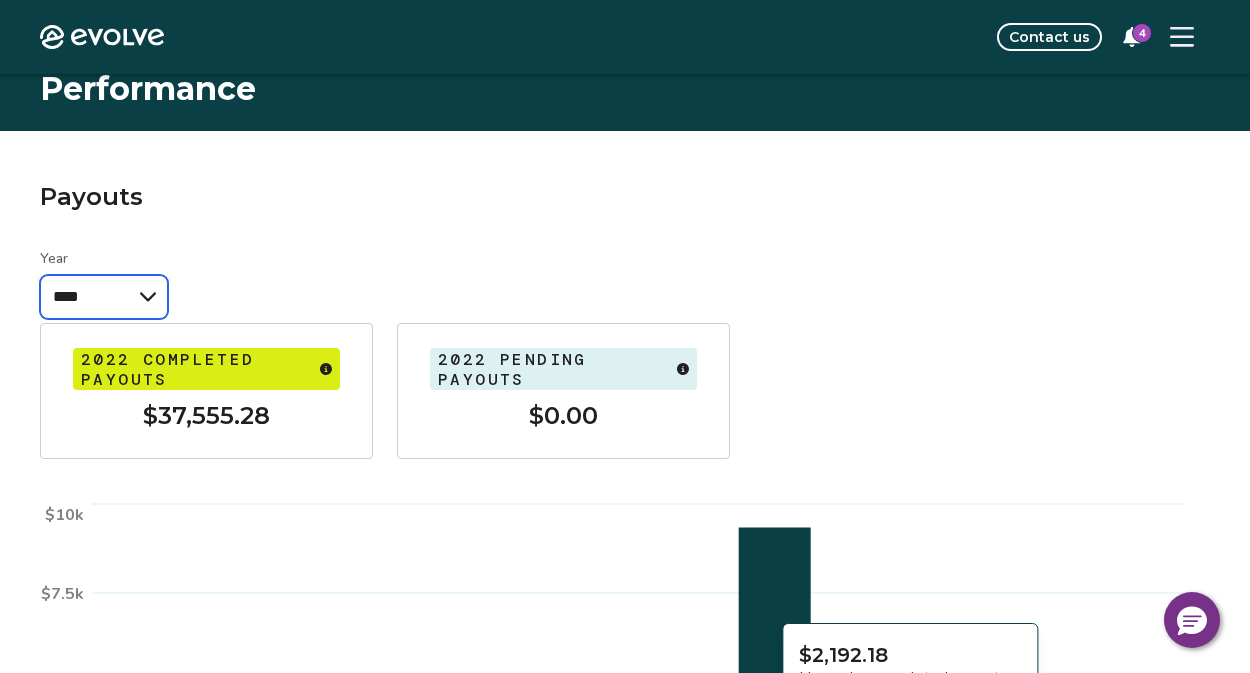 click on "**** **** **** **** **** ****" at bounding box center (104, 297) 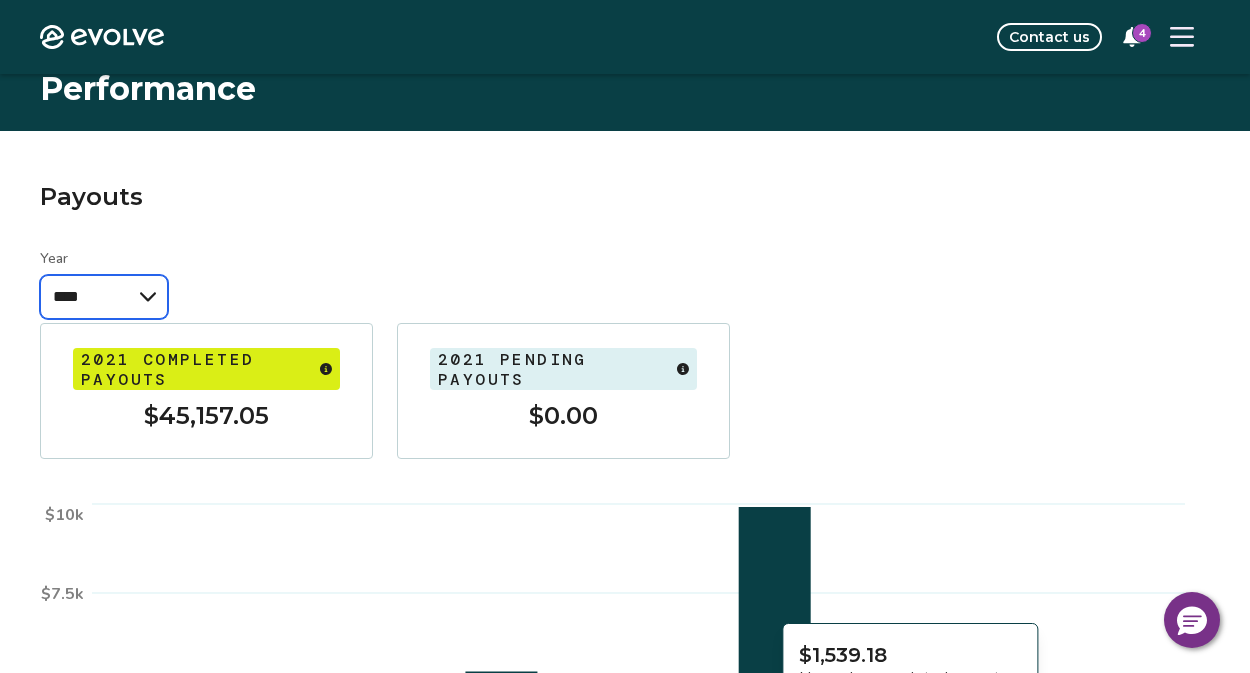 click on "**** **** **** **** **** ****" at bounding box center (104, 297) 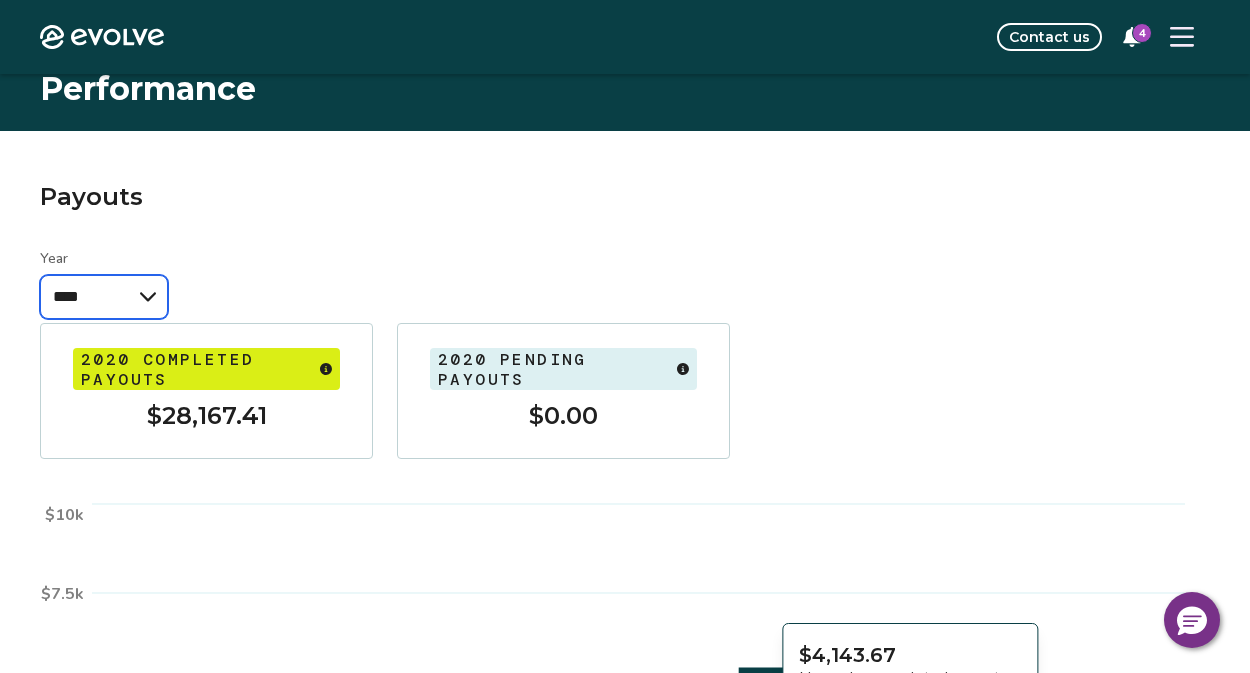 click on "**** **** **** **** **** ****" at bounding box center [104, 297] 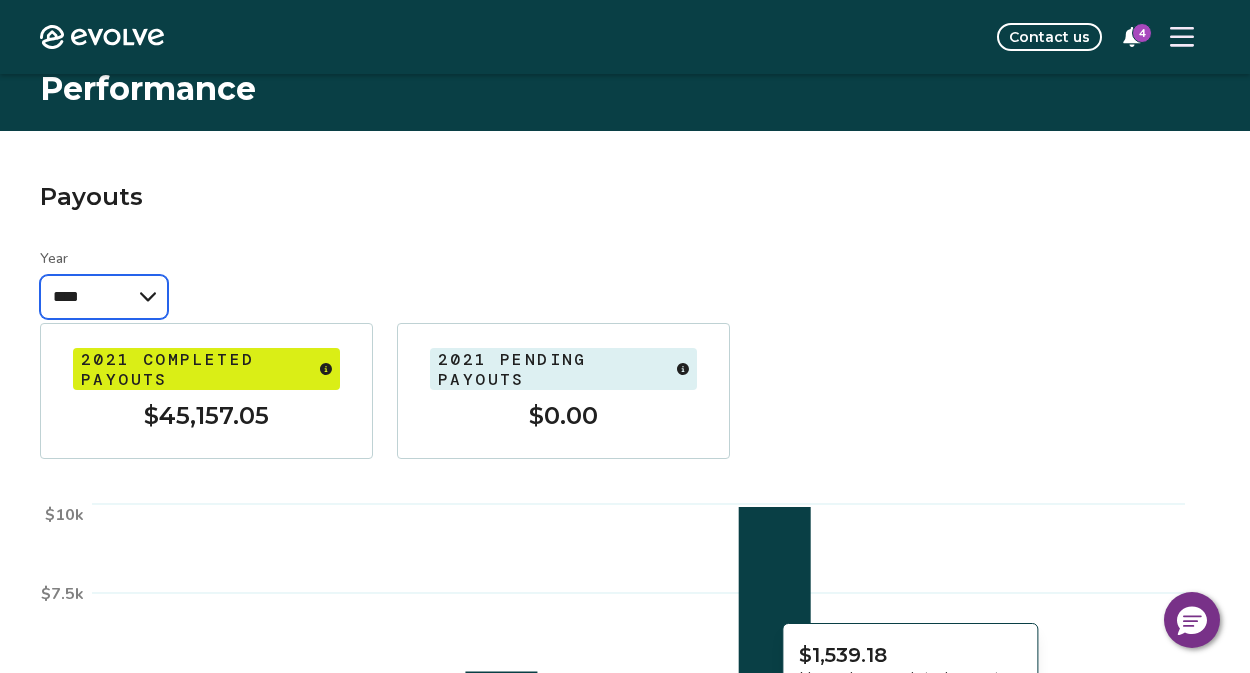 click on "**** **** **** **** **** ****" at bounding box center (104, 297) 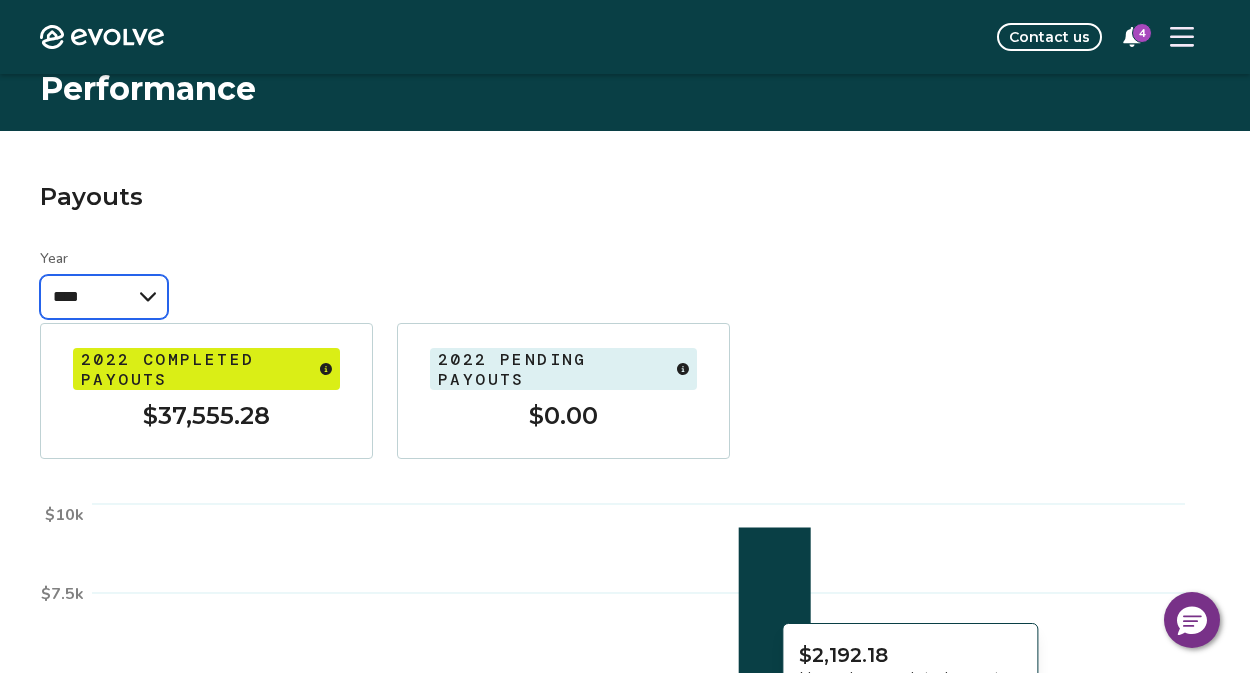 click on "**** **** **** **** **** ****" at bounding box center (104, 297) 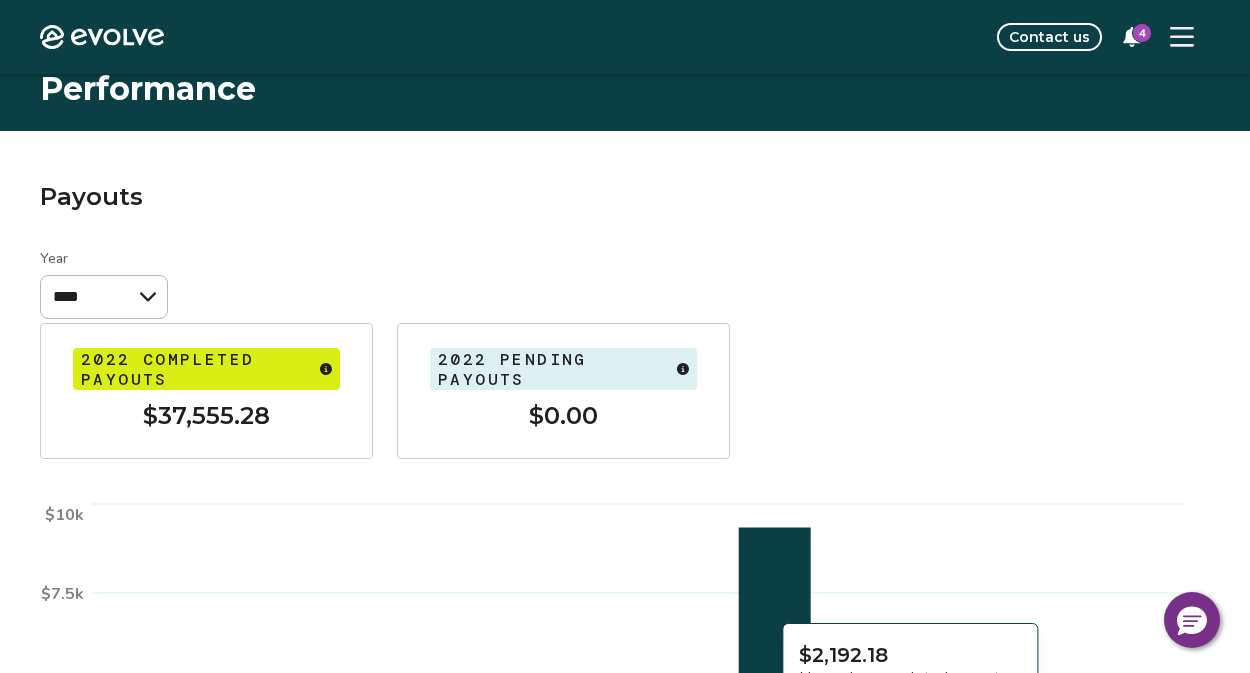 click on "Year   **** **** **** **** **** ****" at bounding box center [625, 283] 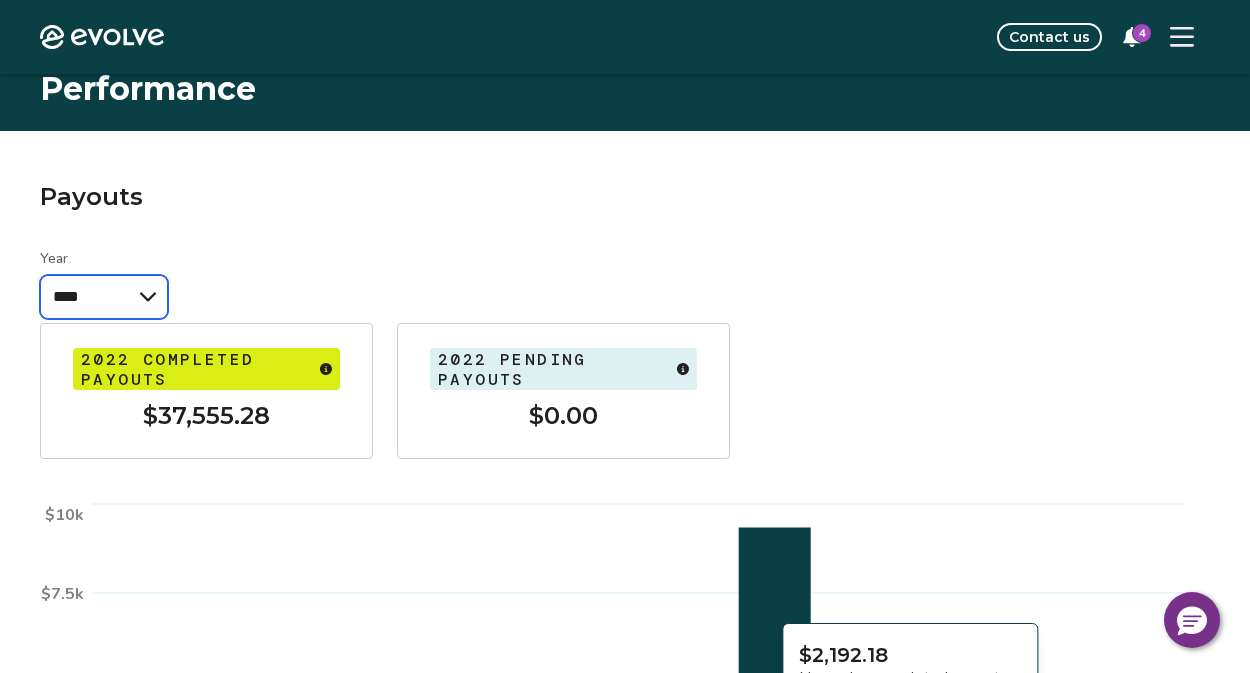 click on "**** **** **** **** **** ****" at bounding box center (104, 297) 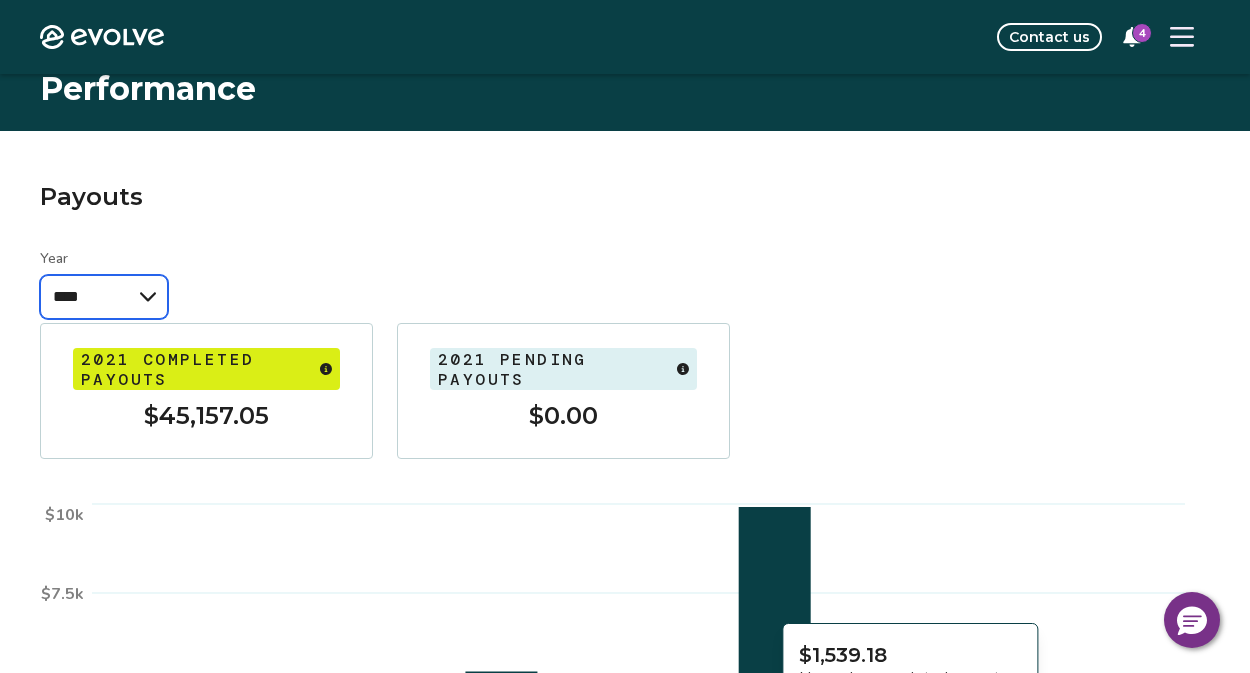 click on "**** **** **** **** **** ****" at bounding box center (104, 297) 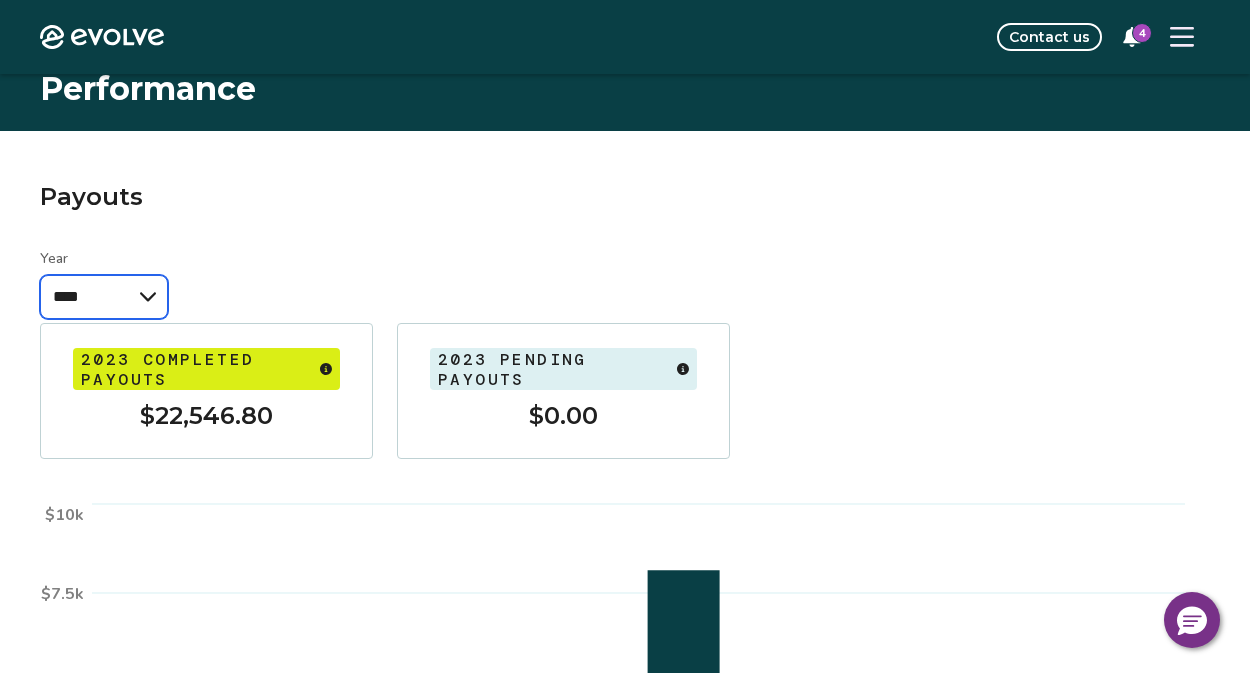 click on "**** **** **** **** **** ****" at bounding box center (104, 297) 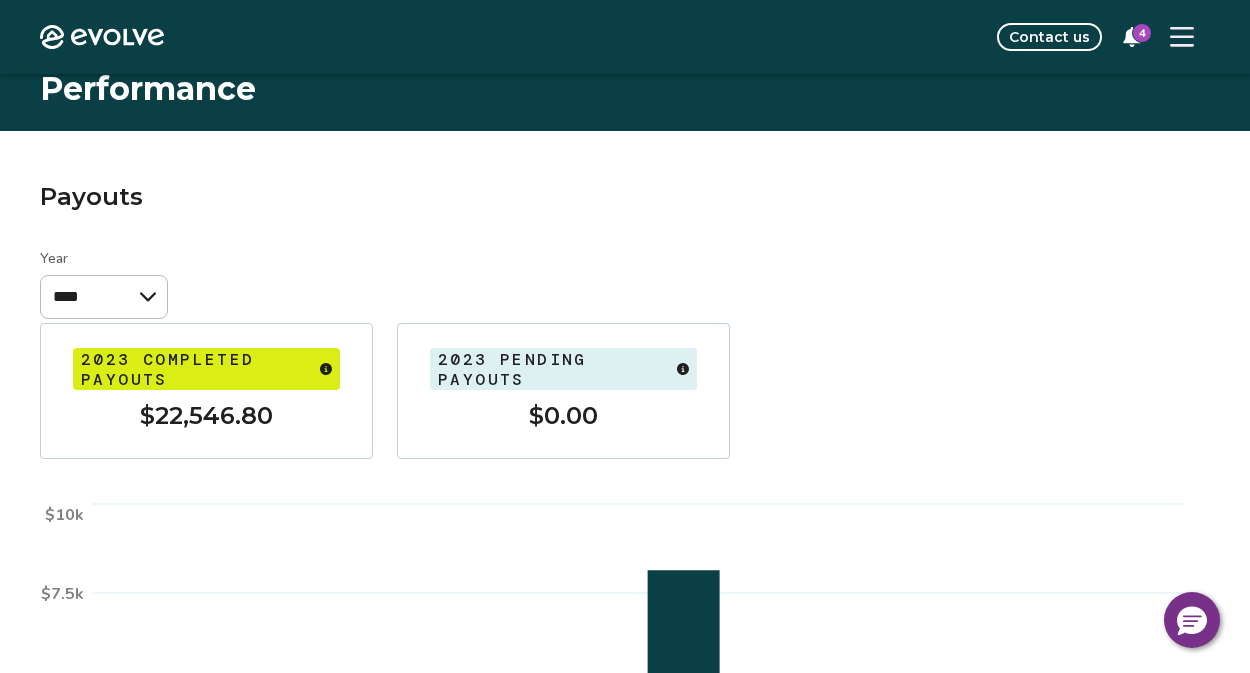 click on "4" at bounding box center (1142, 33) 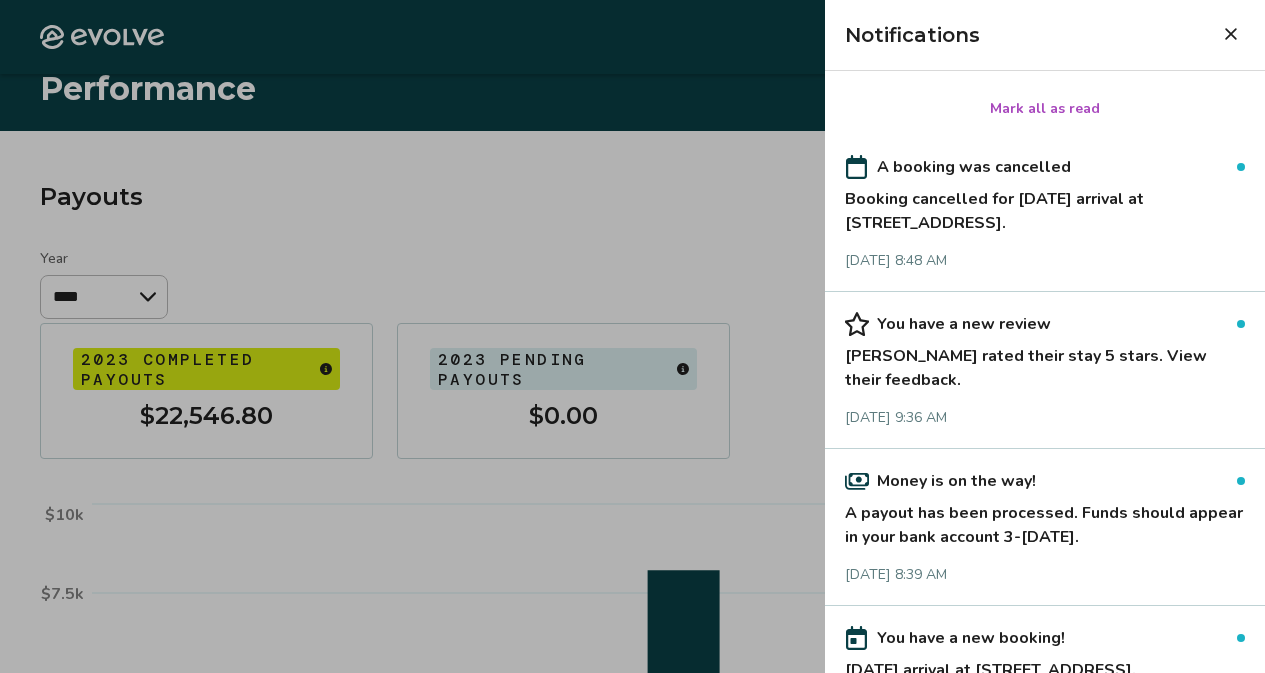 click on "Jul 10, 2025 at 8:48 AM" at bounding box center (1045, 261) 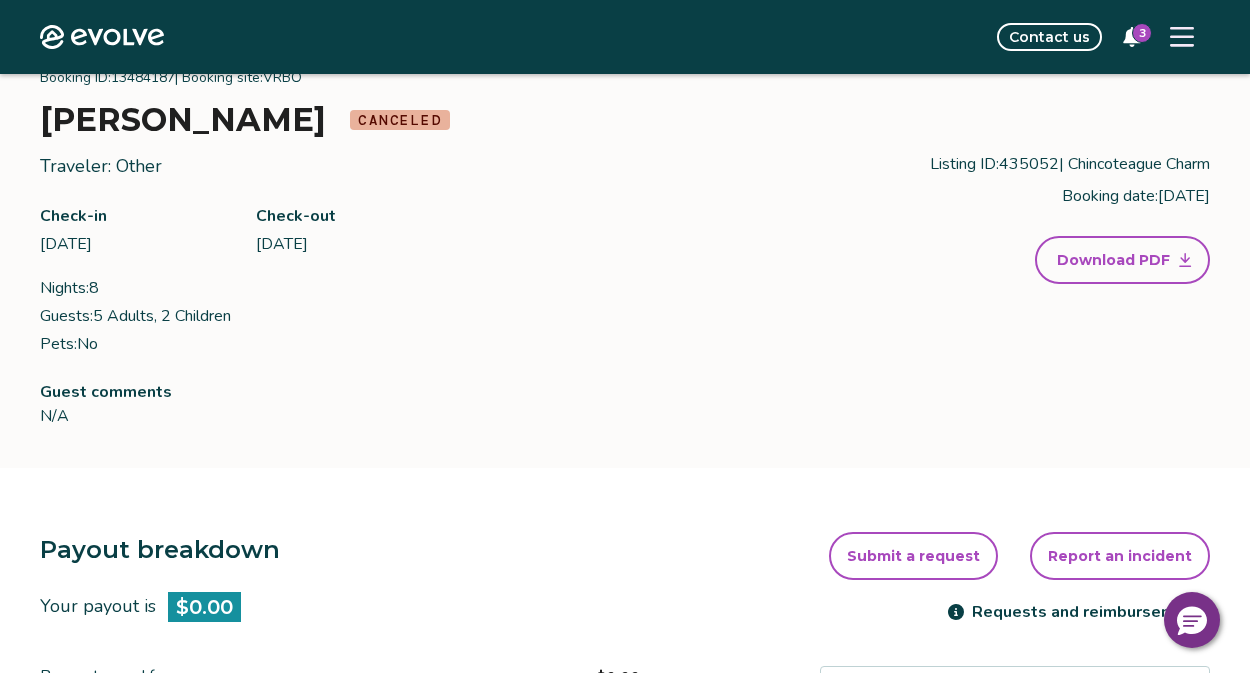 scroll, scrollTop: 0, scrollLeft: 0, axis: both 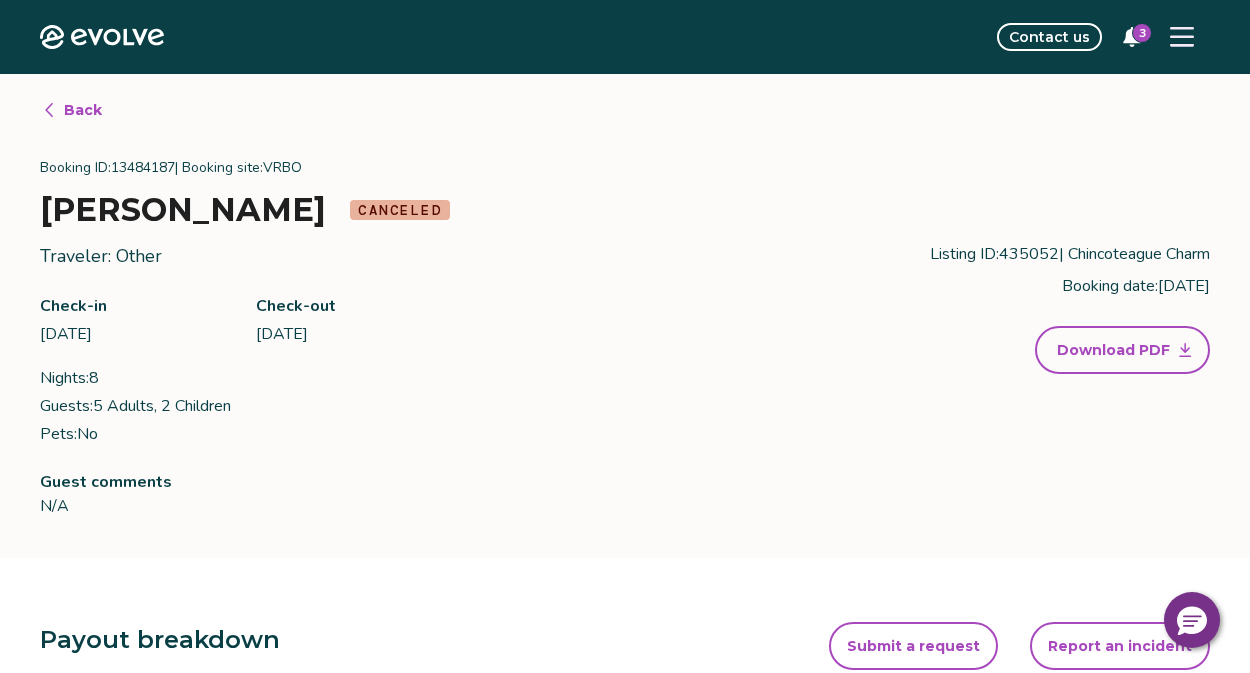 click on "3" at bounding box center (1142, 33) 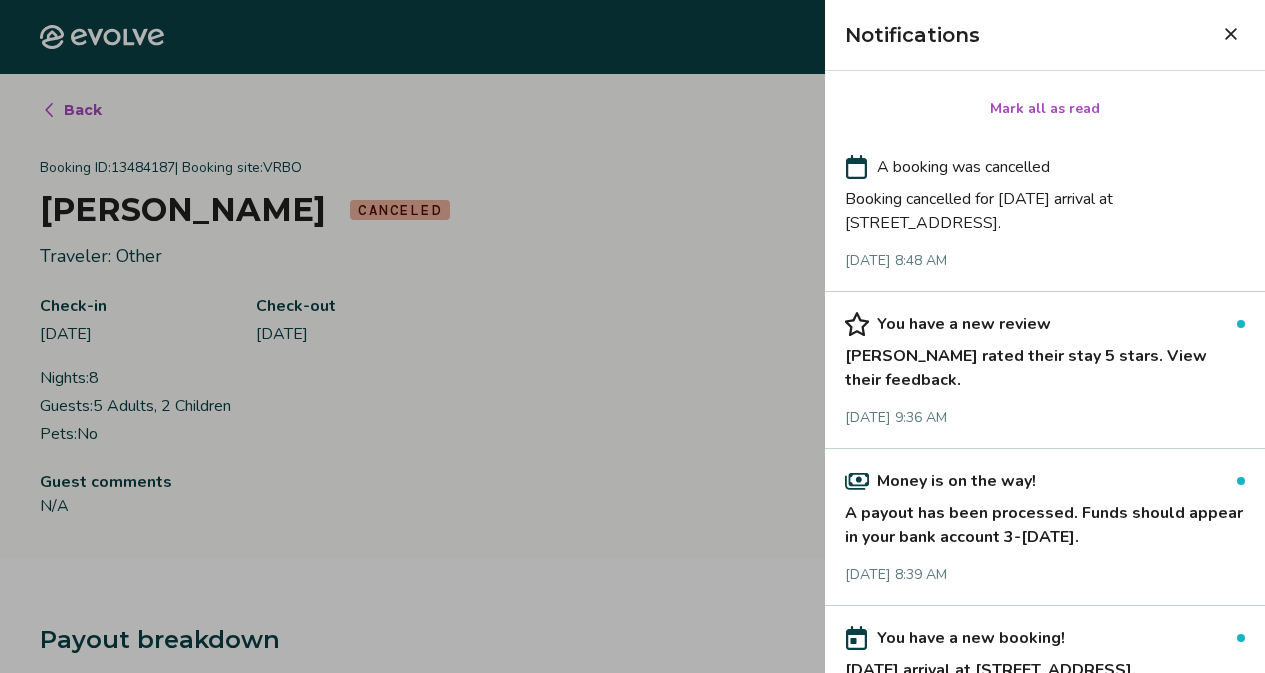 click at bounding box center (632, 336) 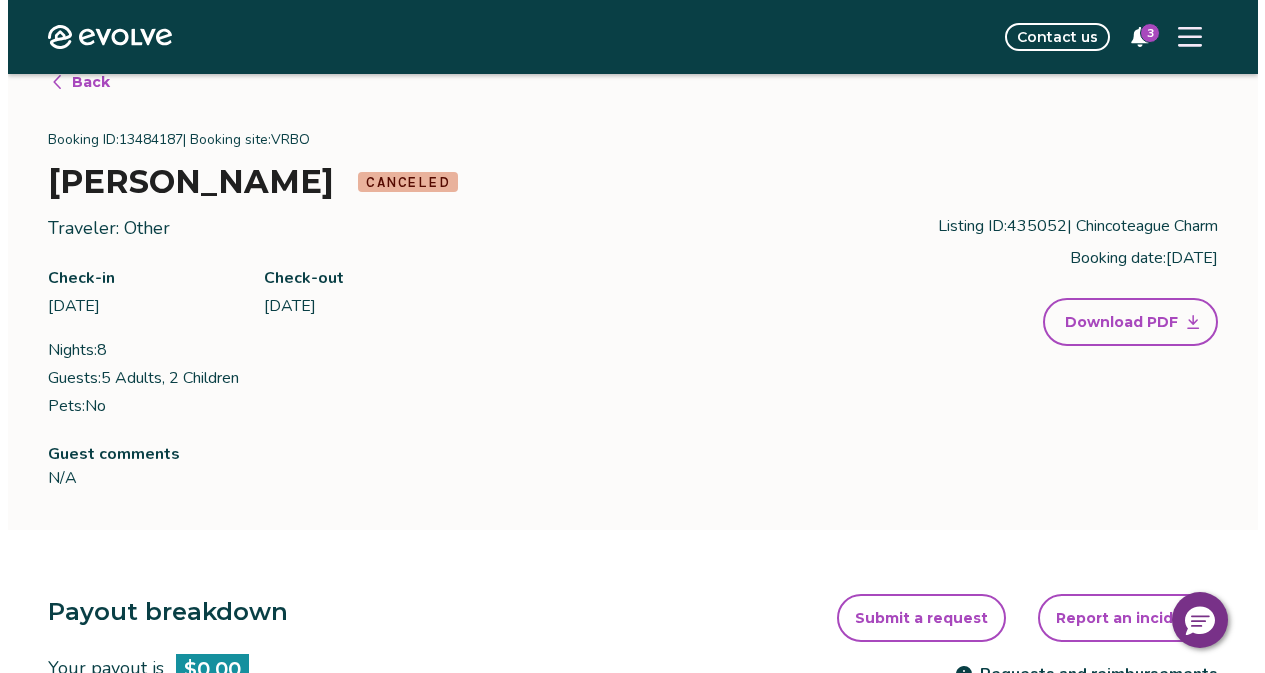 scroll, scrollTop: 0, scrollLeft: 0, axis: both 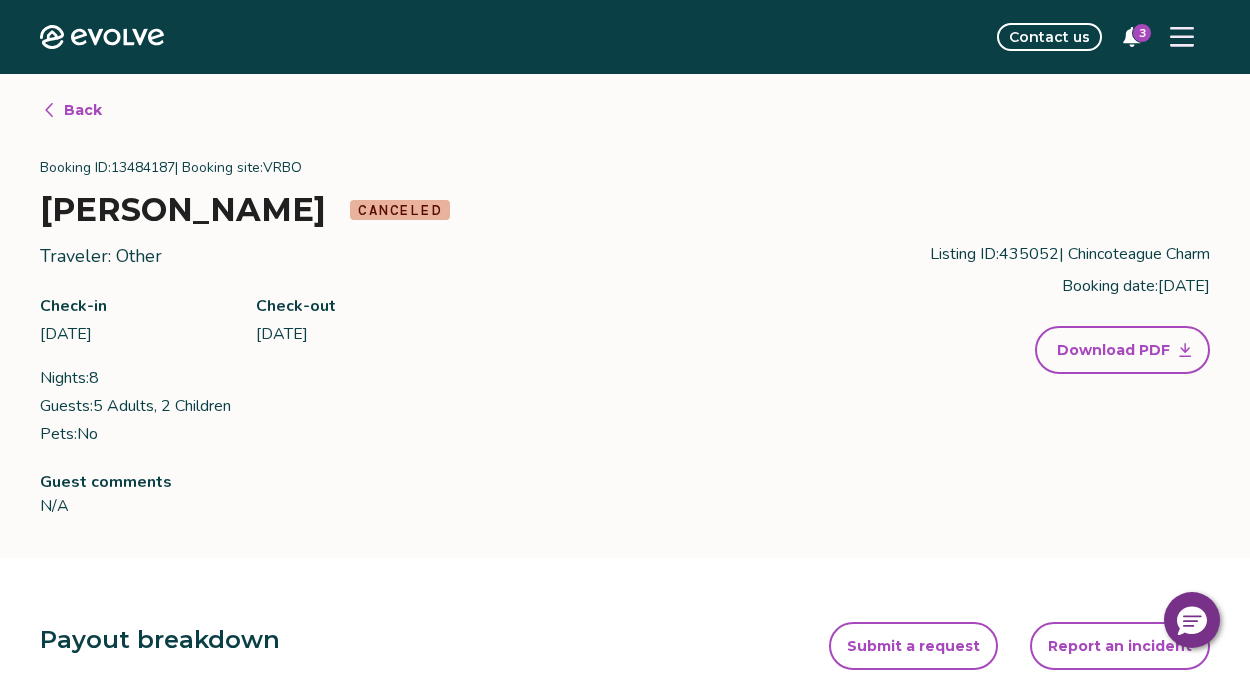 click on "3" at bounding box center (1142, 33) 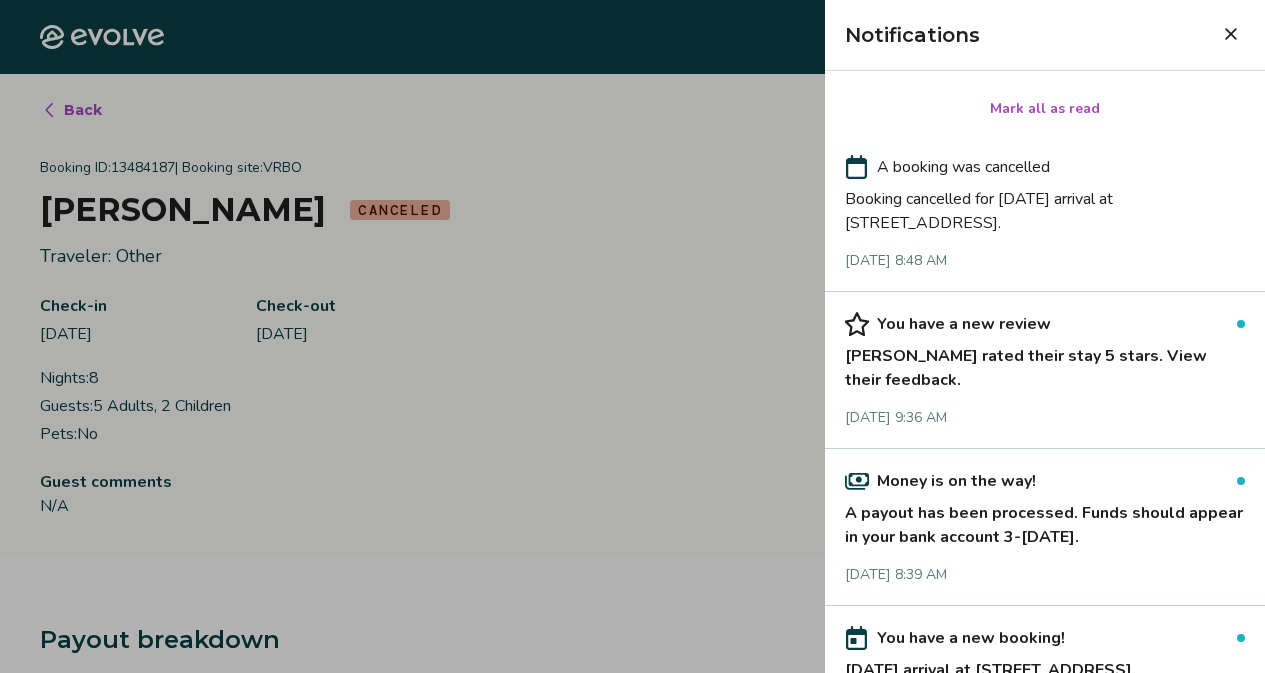 click 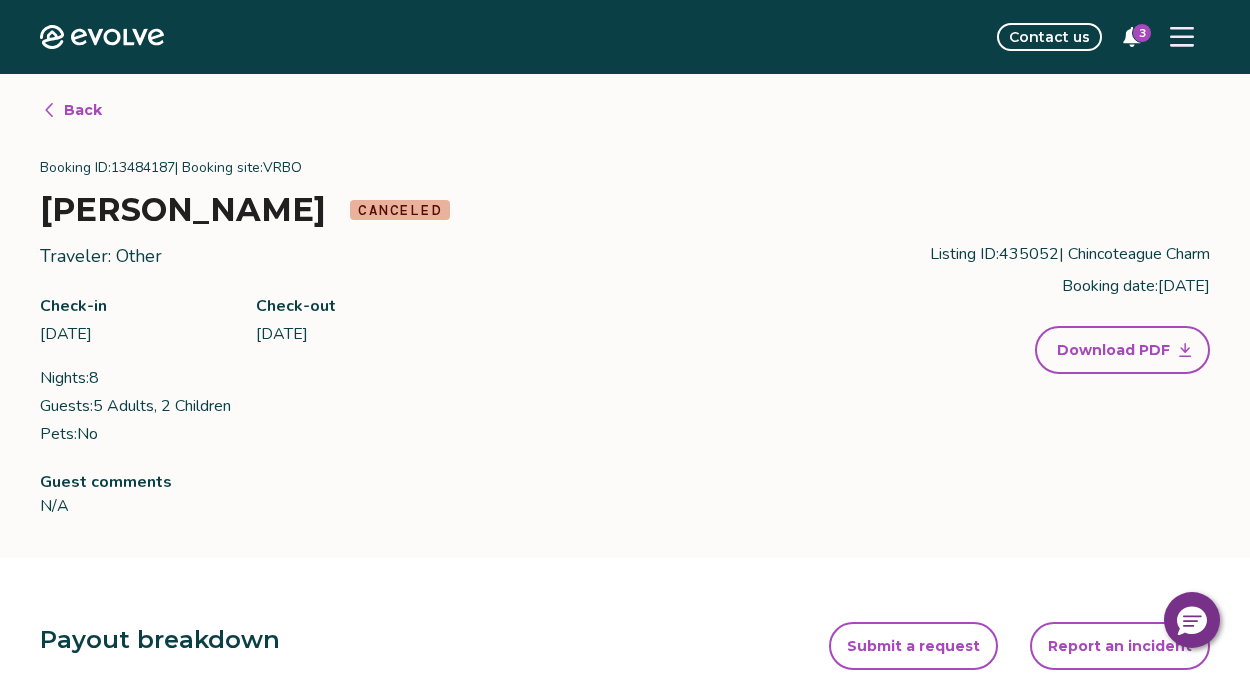 click 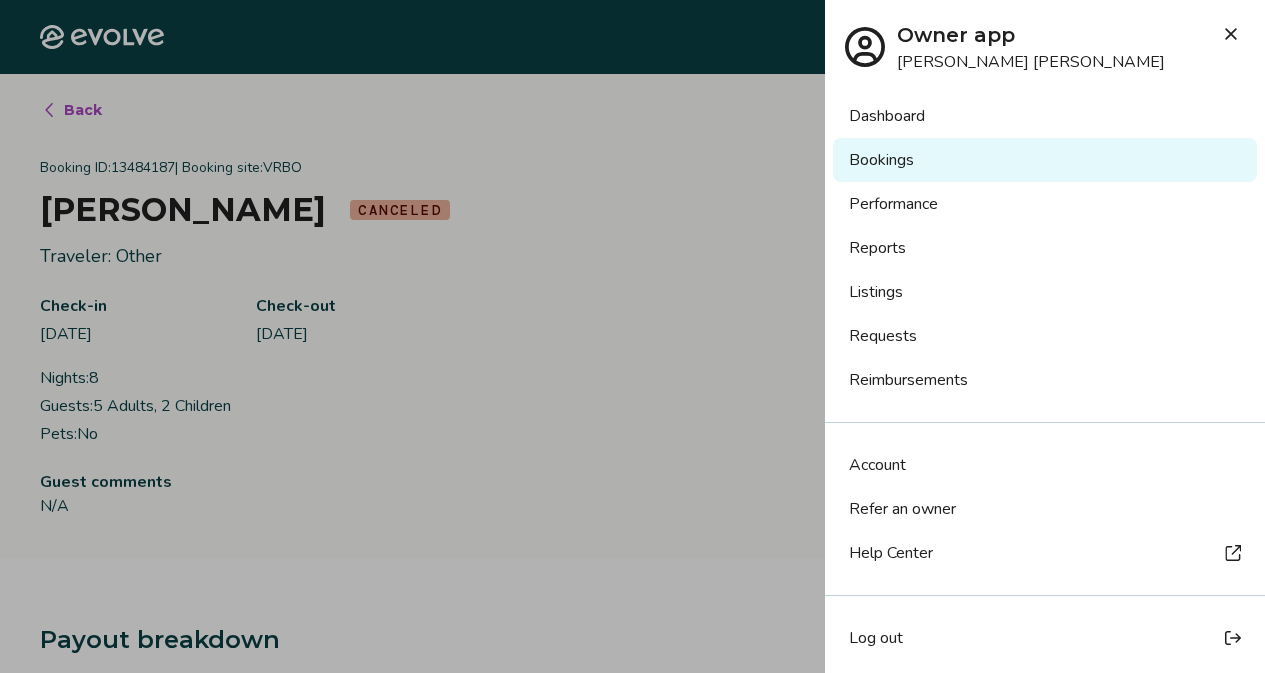 click on "Reports" at bounding box center [1045, 248] 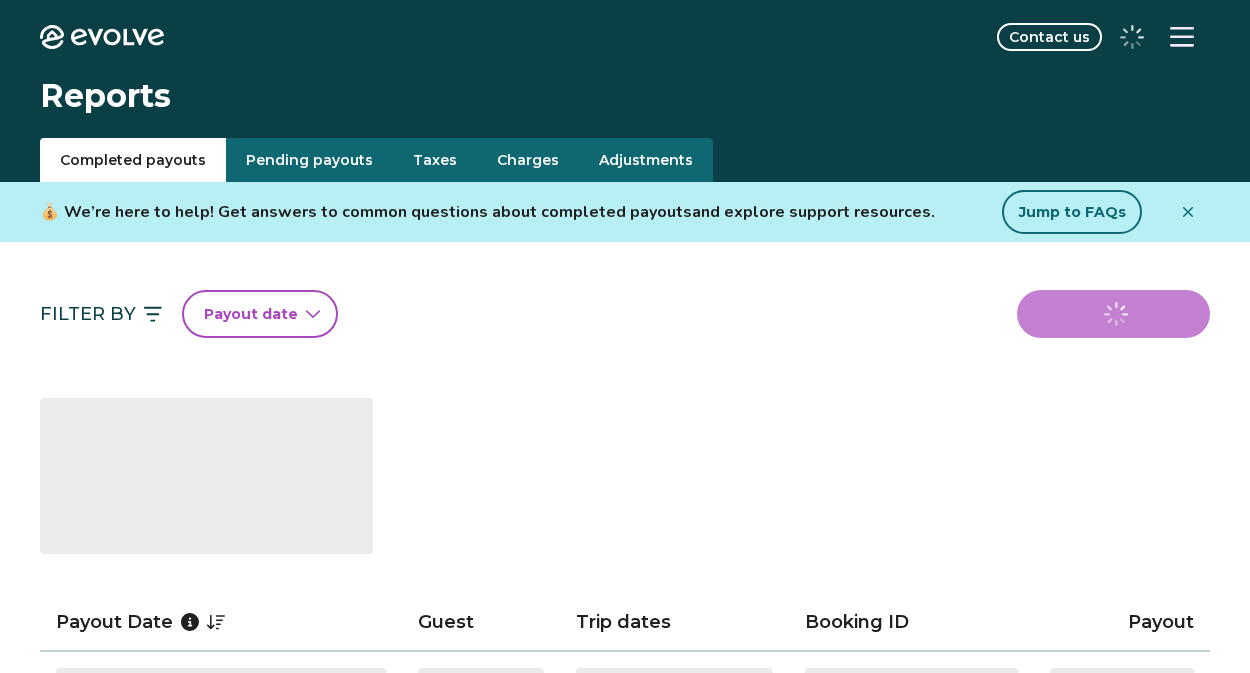scroll, scrollTop: 0, scrollLeft: 0, axis: both 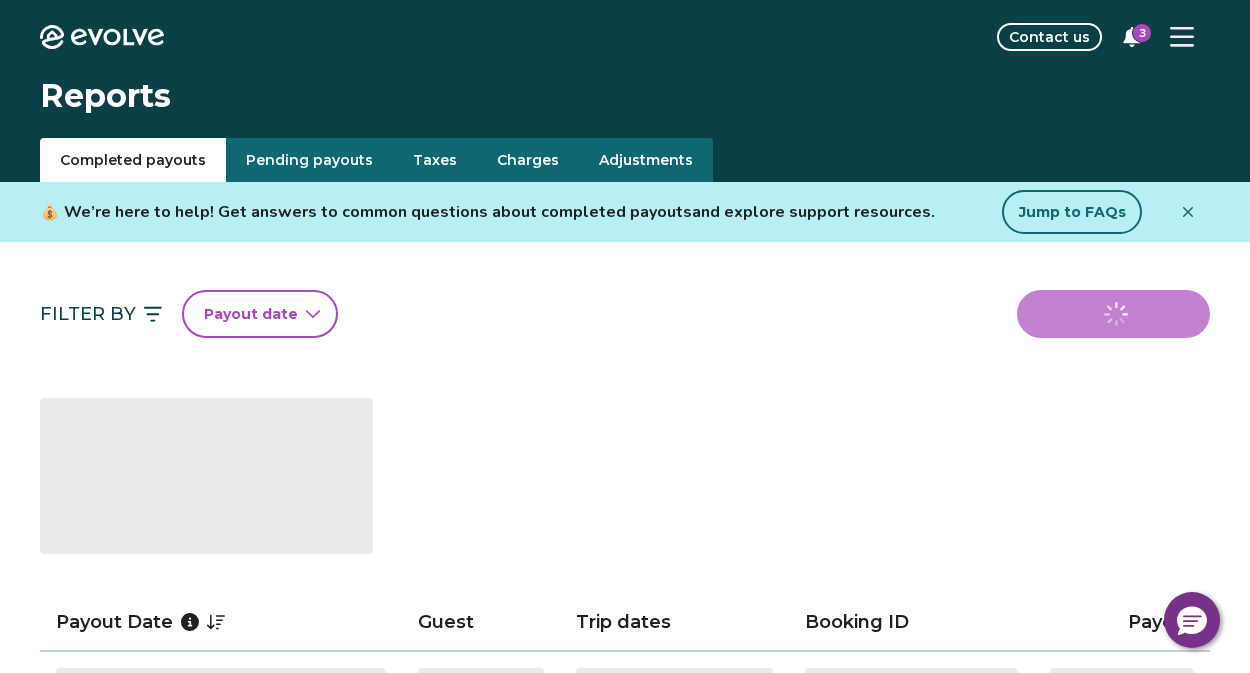 click on "Taxes" at bounding box center [435, 160] 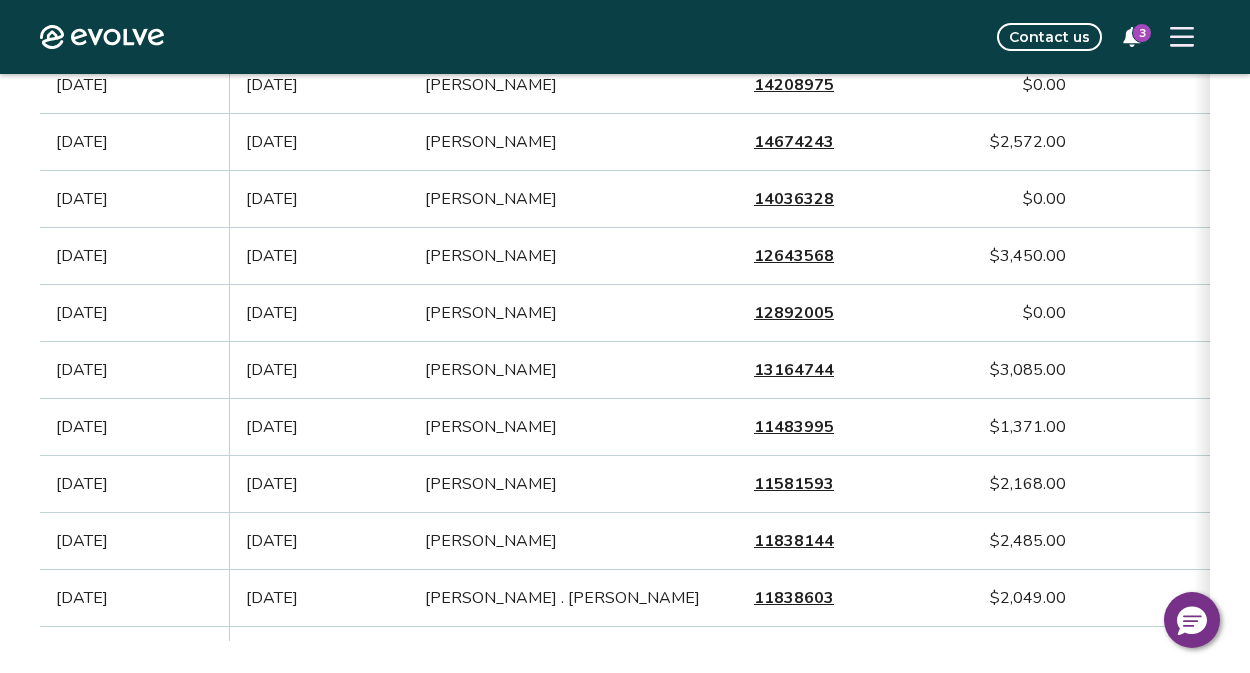 scroll, scrollTop: 1043, scrollLeft: 0, axis: vertical 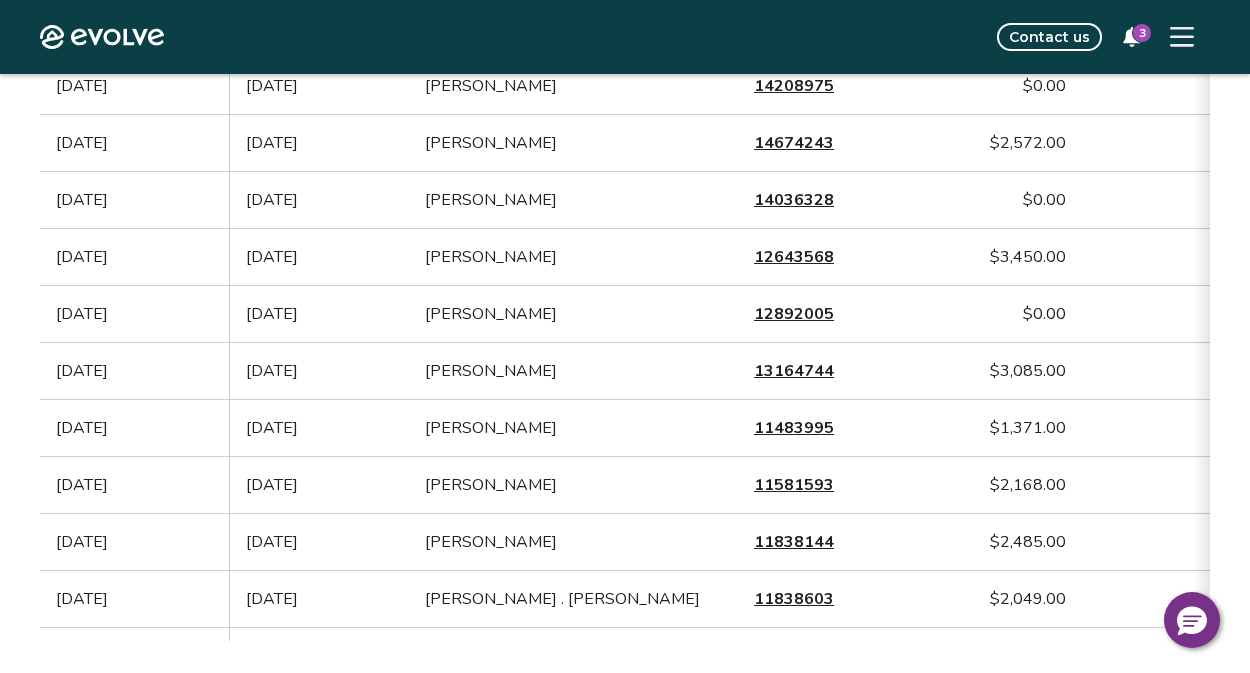 click on "14674243" at bounding box center (794, 143) 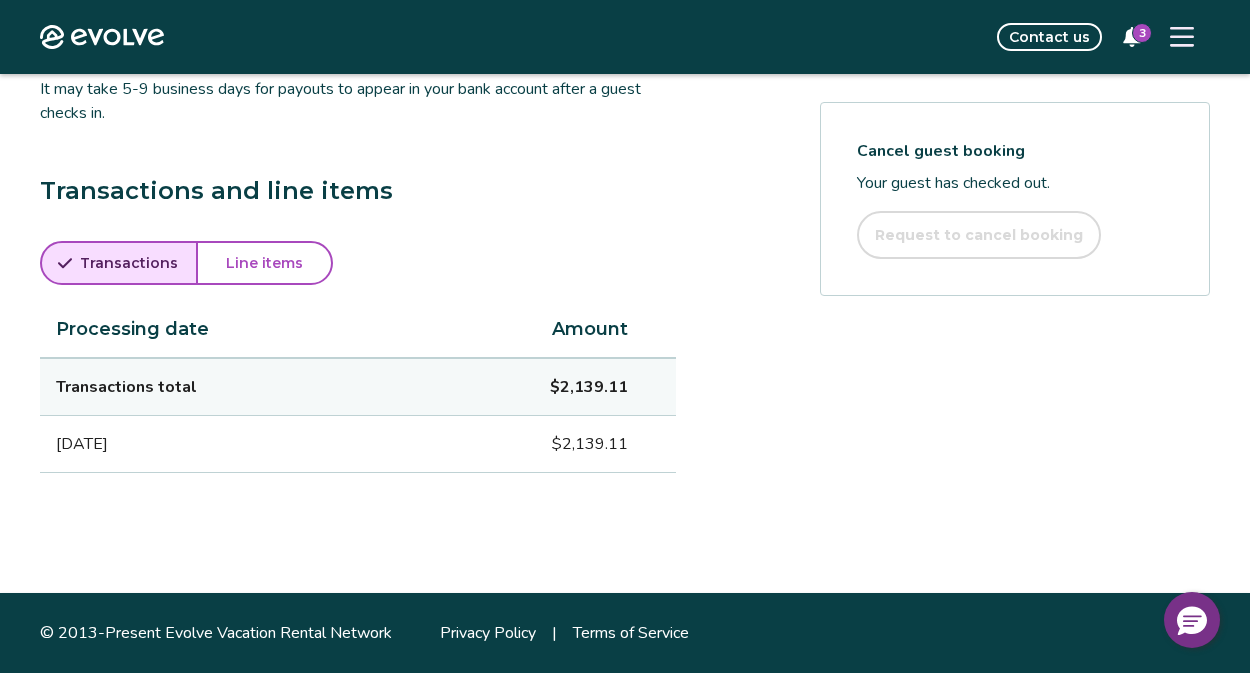 scroll, scrollTop: 1031, scrollLeft: 0, axis: vertical 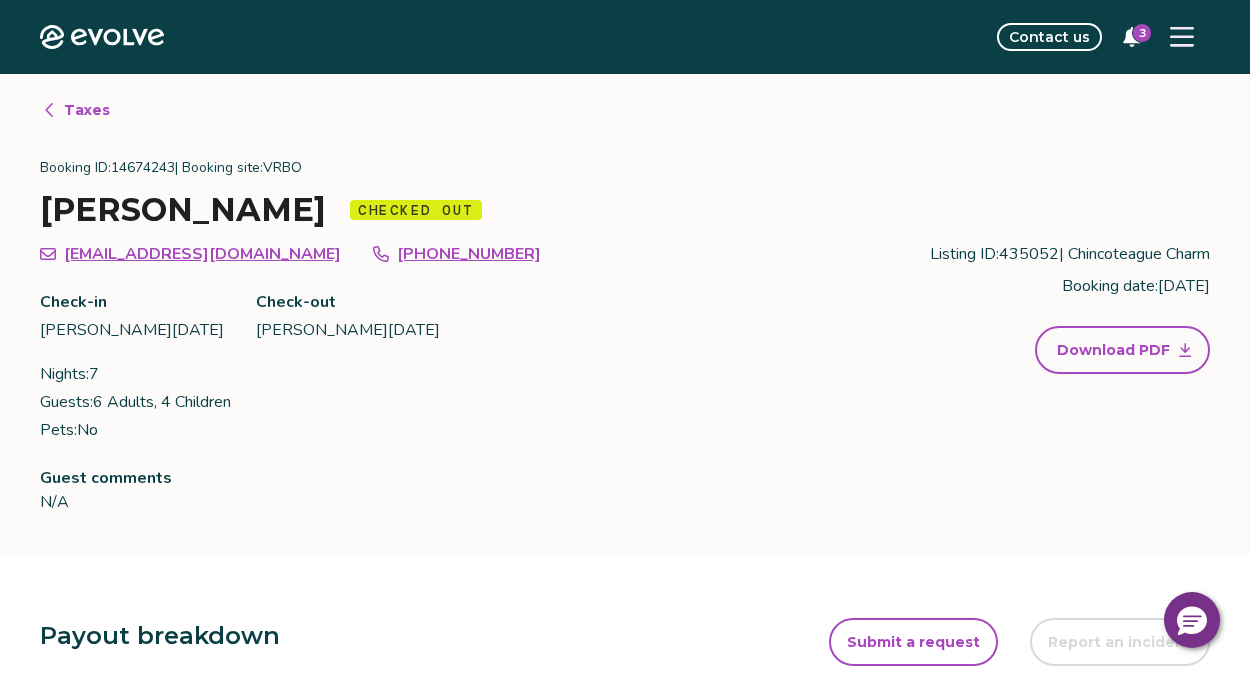 click on "Taxes" at bounding box center [87, 110] 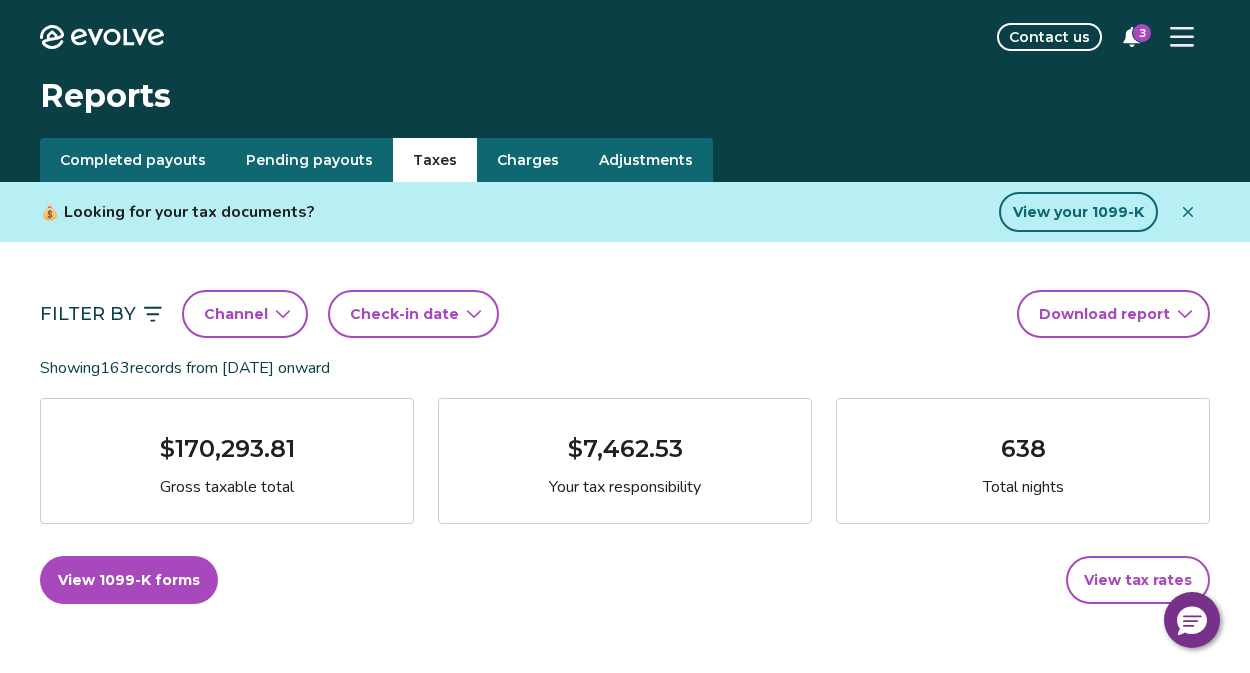 click on "Completed payouts" at bounding box center (133, 160) 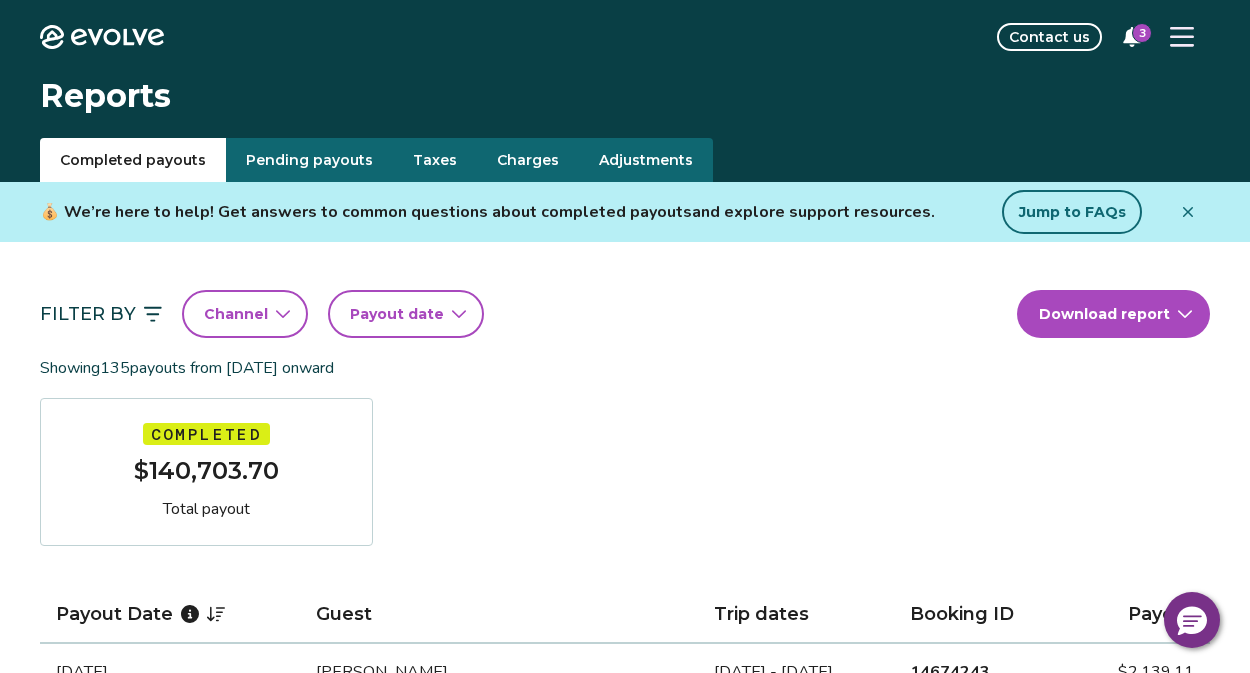 click on "Payout date" at bounding box center [406, 314] 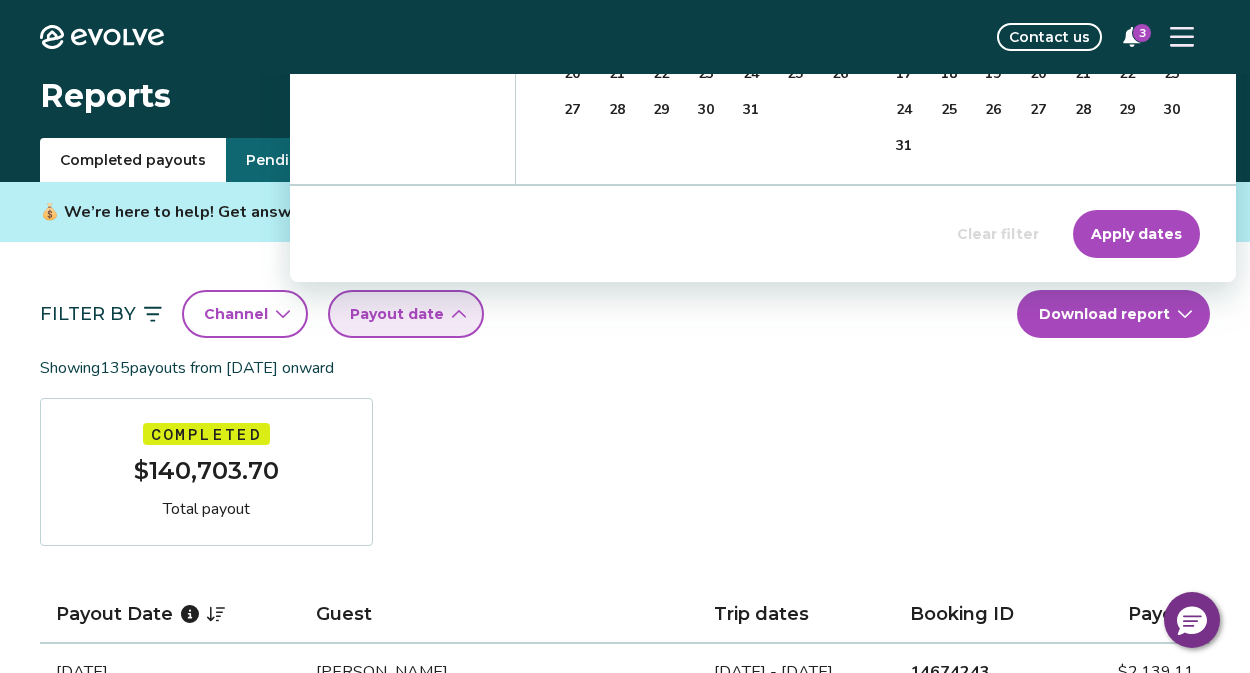 click on "Apply dates" at bounding box center [1136, 234] 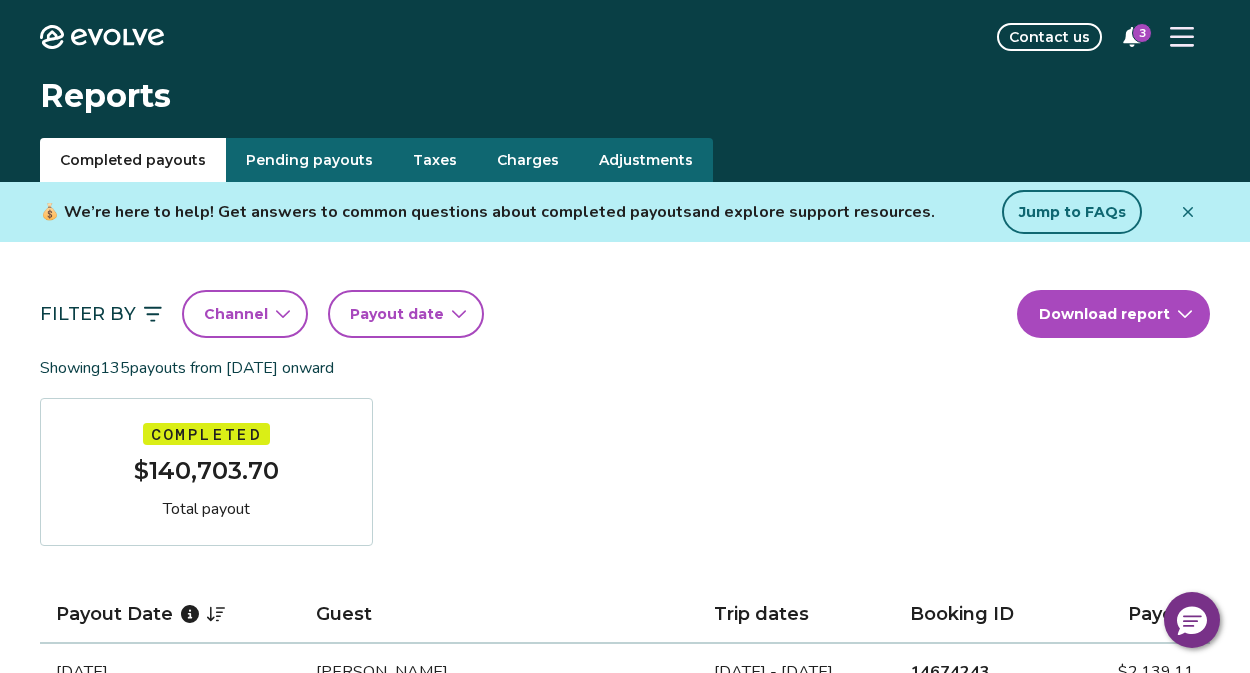 click on "Payout date" at bounding box center (406, 314) 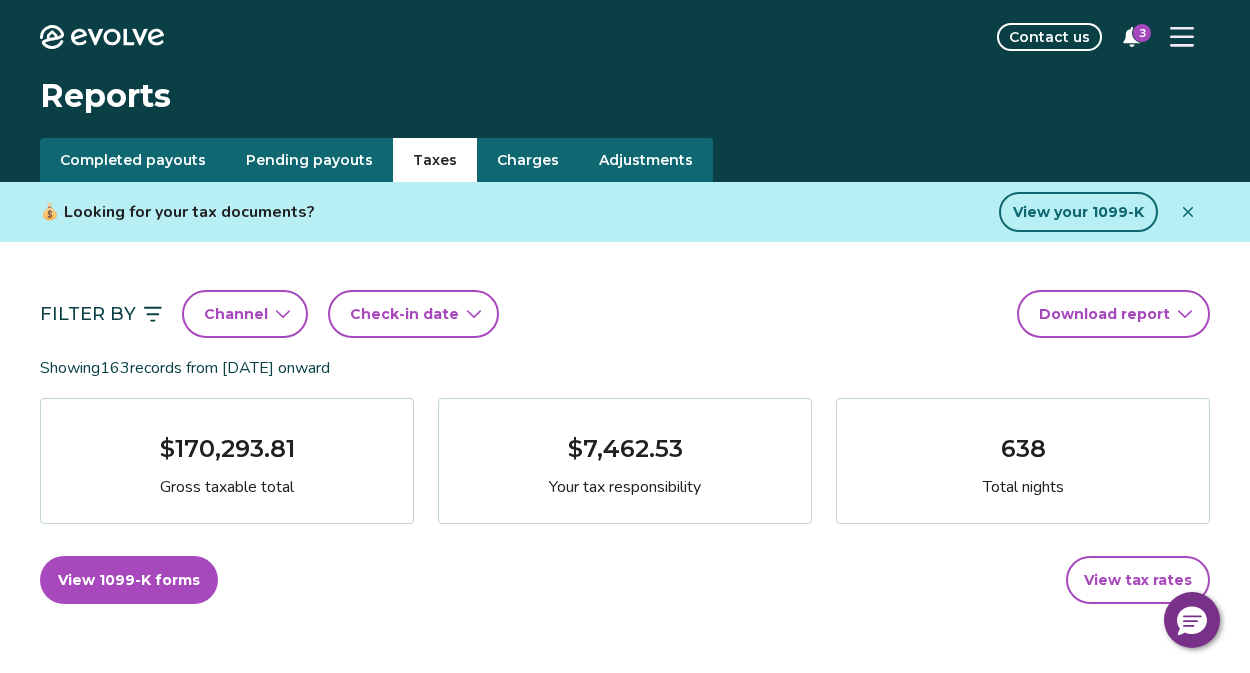 click 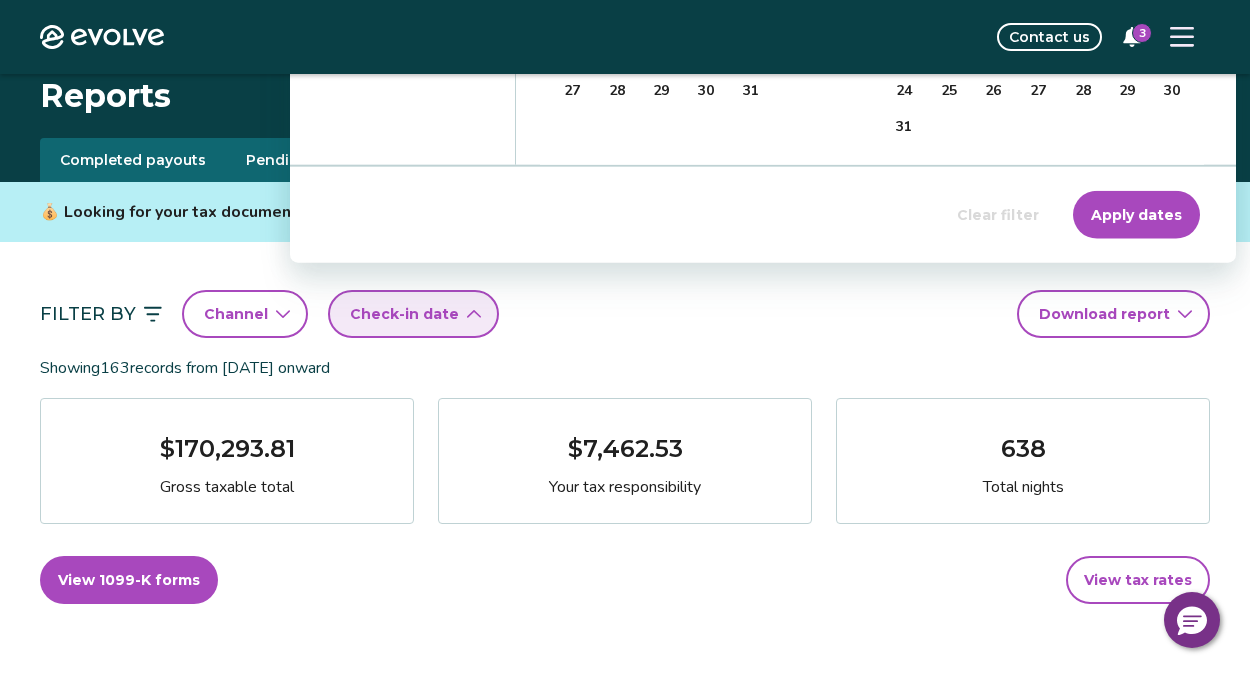 scroll, scrollTop: 0, scrollLeft: 0, axis: both 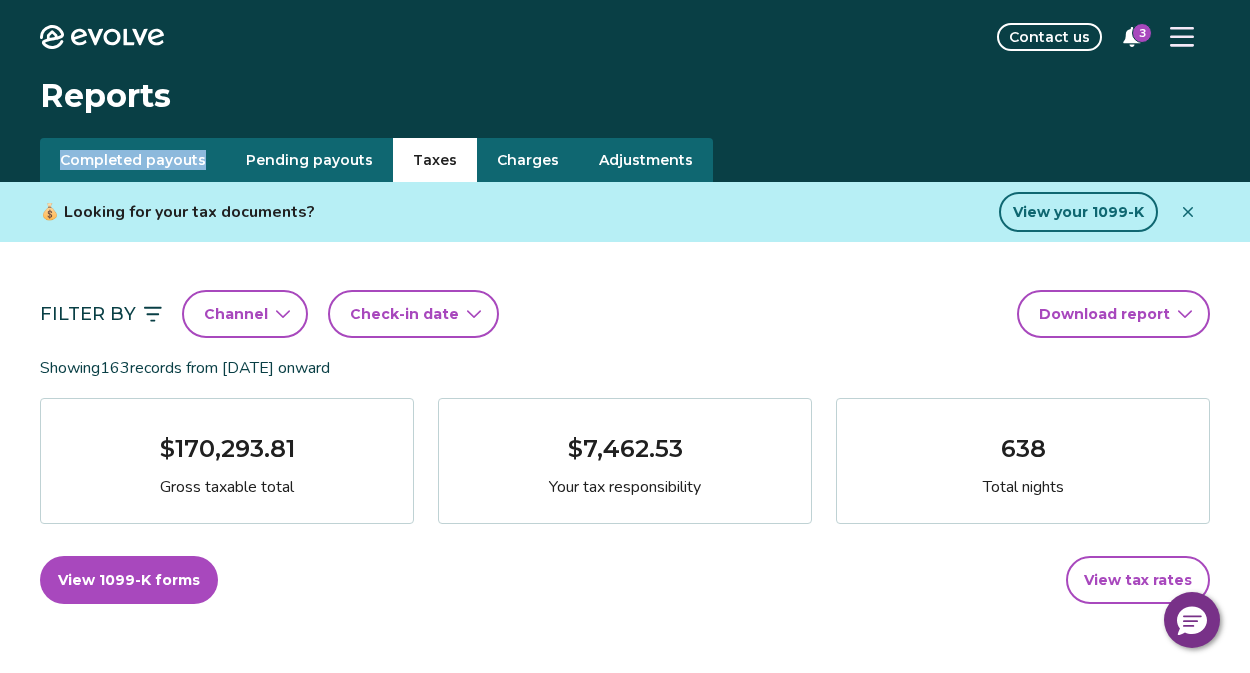 drag, startPoint x: 288, startPoint y: 147, endPoint x: 309, endPoint y: 144, distance: 21.213203 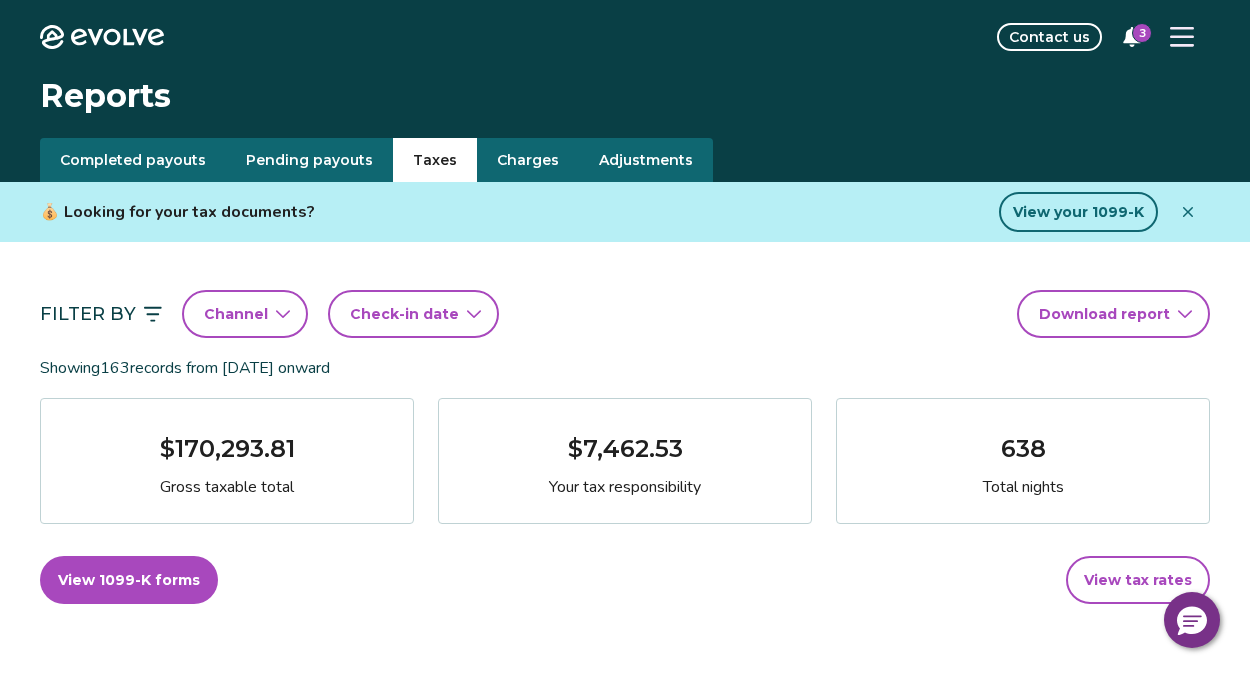 click 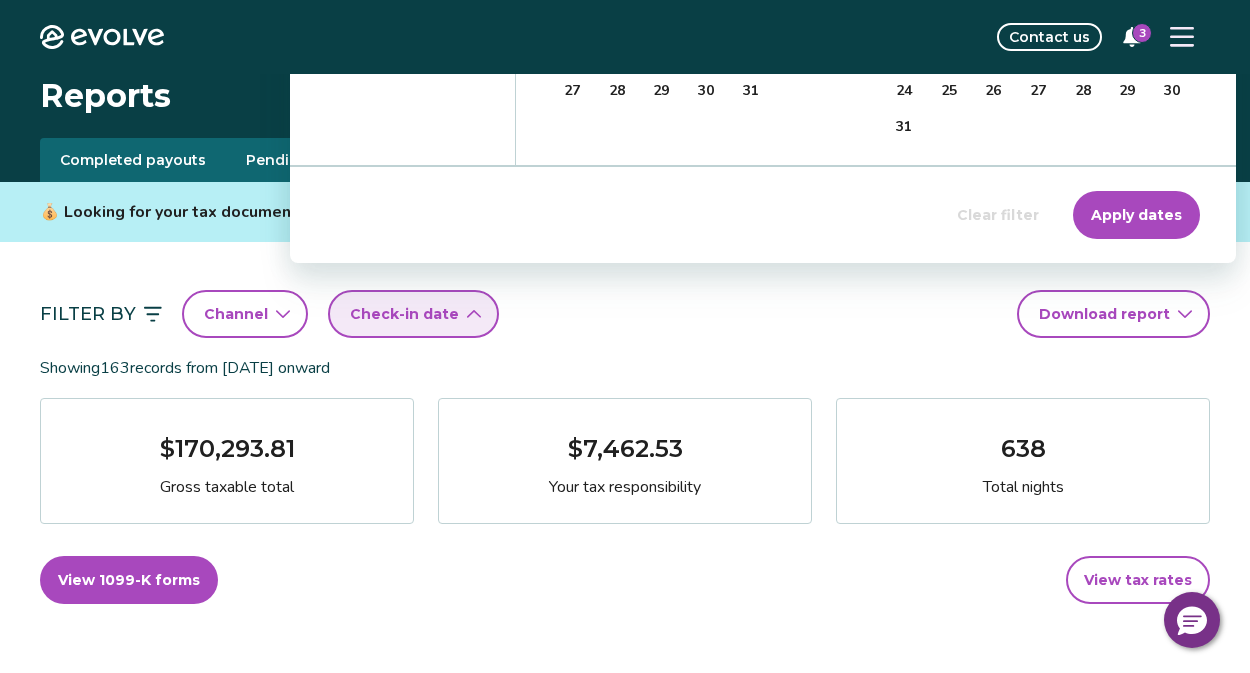 click on "Filter By  Channel Check-in date Download   report" at bounding box center (625, 314) 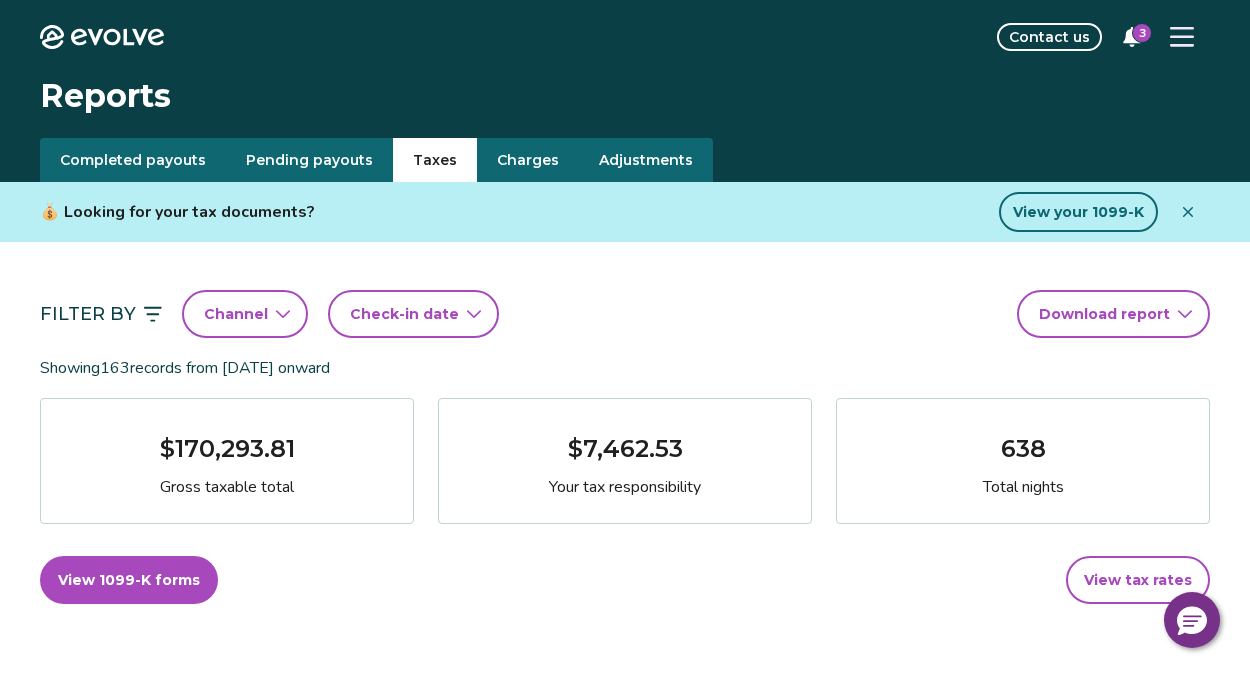 click 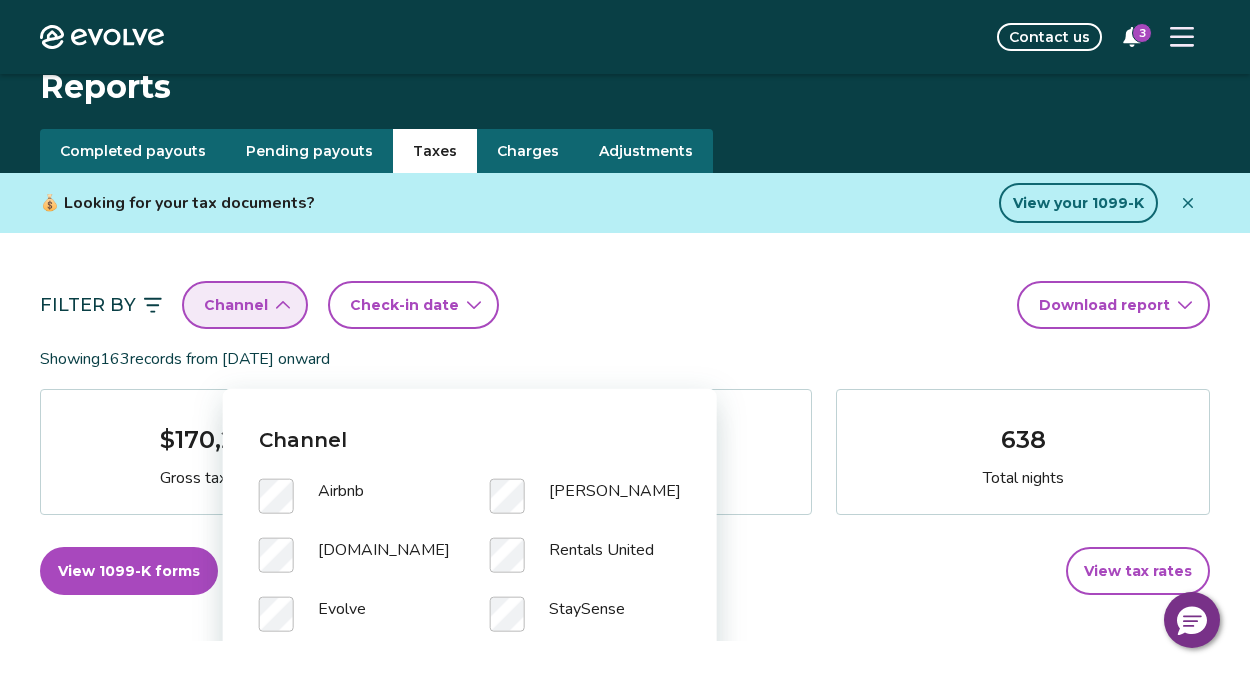 scroll, scrollTop: 0, scrollLeft: 0, axis: both 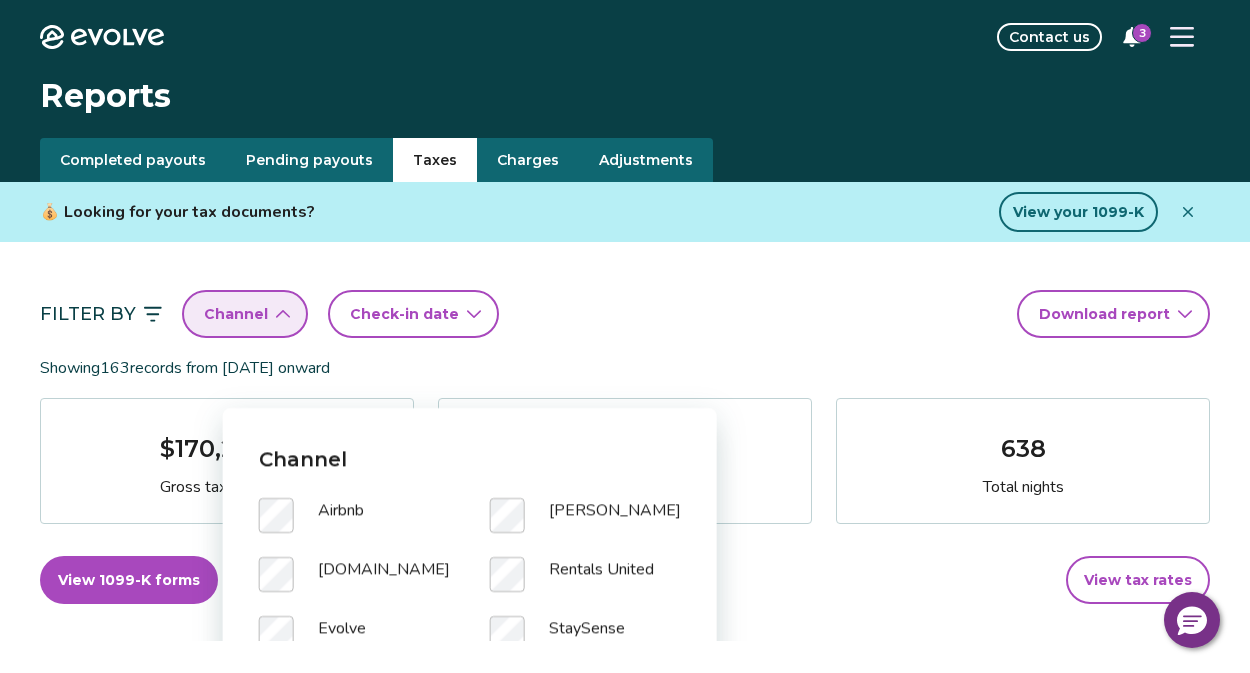 click on "Check-in date" at bounding box center [413, 314] 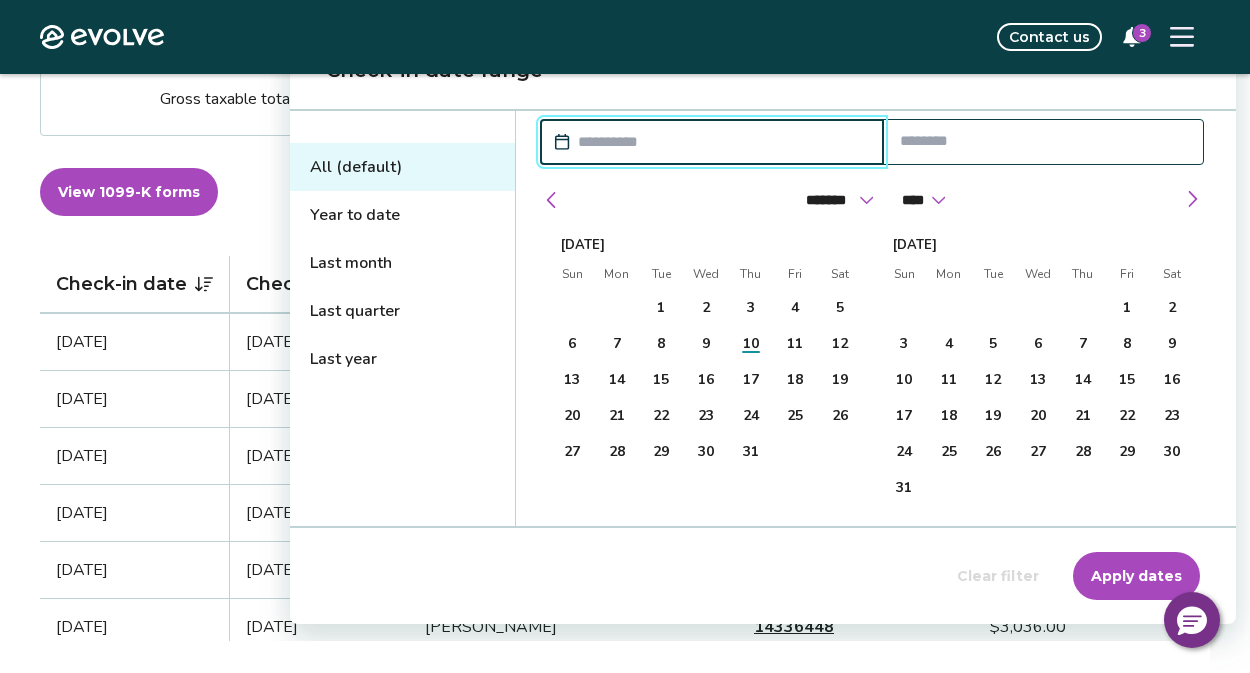 scroll, scrollTop: 389, scrollLeft: 0, axis: vertical 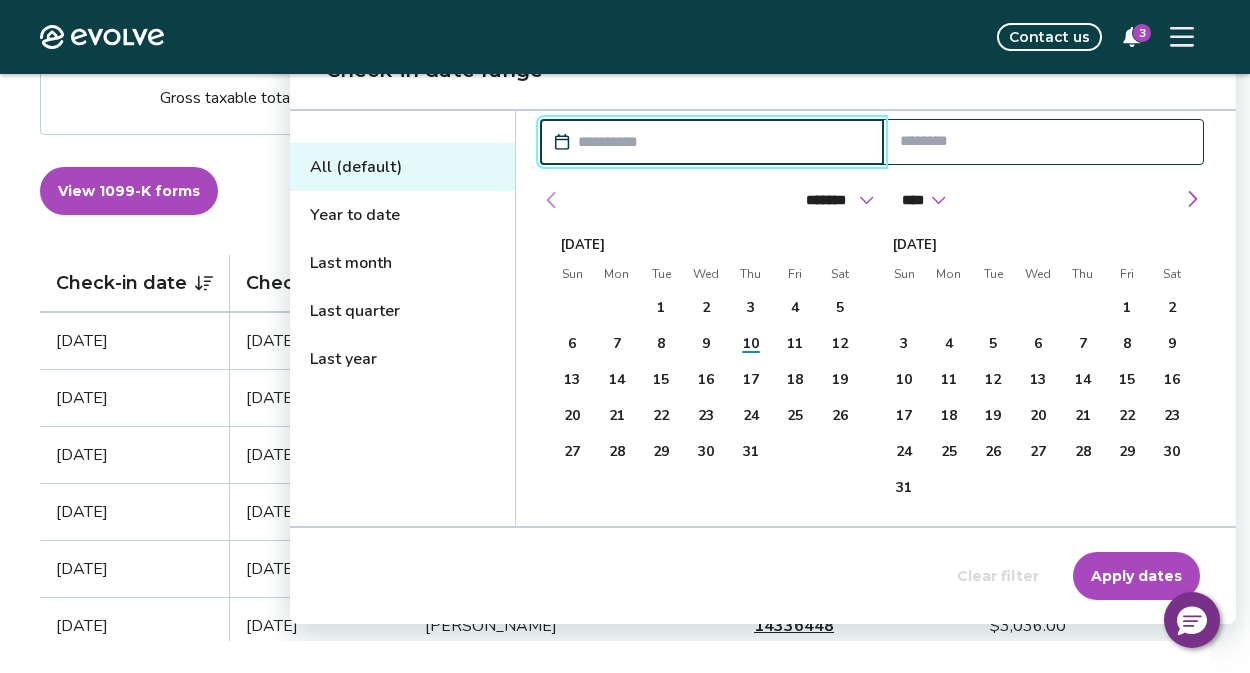 click at bounding box center [552, 200] 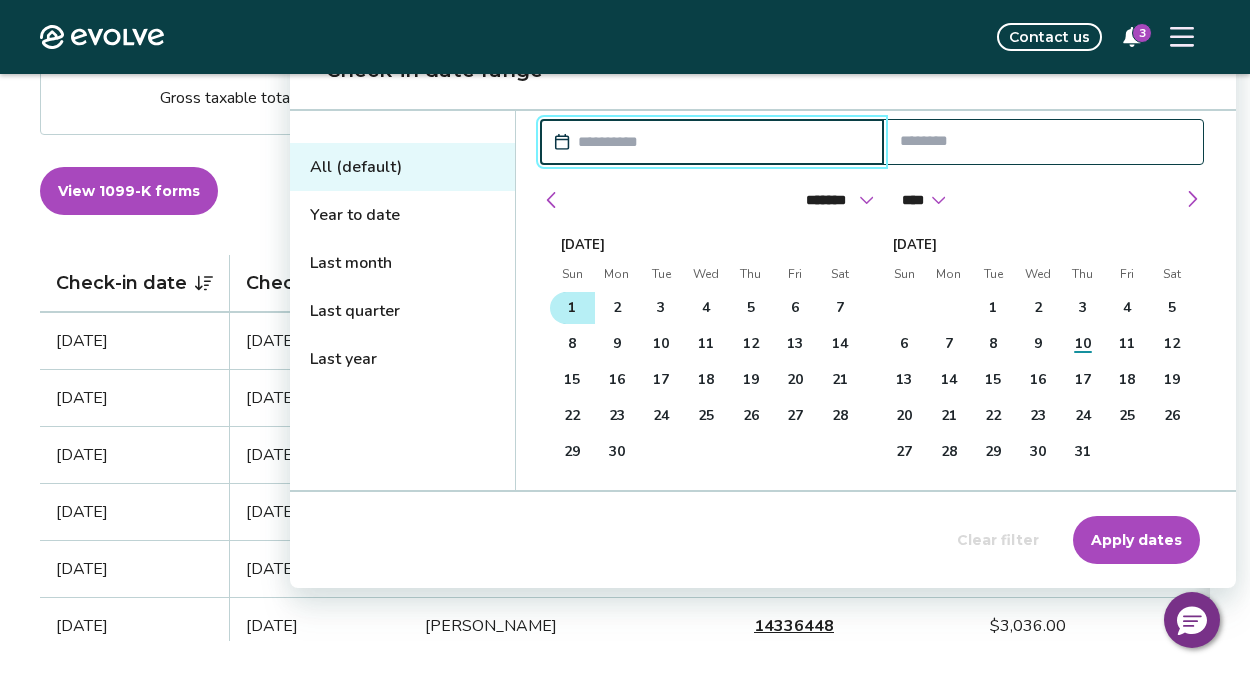 click on "1" at bounding box center (572, 308) 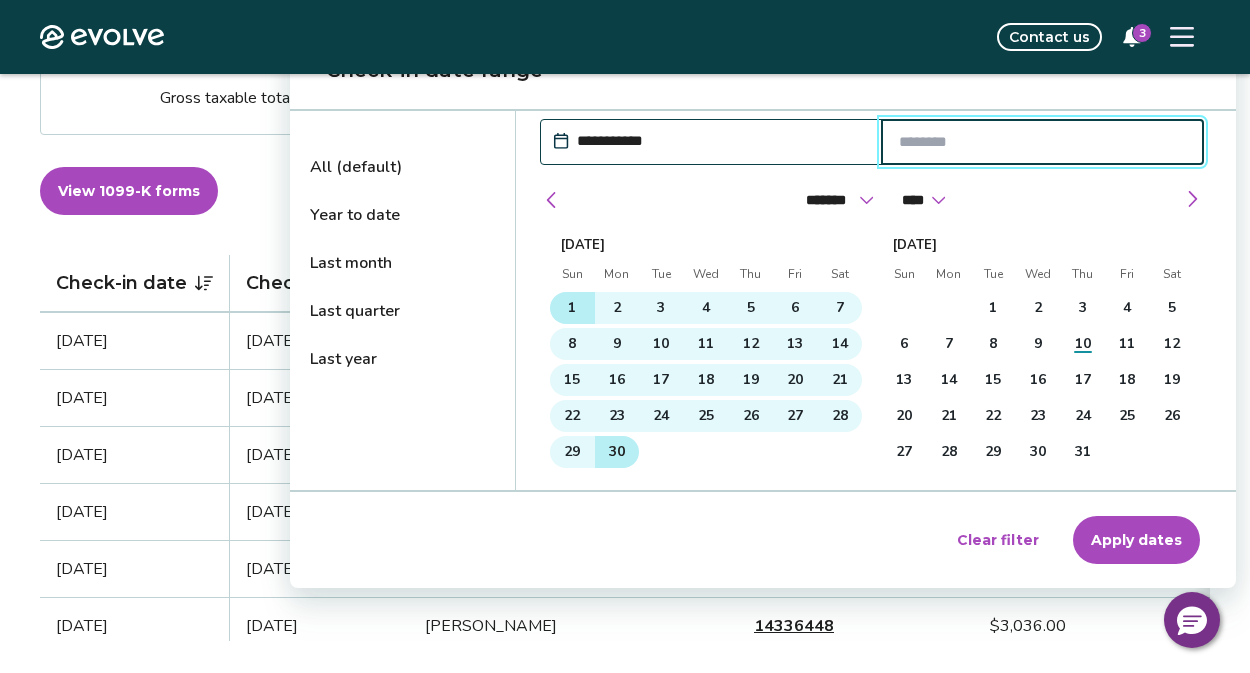 click on "30" at bounding box center [617, 452] 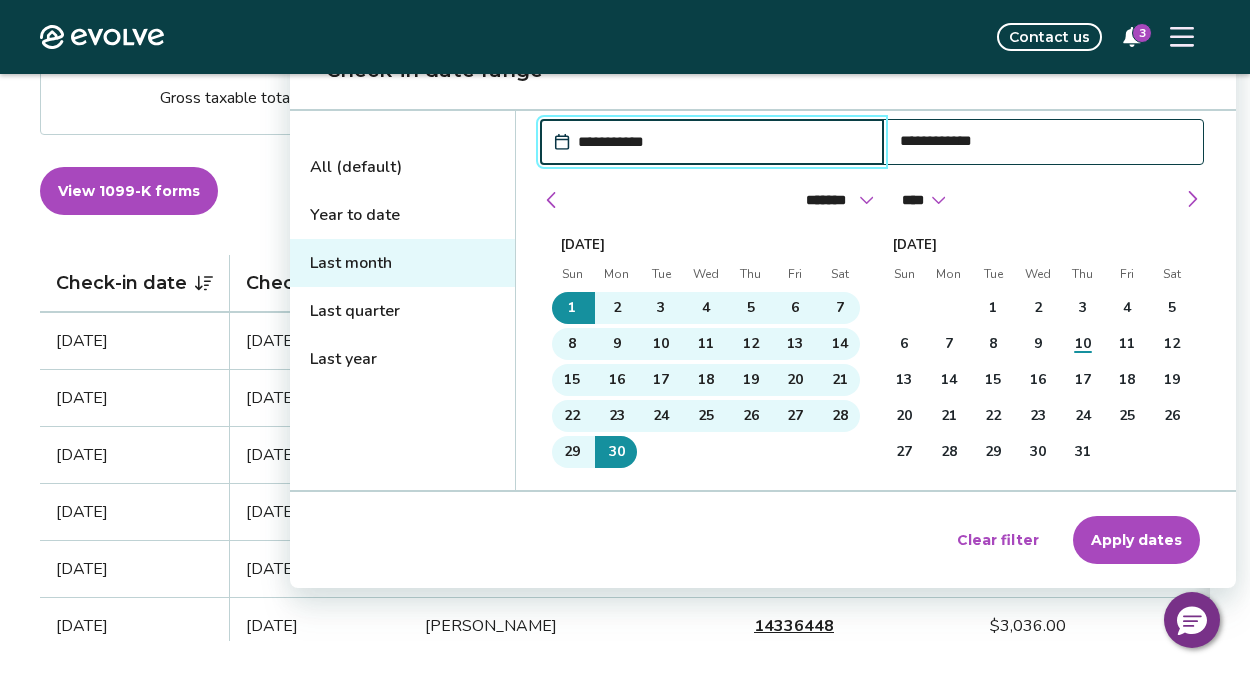 click on "Apply dates" at bounding box center [1136, 540] 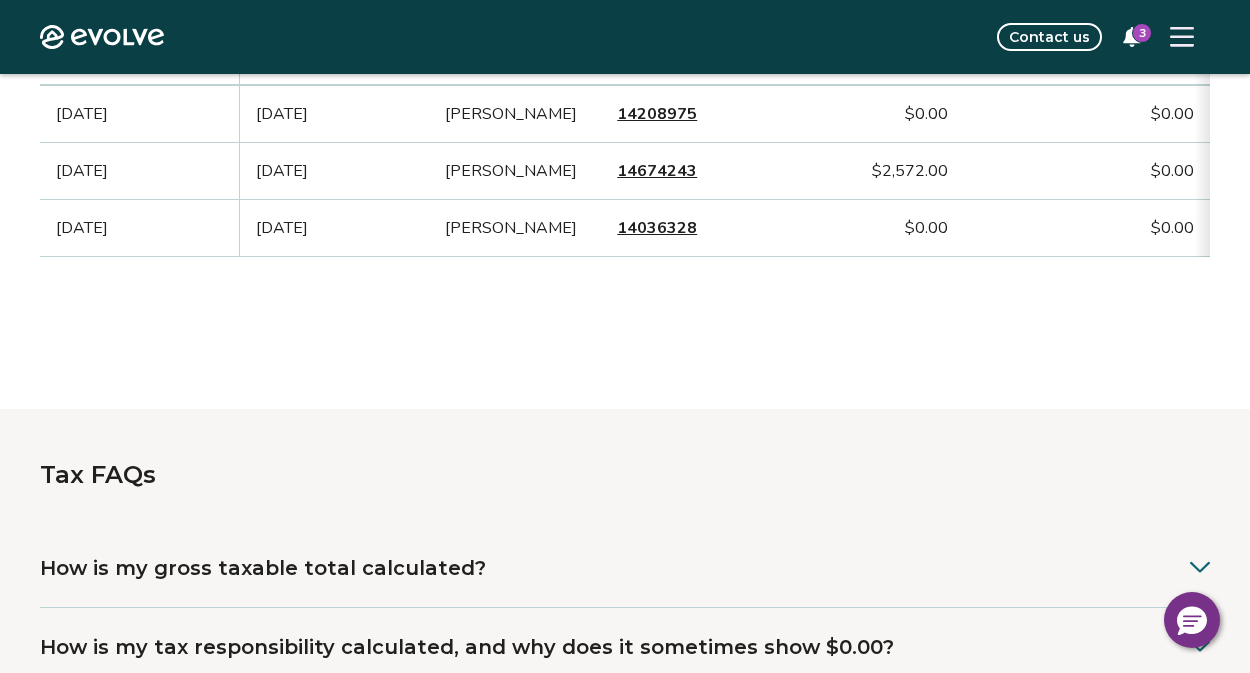 scroll, scrollTop: 636, scrollLeft: 0, axis: vertical 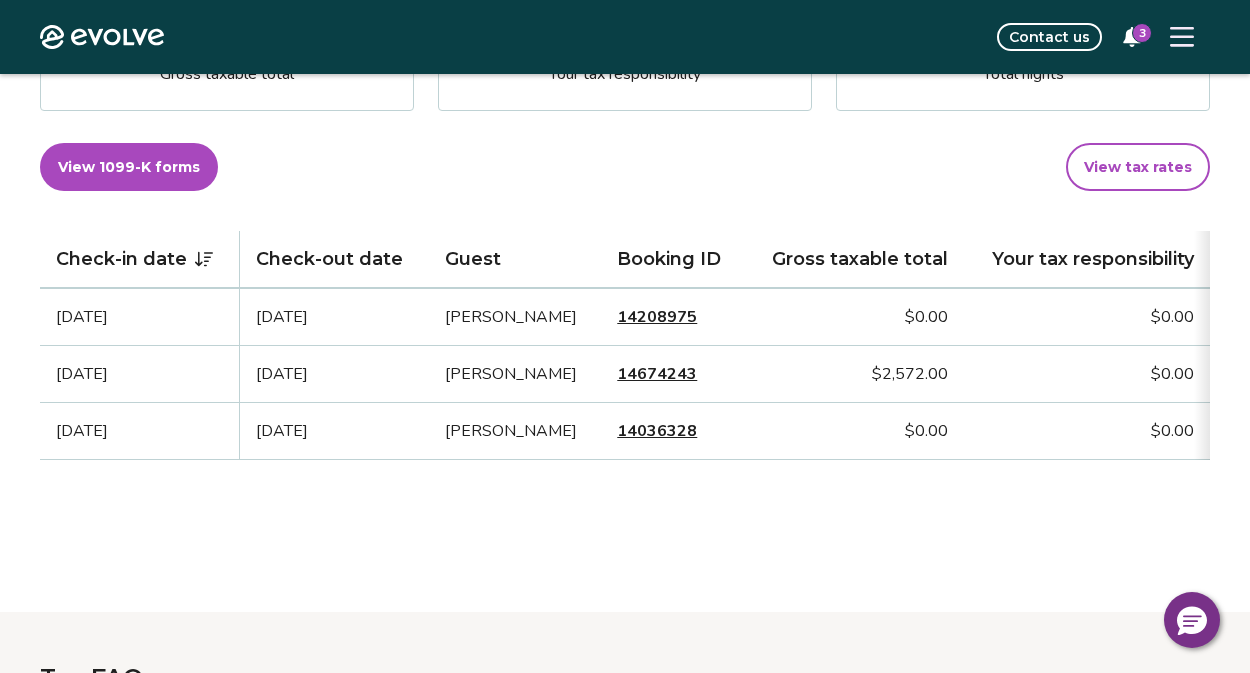 click on "14208975" at bounding box center [657, 317] 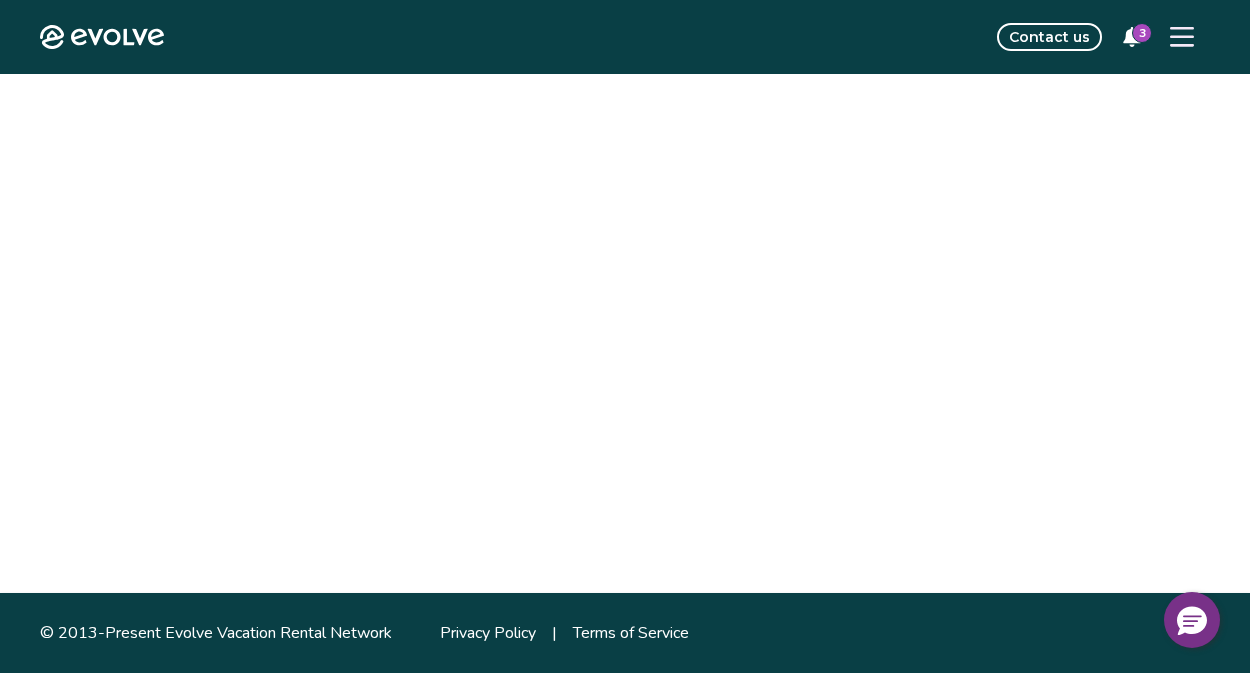 scroll, scrollTop: 0, scrollLeft: 0, axis: both 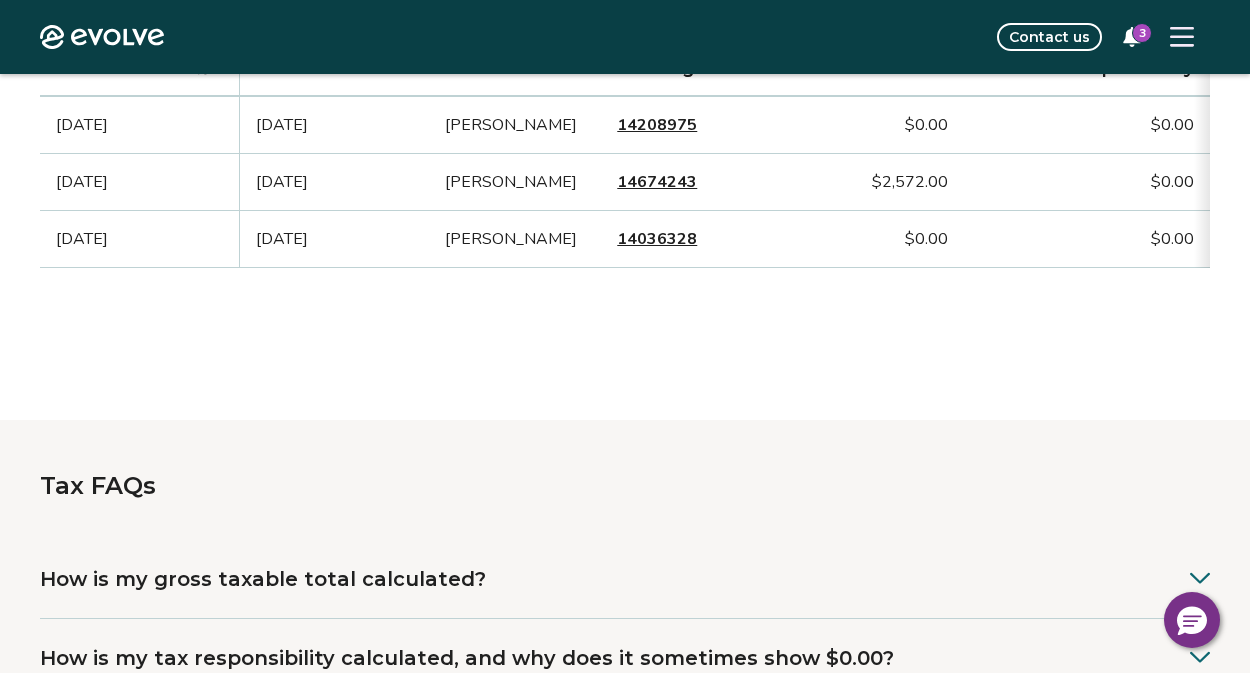 click on "14674243" at bounding box center [657, 182] 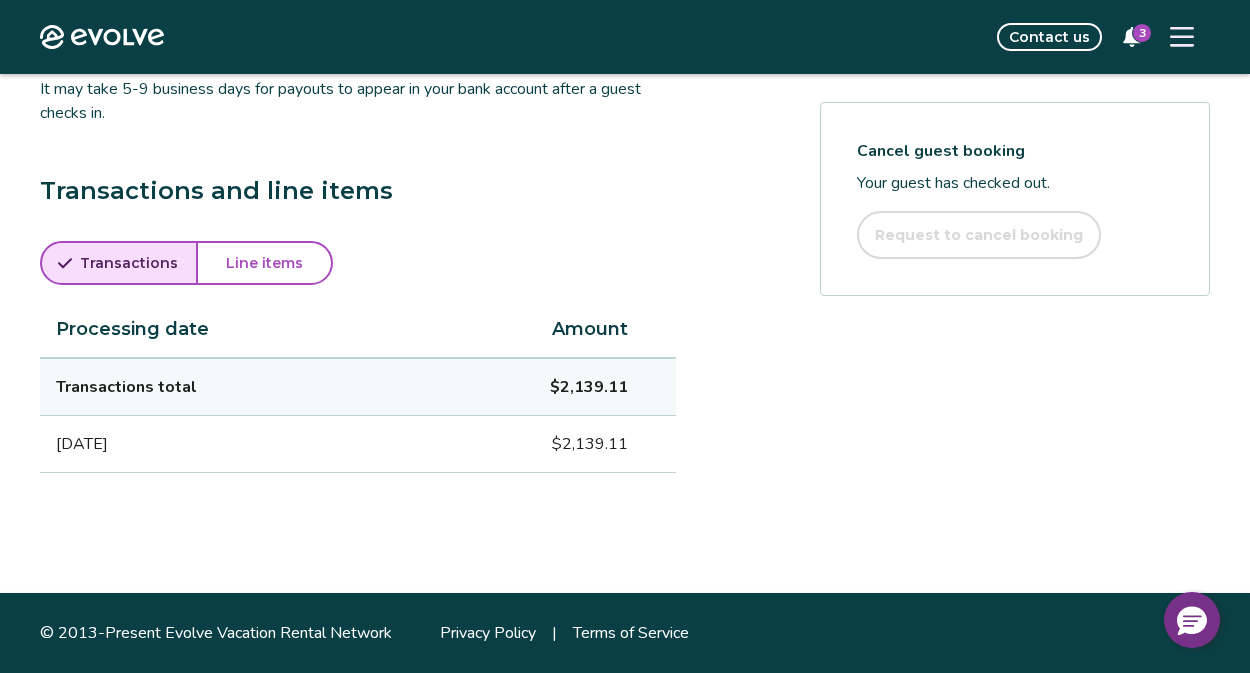 scroll, scrollTop: 1173, scrollLeft: 0, axis: vertical 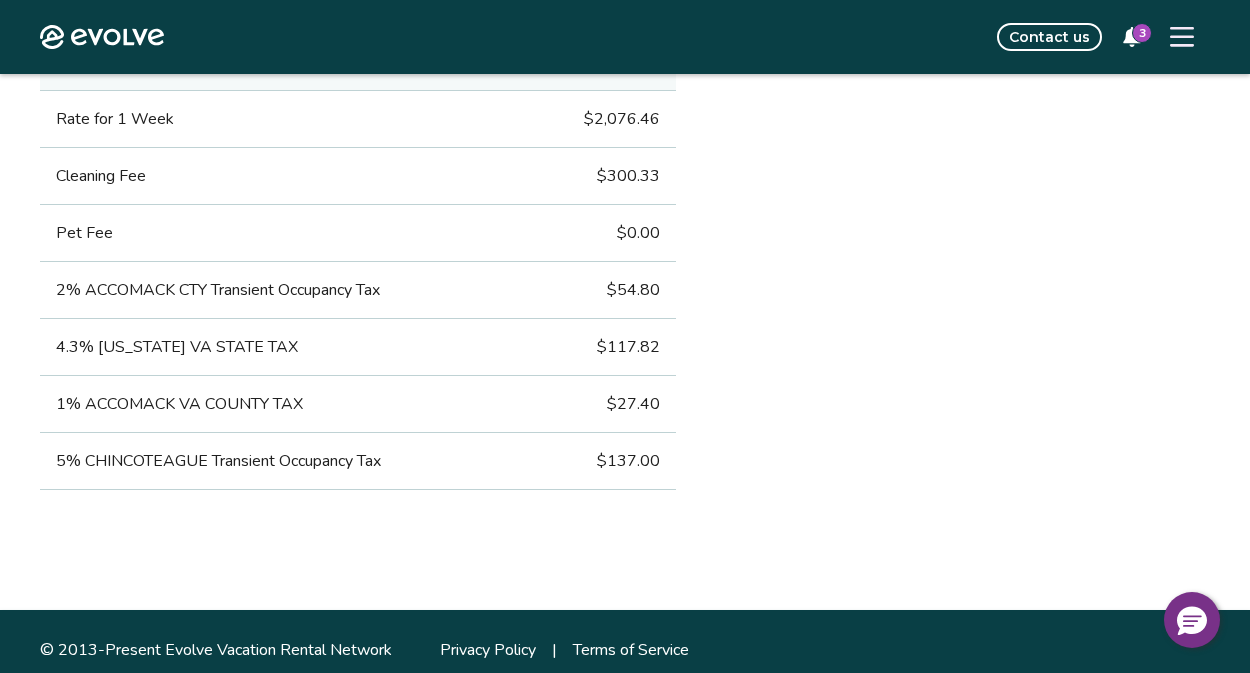 click on "Transactions" at bounding box center [119, -62] 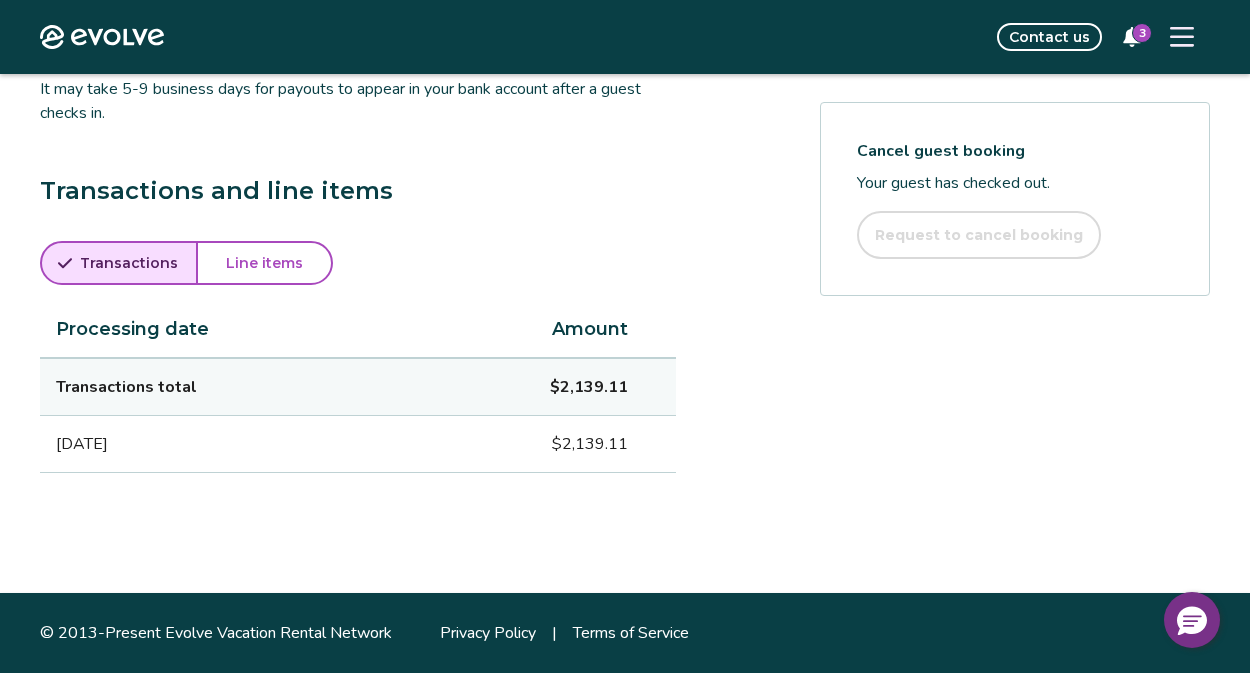 click on "Line items" at bounding box center (264, 263) 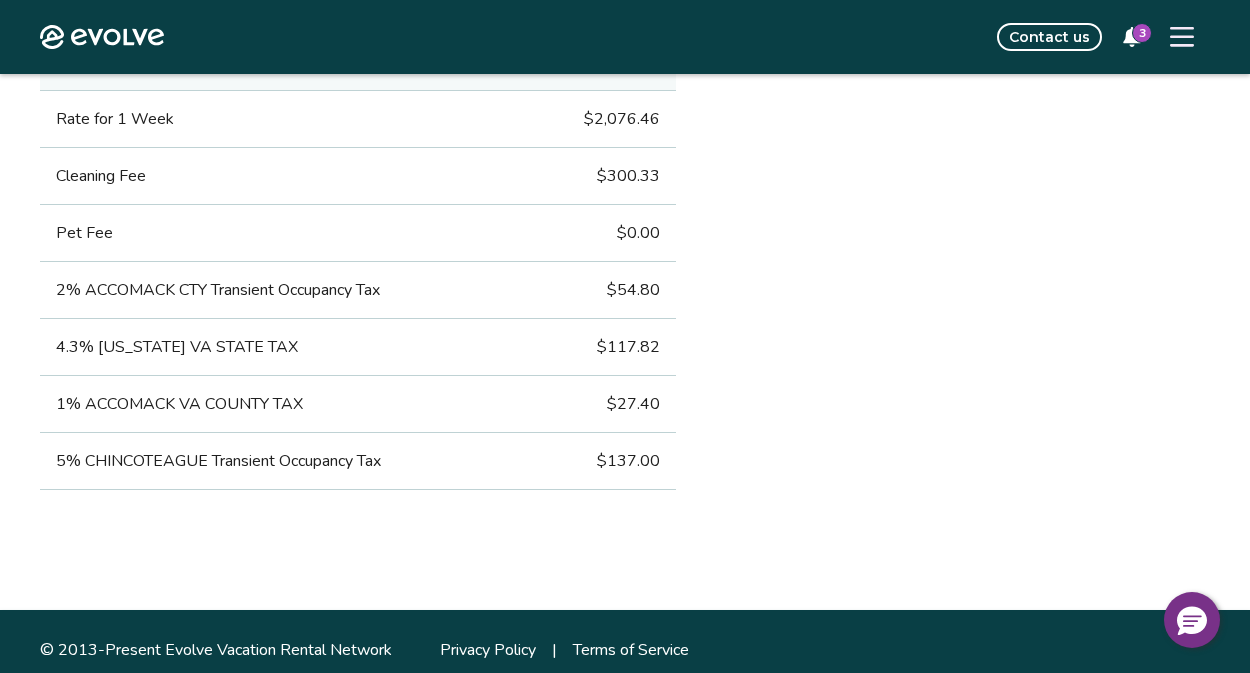 click on "Transactions" at bounding box center (119, -62) 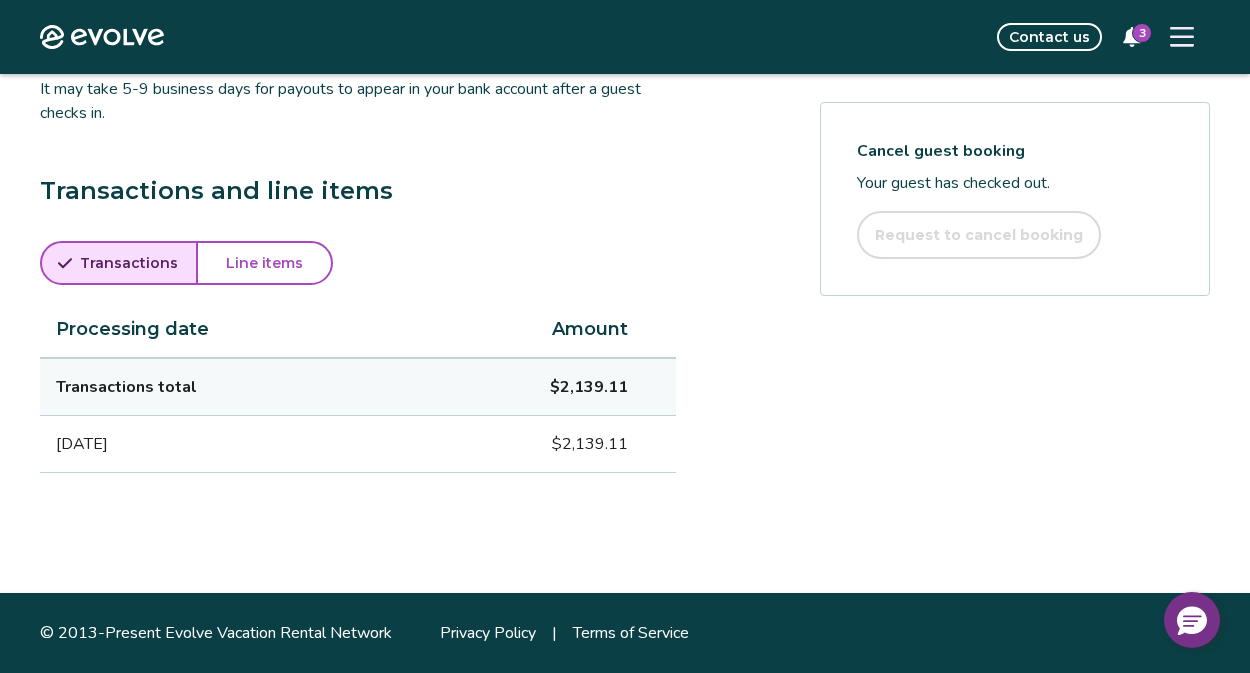 click on "Line items" at bounding box center [264, 263] 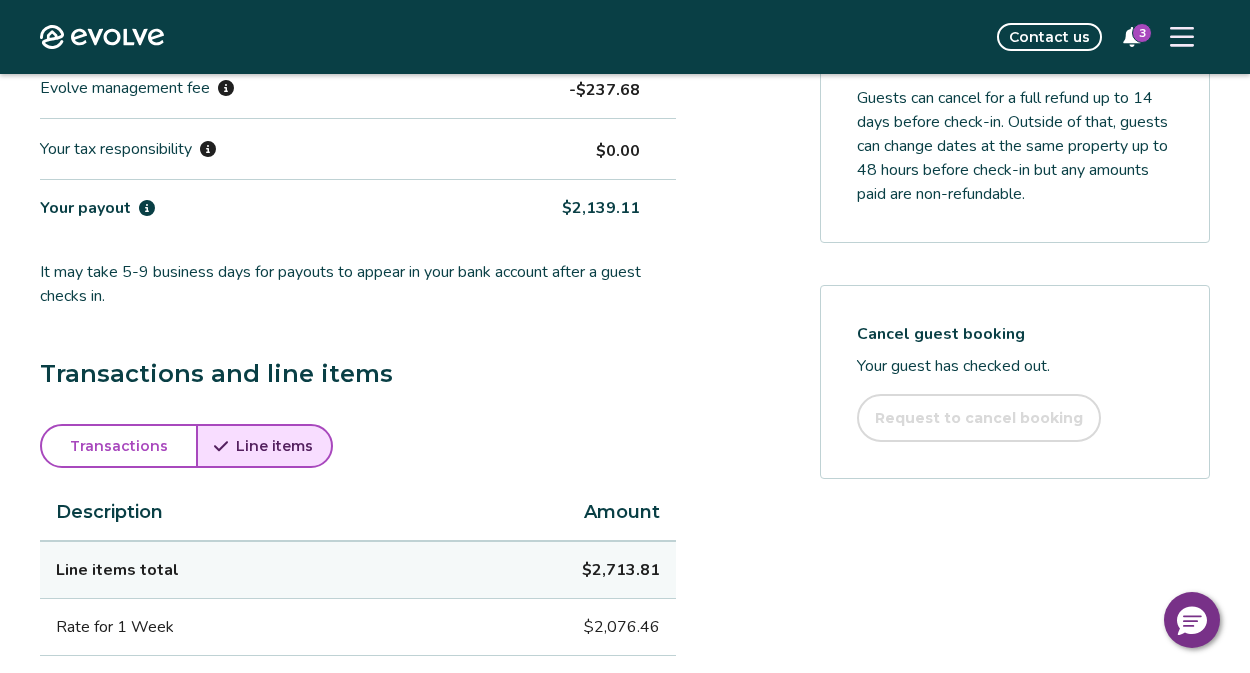 scroll, scrollTop: 734, scrollLeft: 0, axis: vertical 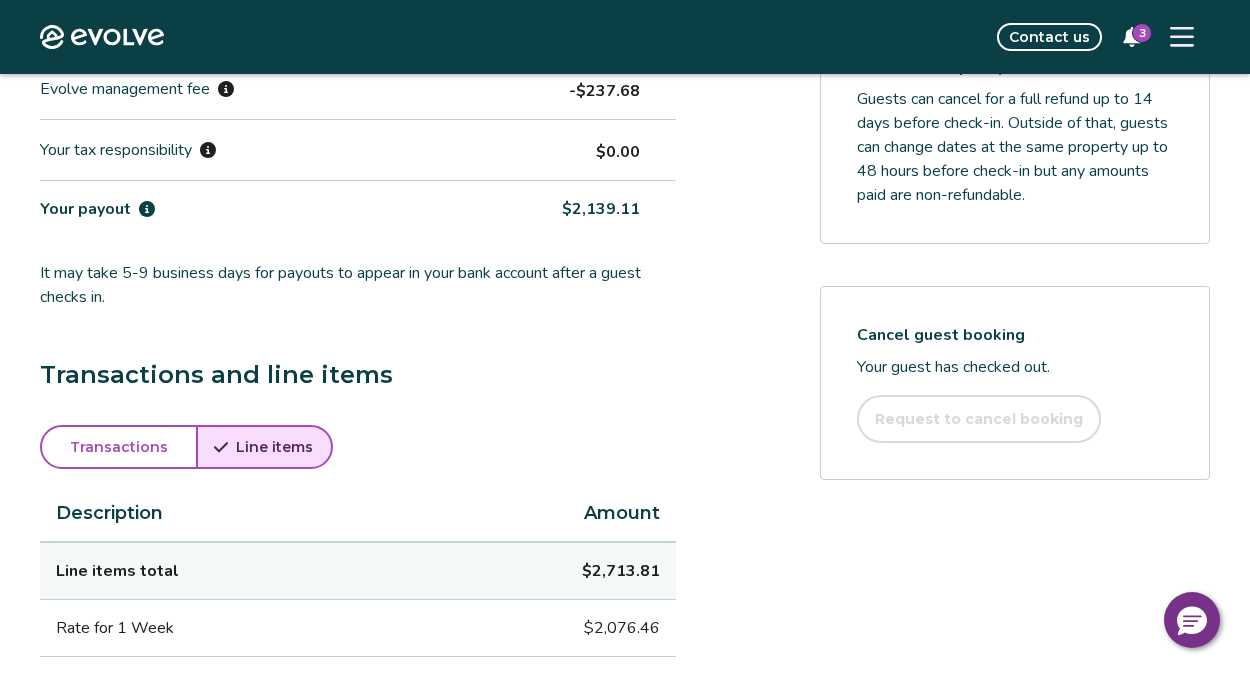 click 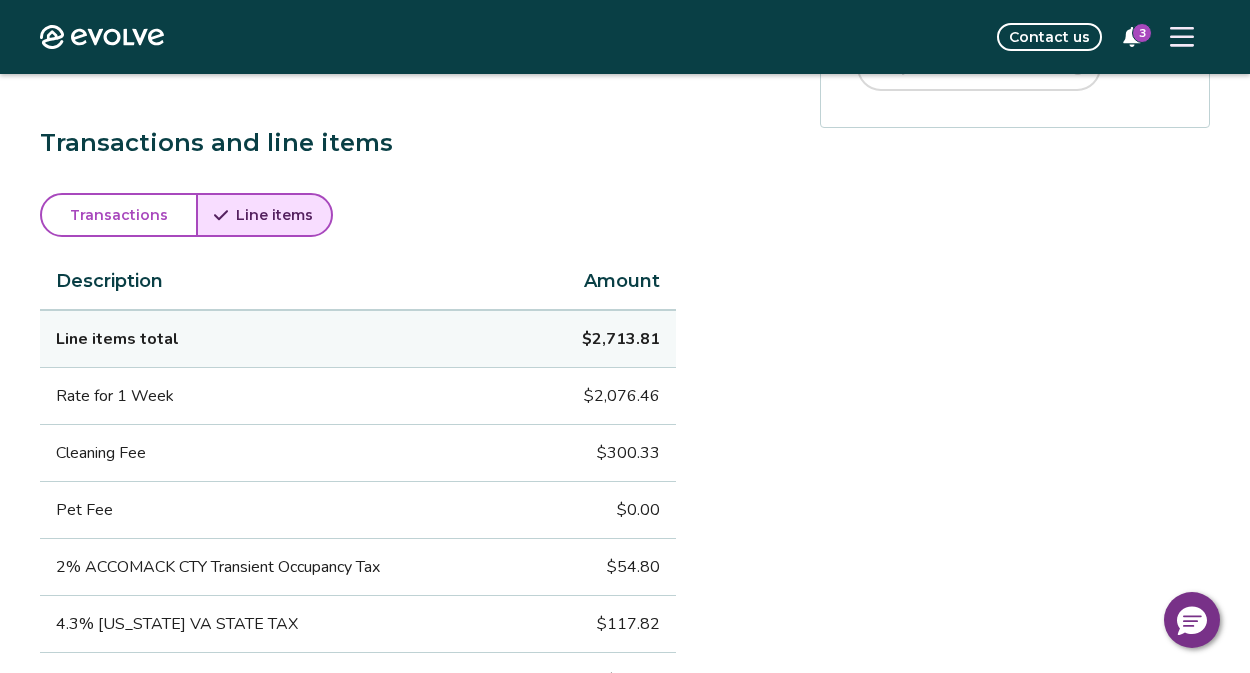 scroll, scrollTop: 1122, scrollLeft: 0, axis: vertical 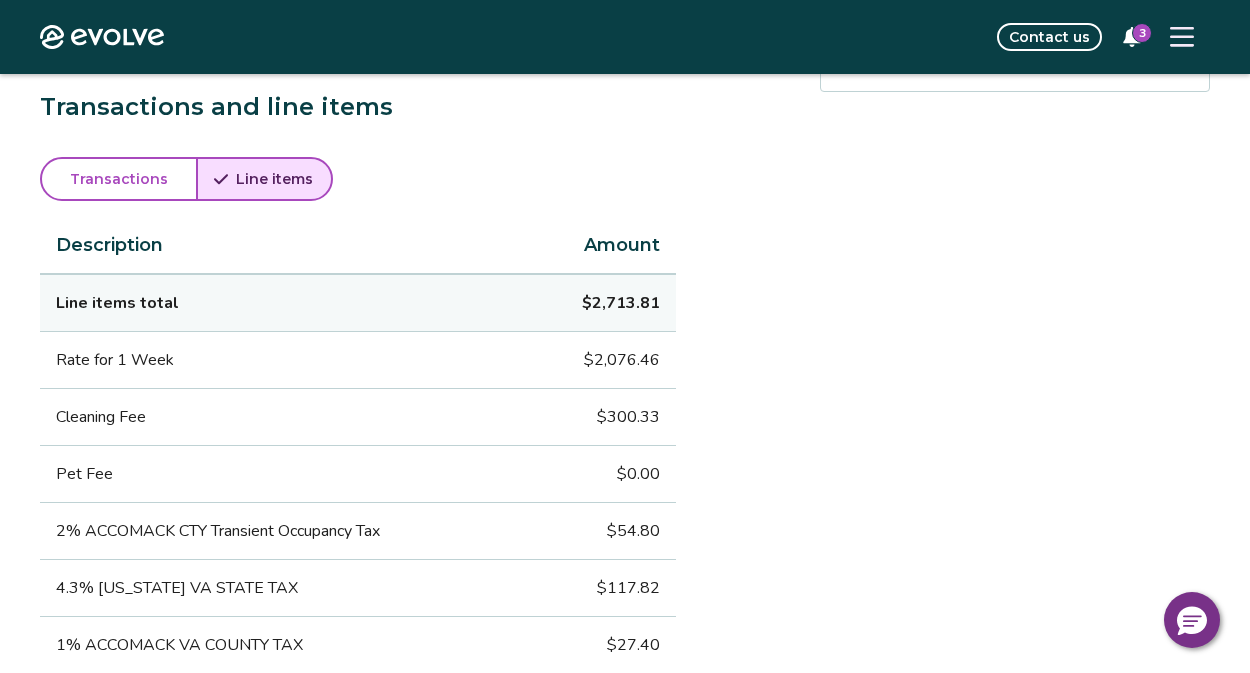 click on "Transactions" at bounding box center [119, 179] 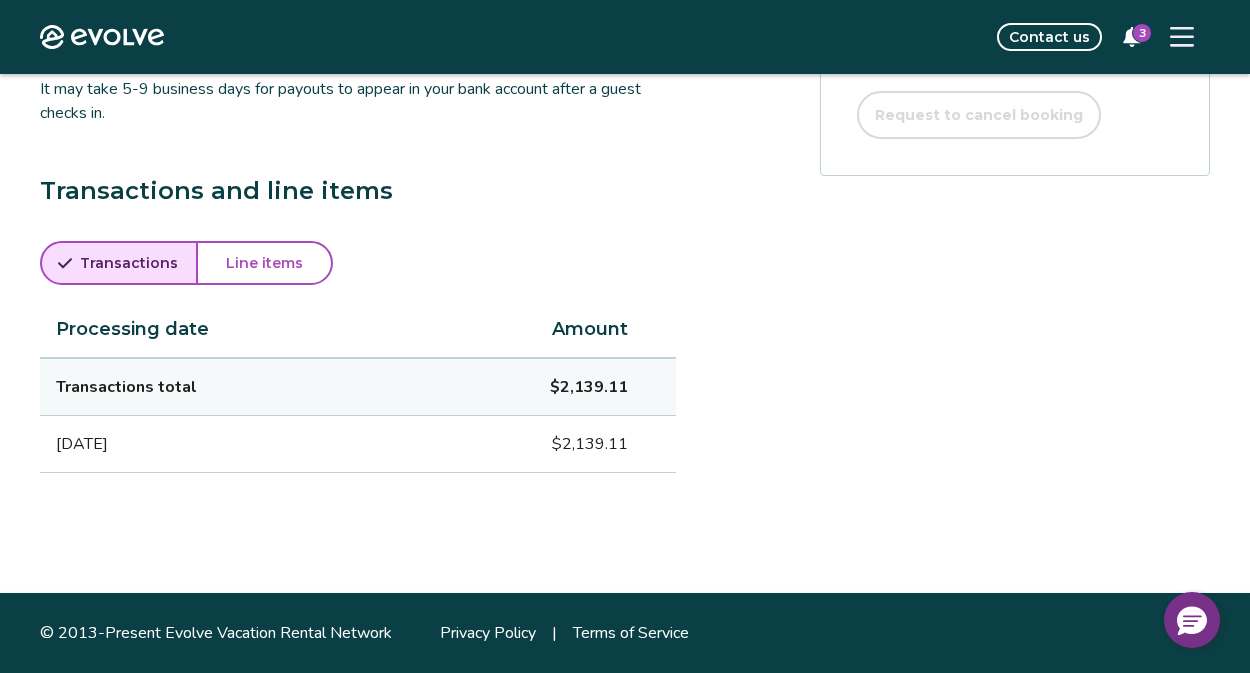 scroll, scrollTop: 1188, scrollLeft: 0, axis: vertical 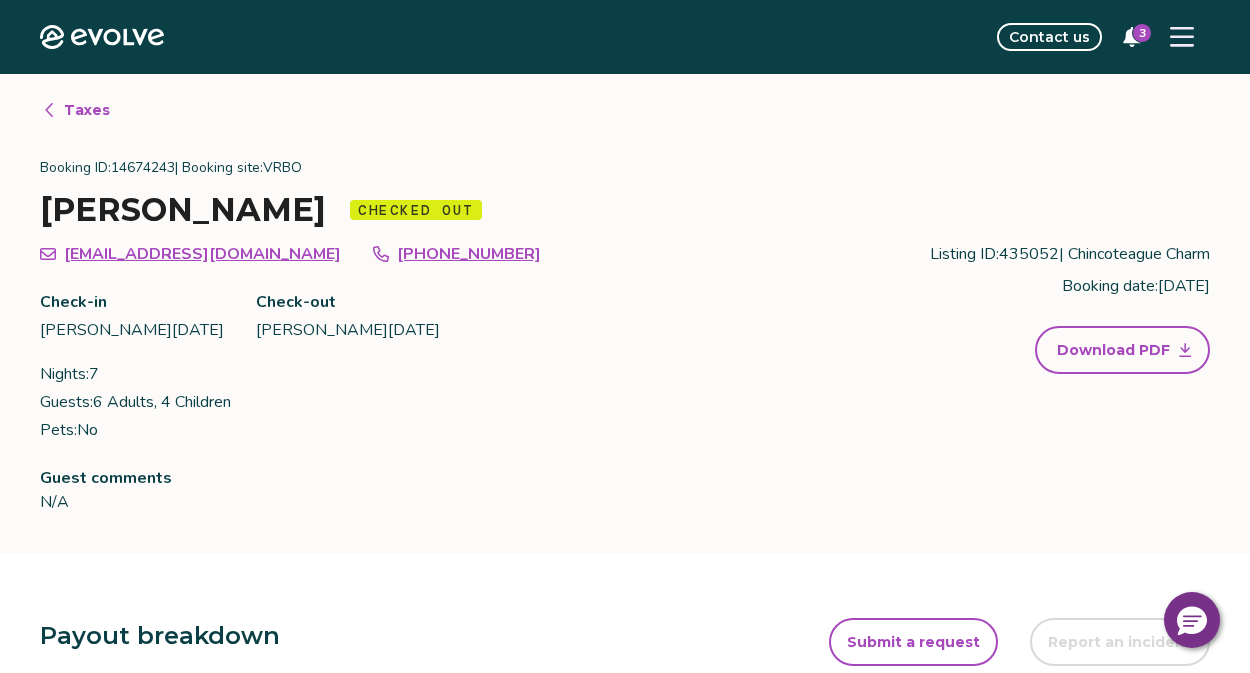 click on "Taxes" at bounding box center (87, 110) 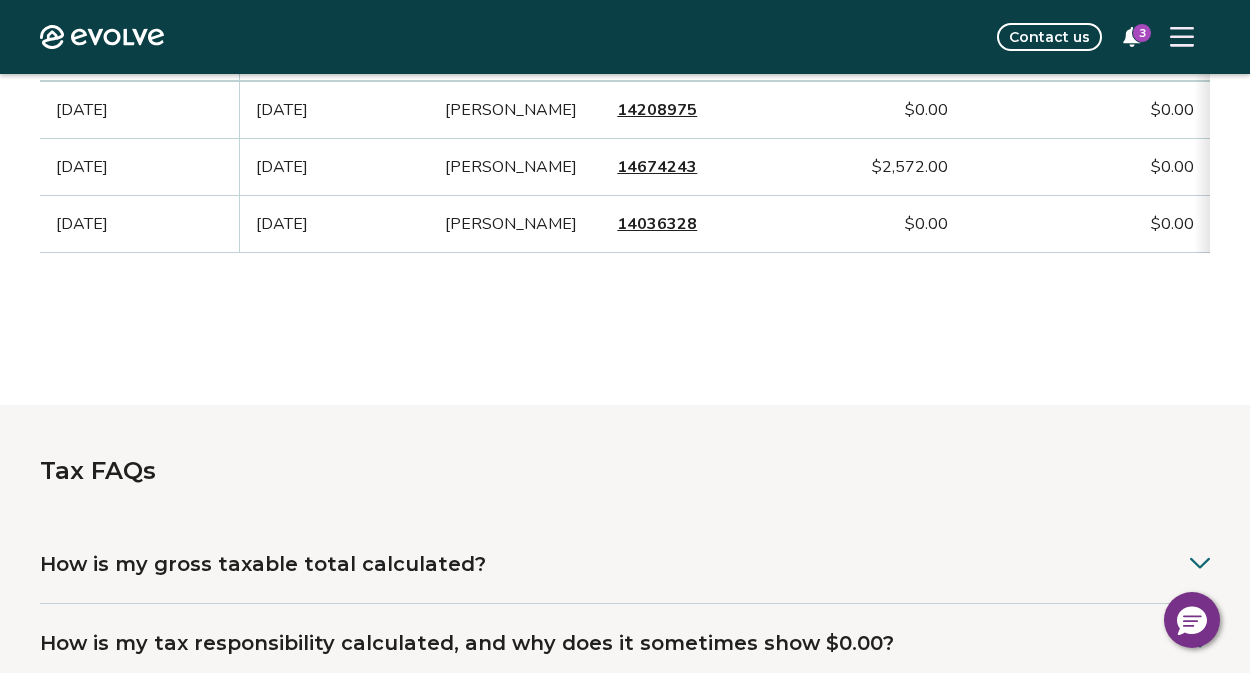 scroll, scrollTop: 673, scrollLeft: 0, axis: vertical 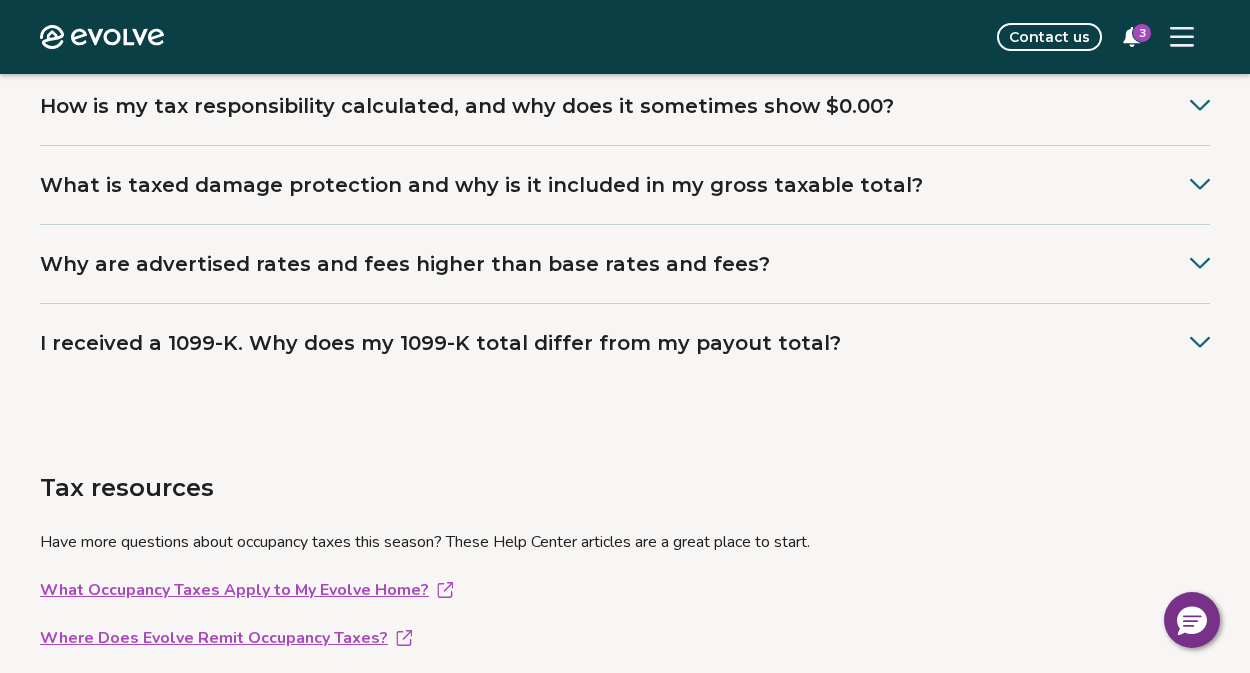 click 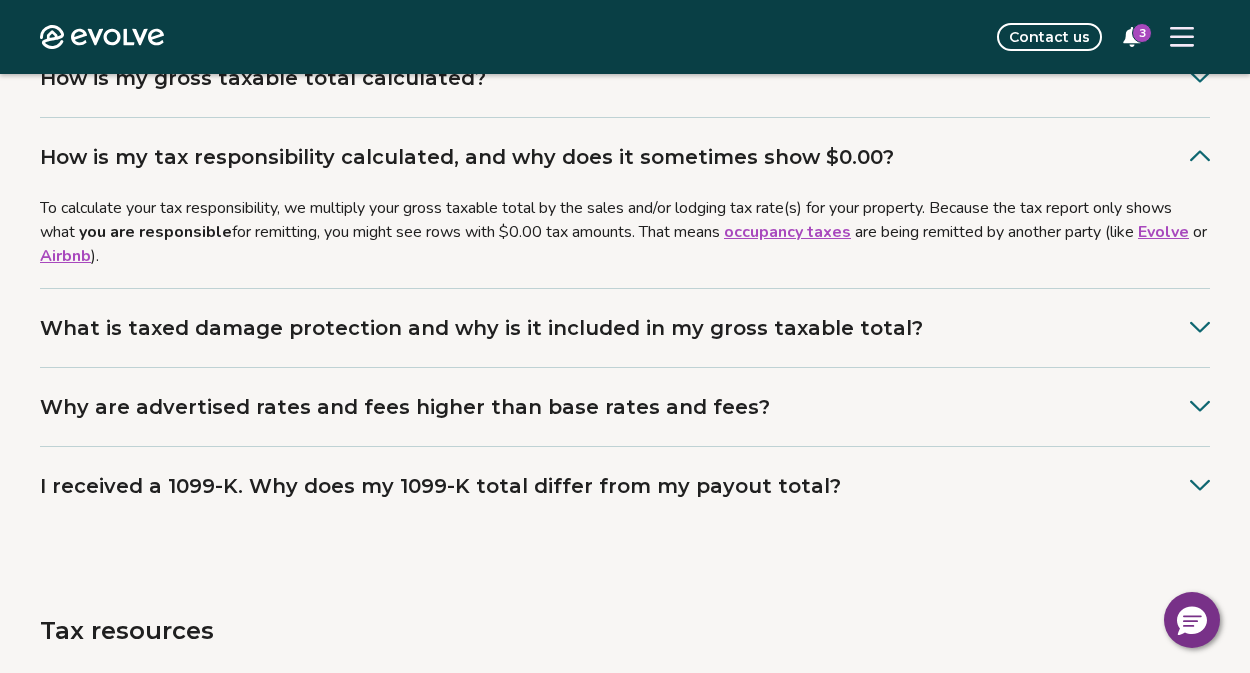 scroll, scrollTop: 1125, scrollLeft: 0, axis: vertical 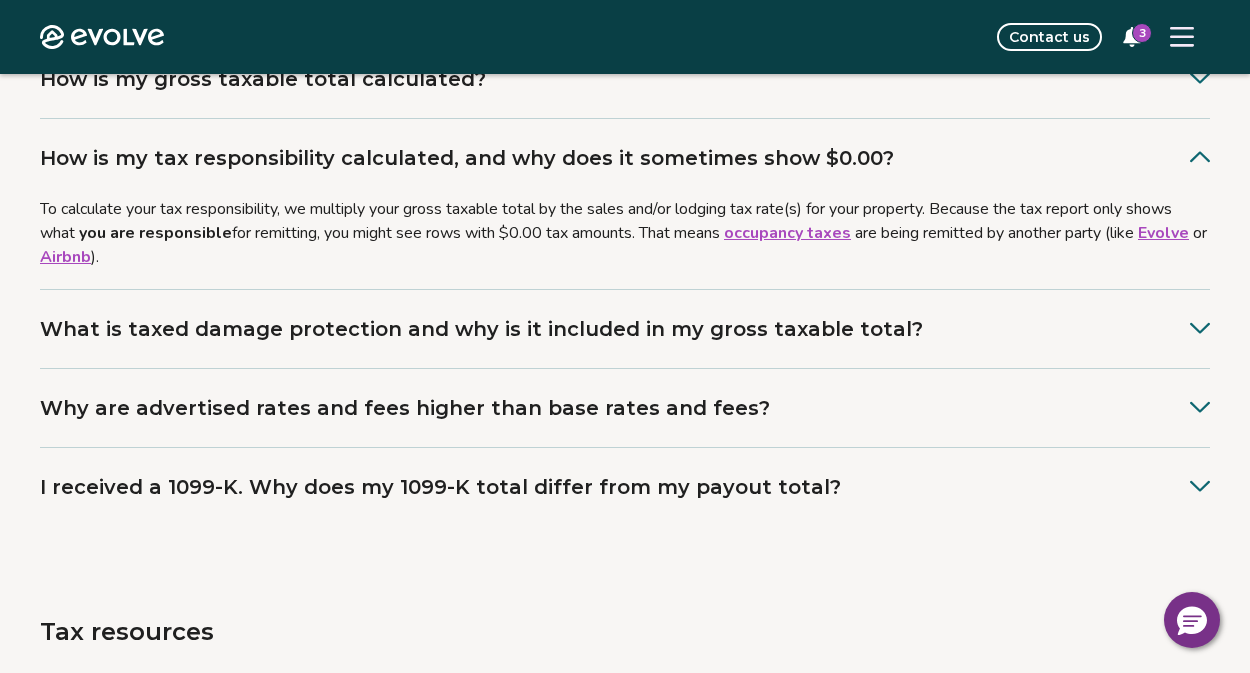 click 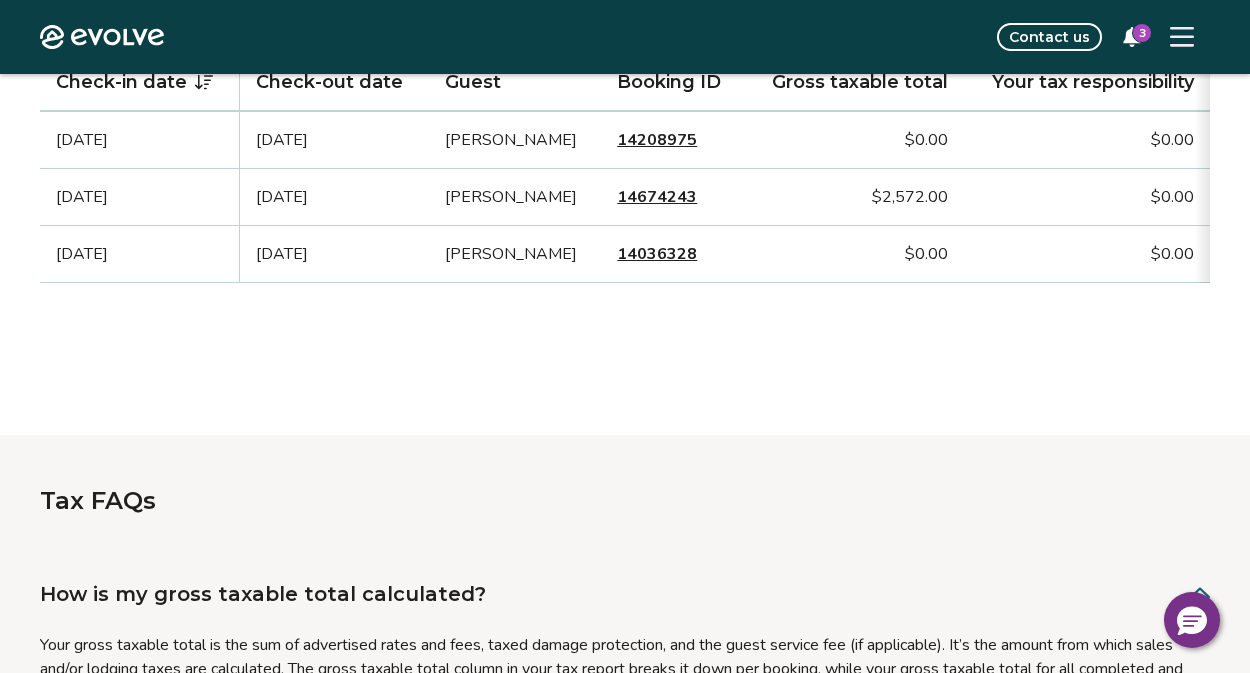 scroll, scrollTop: 617, scrollLeft: 0, axis: vertical 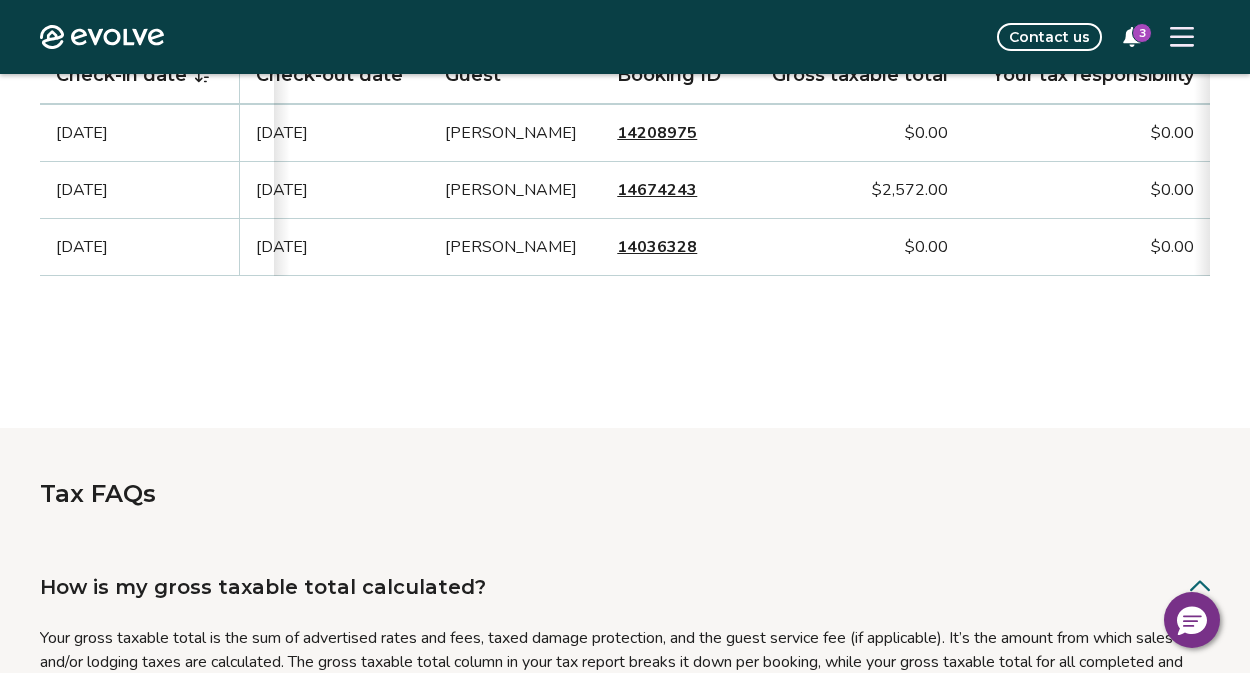 click on "View tax rates" at bounding box center (1138, -17) 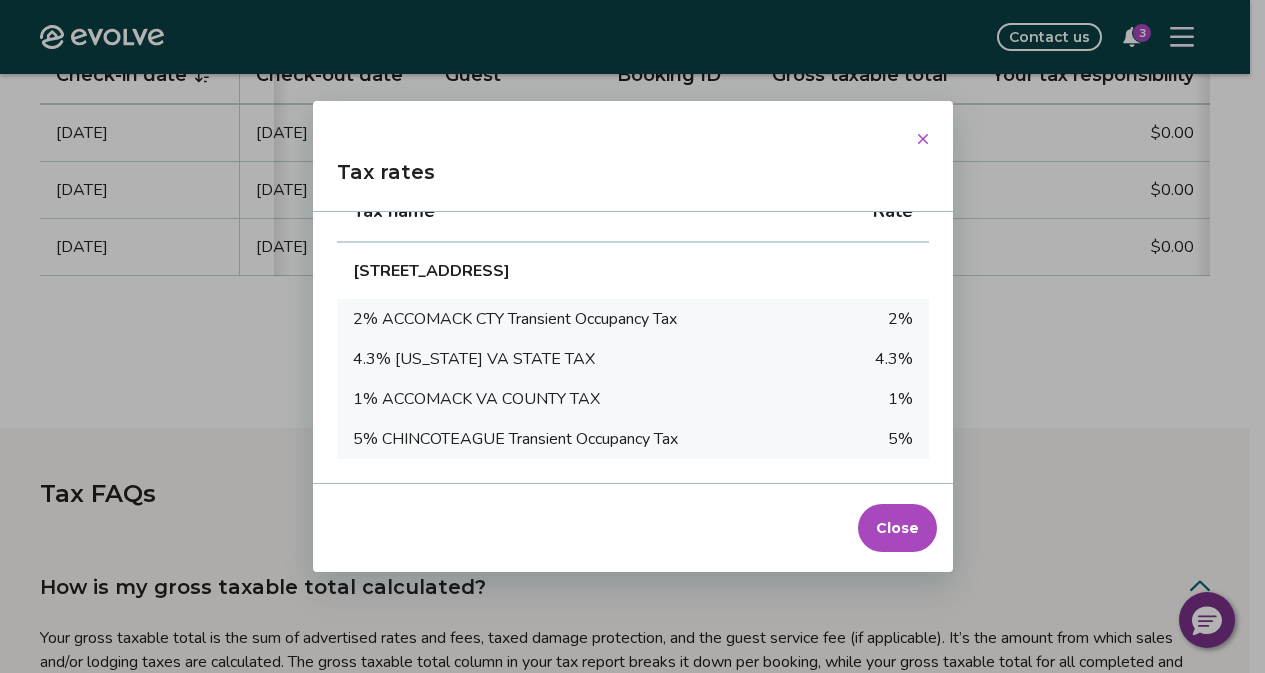 click 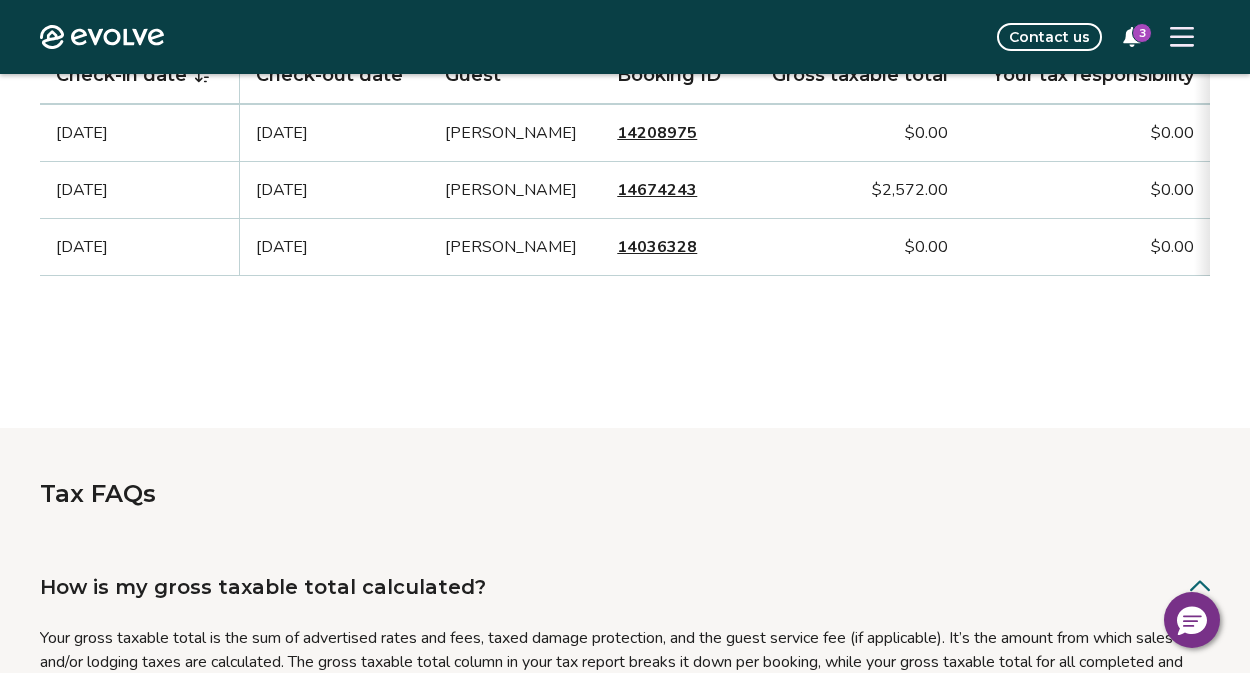 drag, startPoint x: 619, startPoint y: 134, endPoint x: 572, endPoint y: 131, distance: 47.095646 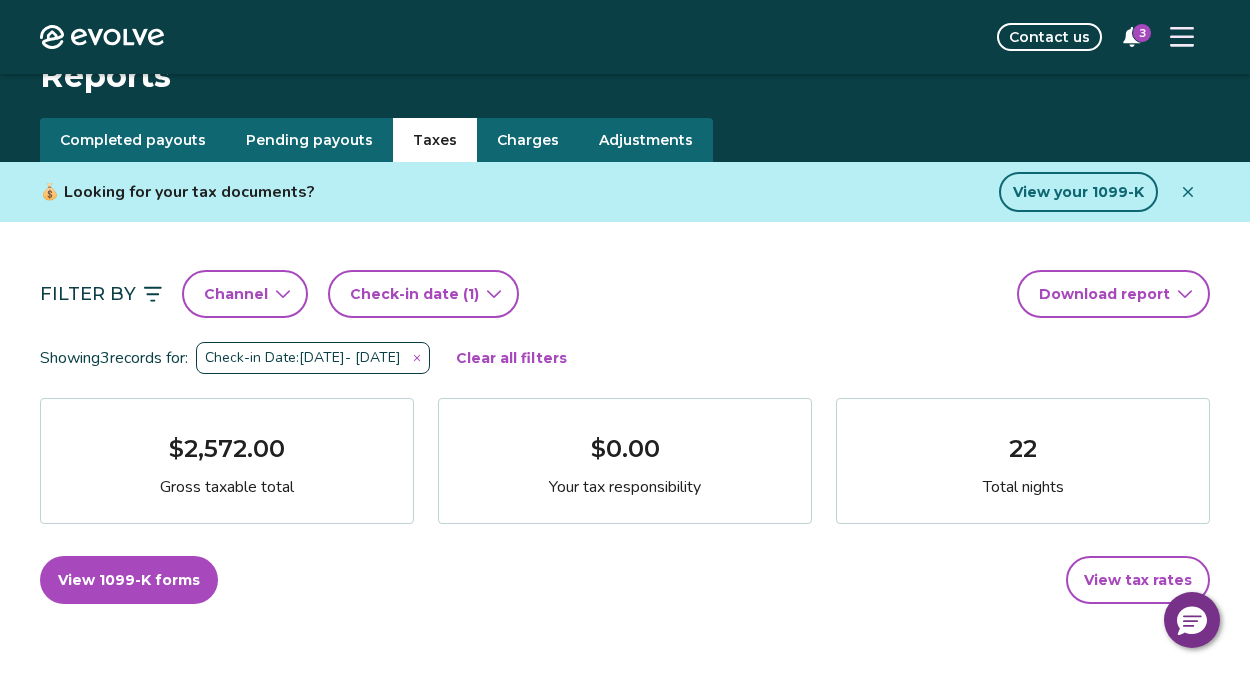 scroll, scrollTop: 19, scrollLeft: 0, axis: vertical 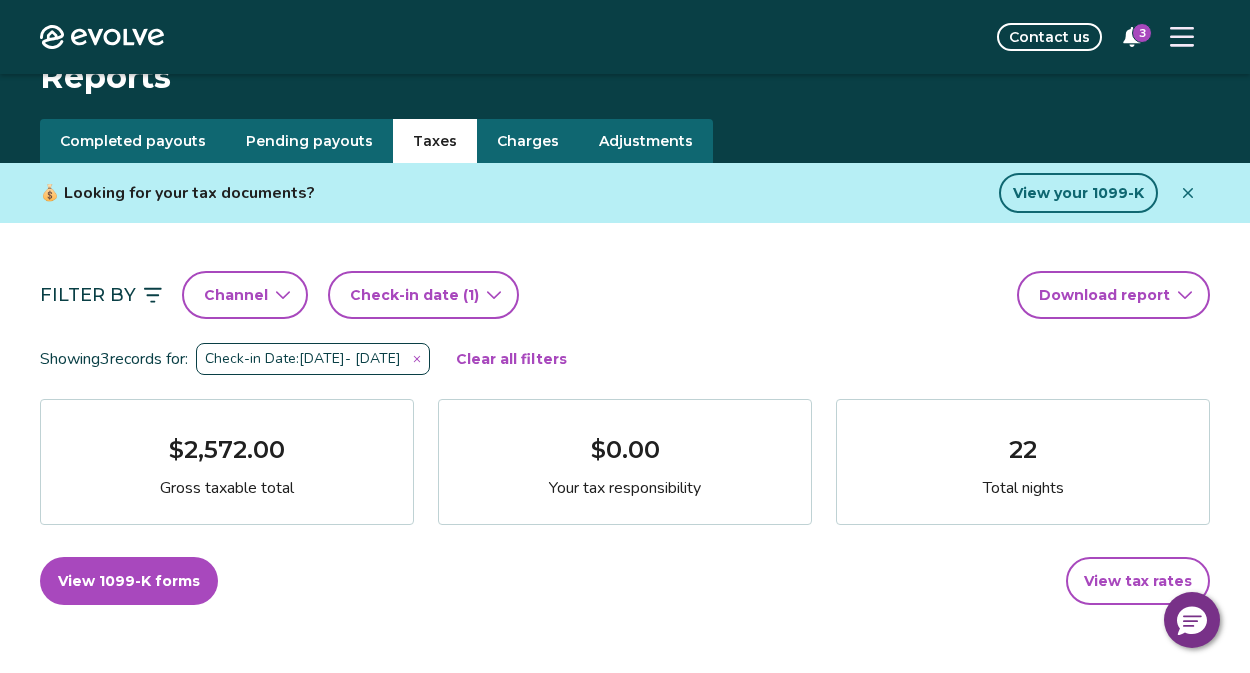 click on "Evolve Contact us 3 Reports Completed payouts Pending payouts Taxes Charges Adjustments 💰 Looking for your tax documents? View your 1099-K Filter By  Channel Check-in date (1) Download   report Showing  3  records   for: Check-in Date:  [DATE]  -   [DATE] Clear all filters $2,572.00 Gross taxable total $0.00 Your tax responsibility 22 Total nights View 1099-K forms View tax rates Check-in date Check-out date Guest Booking ID Gross taxable total Your tax responsibility [DATE] [DATE] [PERSON_NAME] 14208975 $0.00 $0.00 [DATE] [DATE] [PERSON_NAME] 14674243 $2,572.00 $0.00 [DATE] [DATE] [PERSON_NAME] 14036328 $0.00 $0.00 Tax FAQs How is my gross taxable total calculated? How is my tax responsibility calculated, and why does it sometimes show $0.00? To calculate your tax responsibility, we multiply your gross taxable total by the sales and/or lodging tax rate(s) for your property. Because the tax report only shows what   you are responsible   occupancy taxes" at bounding box center (625, 1140) 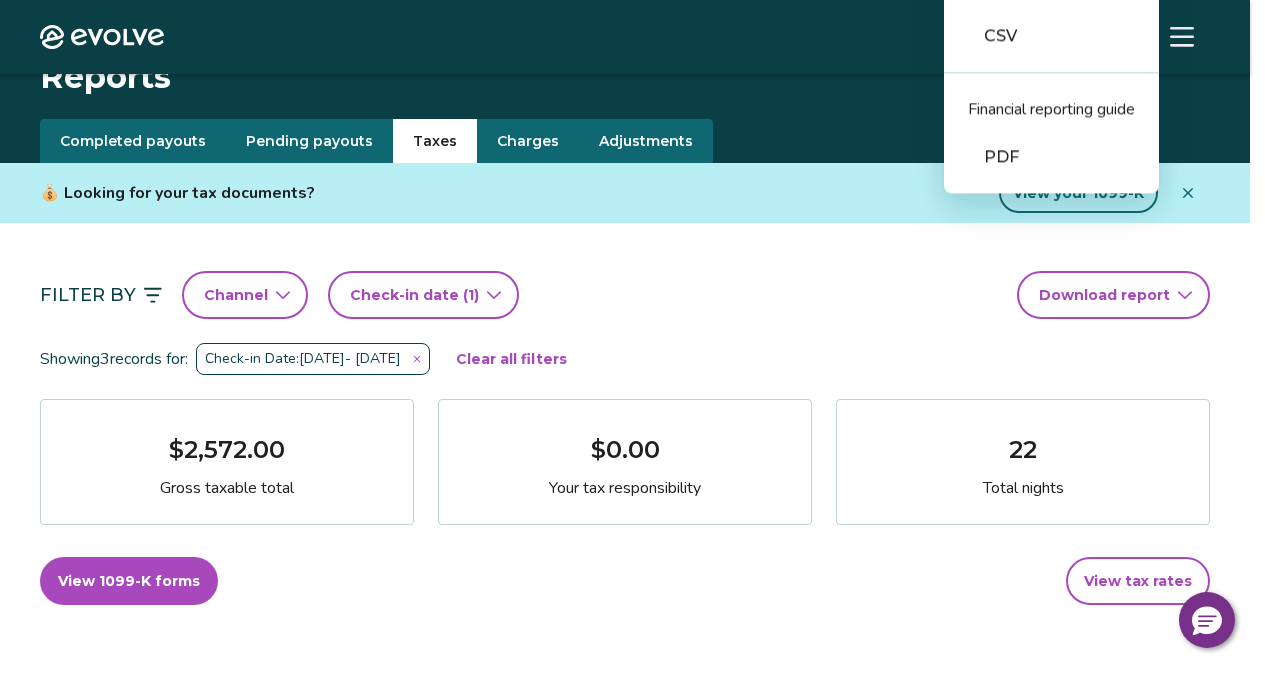 click on "PDF" at bounding box center [1051, -20] 